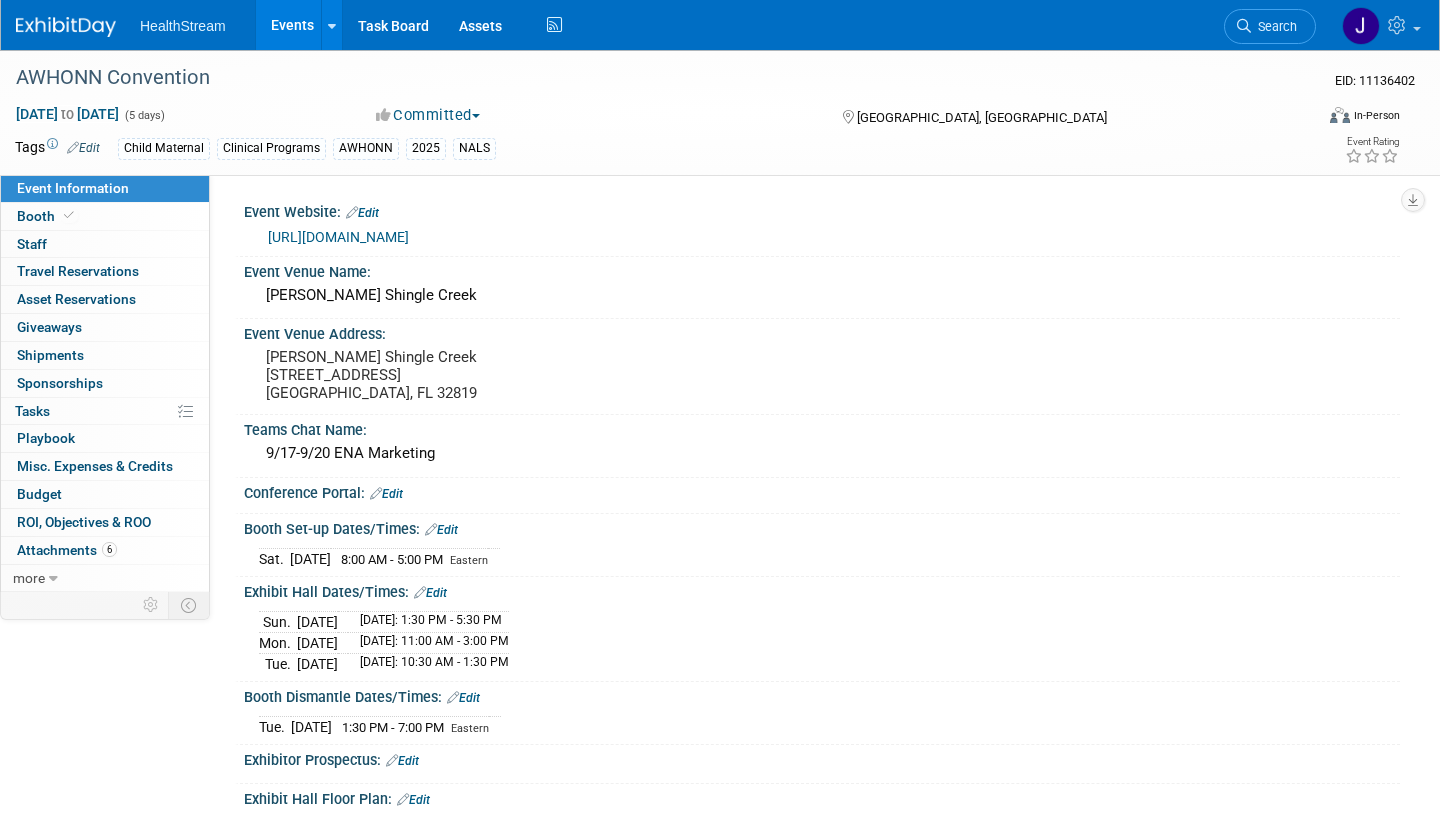 scroll, scrollTop: 118, scrollLeft: 0, axis: vertical 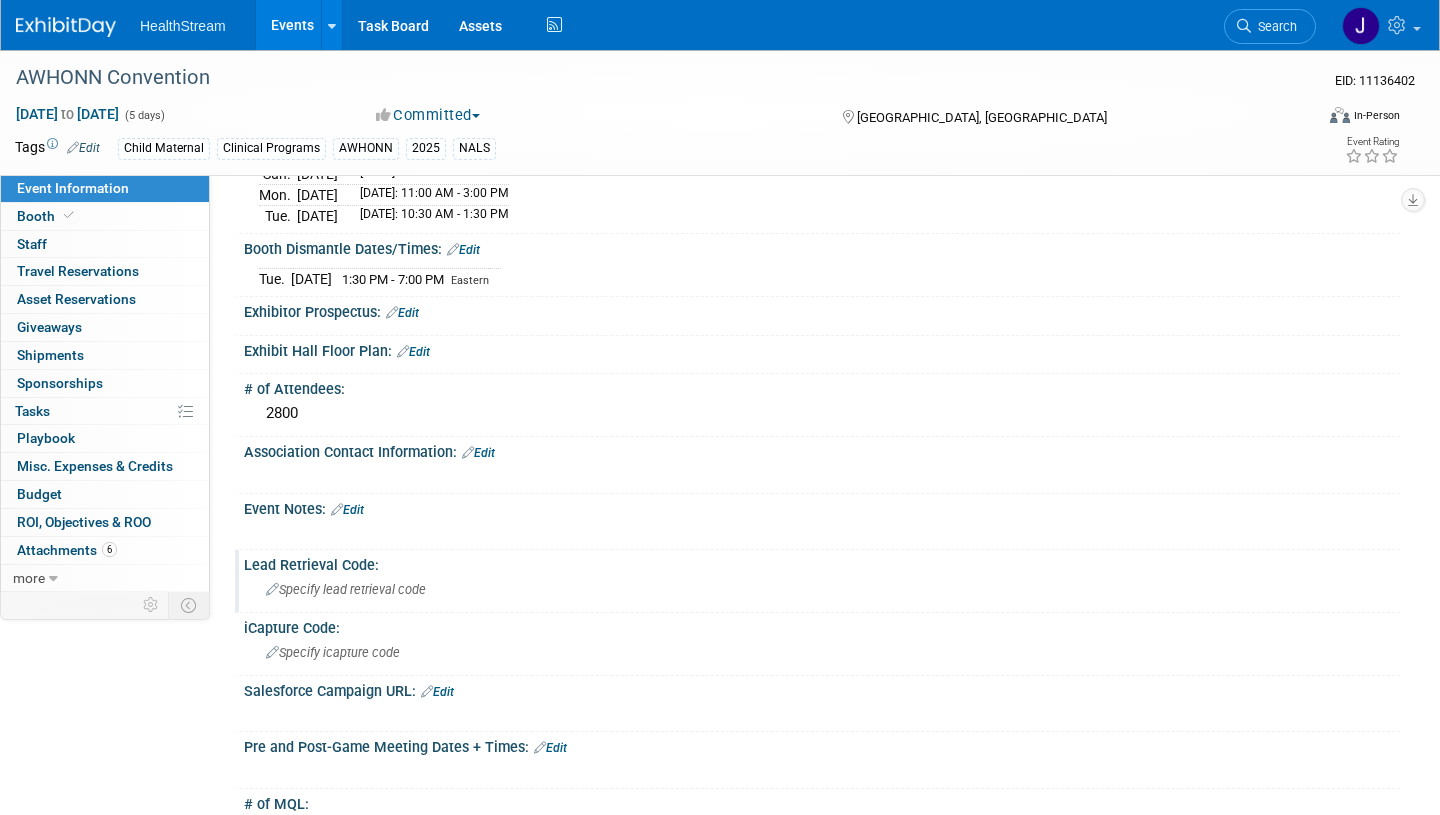 click on "Lead Retrieval Code:" at bounding box center [822, 562] 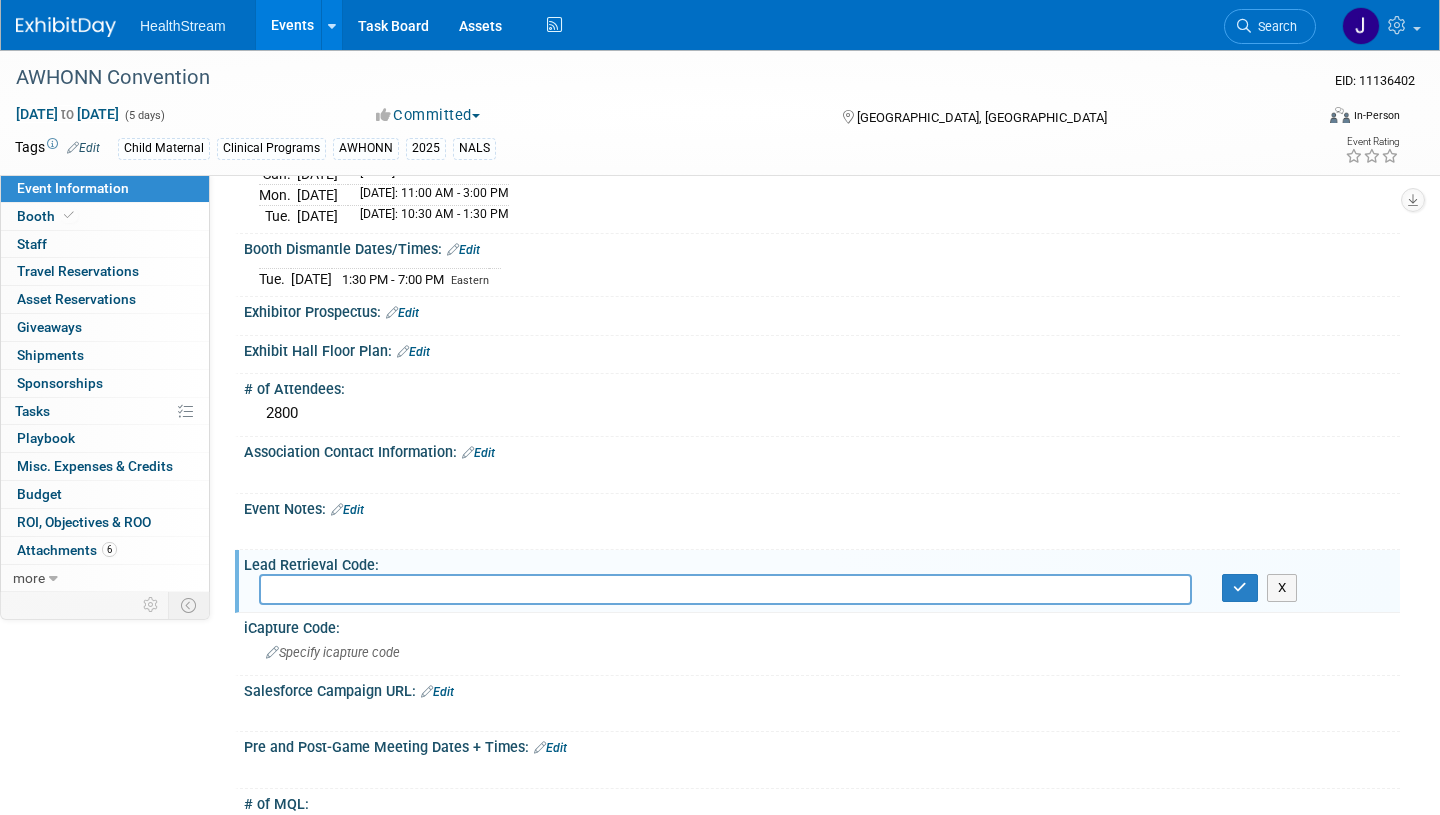 paste on "331-903-6414" 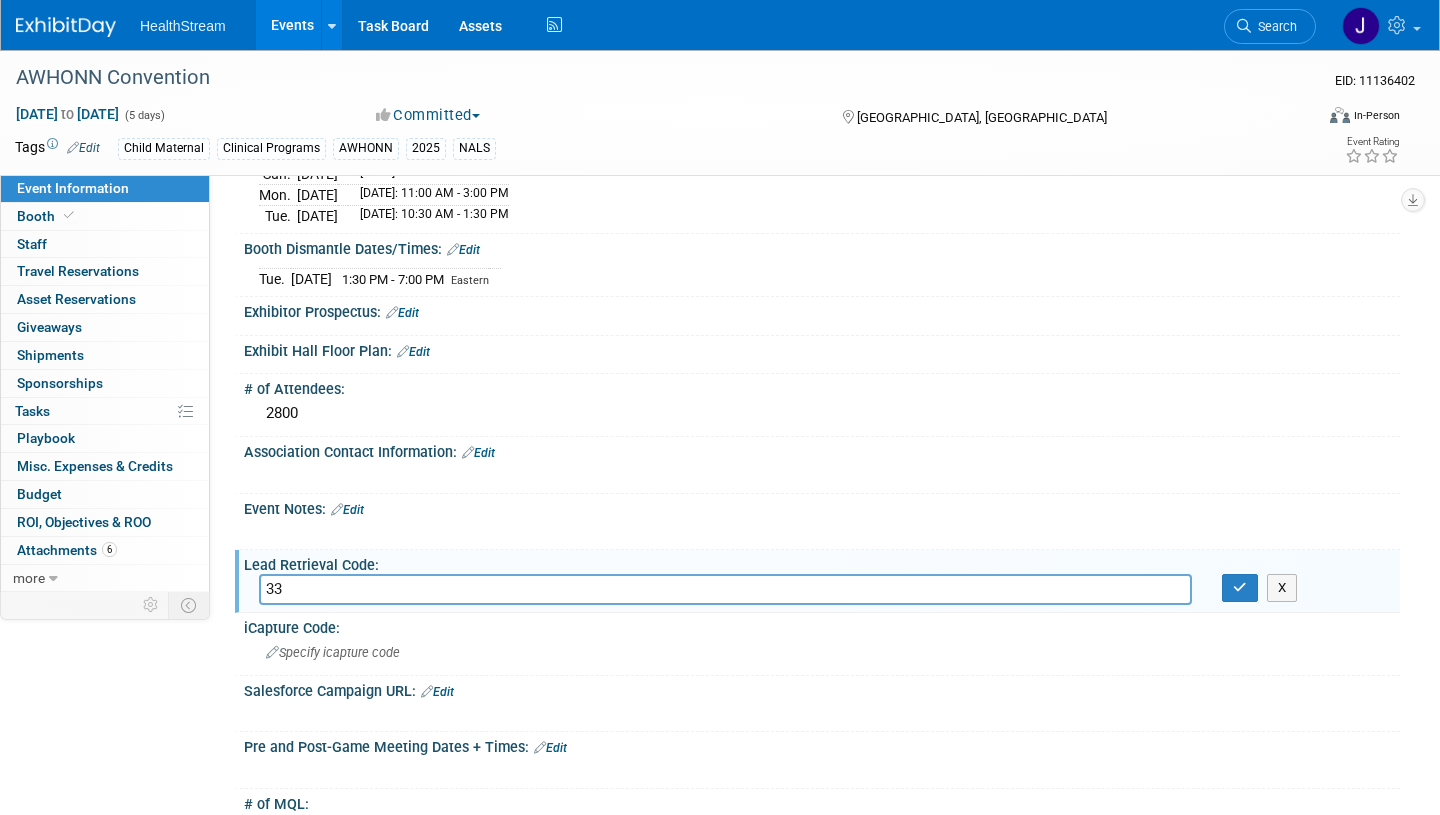 type on "3" 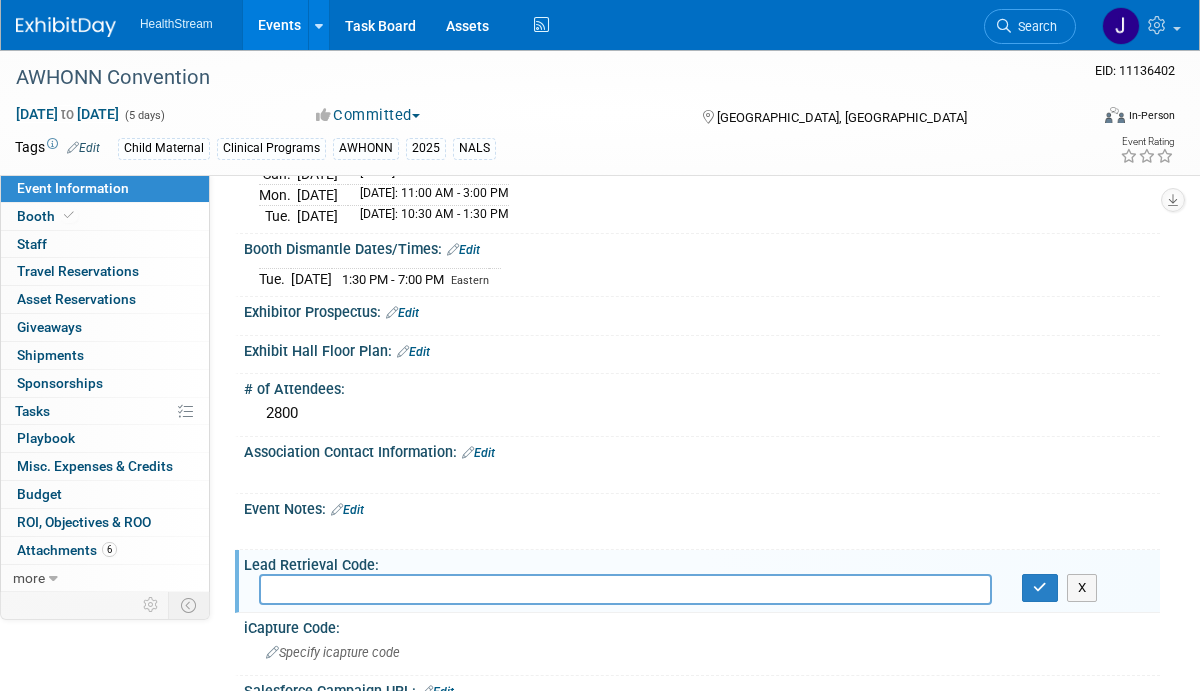 paste on "about:blank#:~:text=Guide%2C%20please%20click-,here,-." 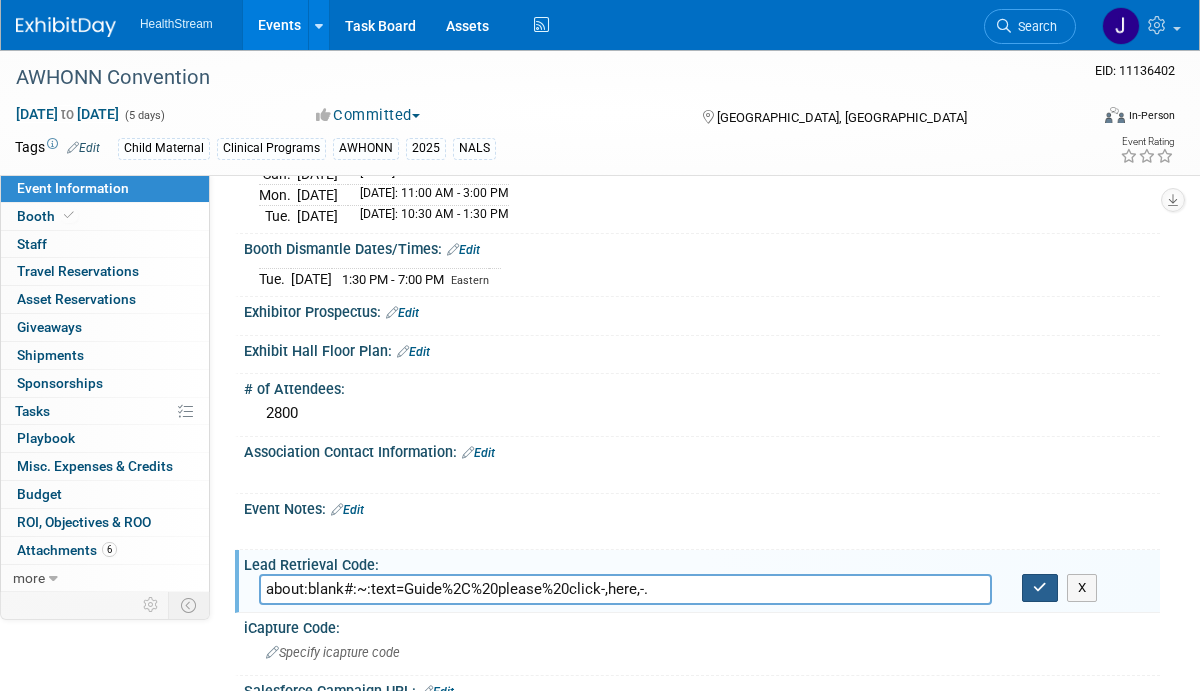 type on "about:blank#:~:text=Guide%2C%20please%20click-,here,-." 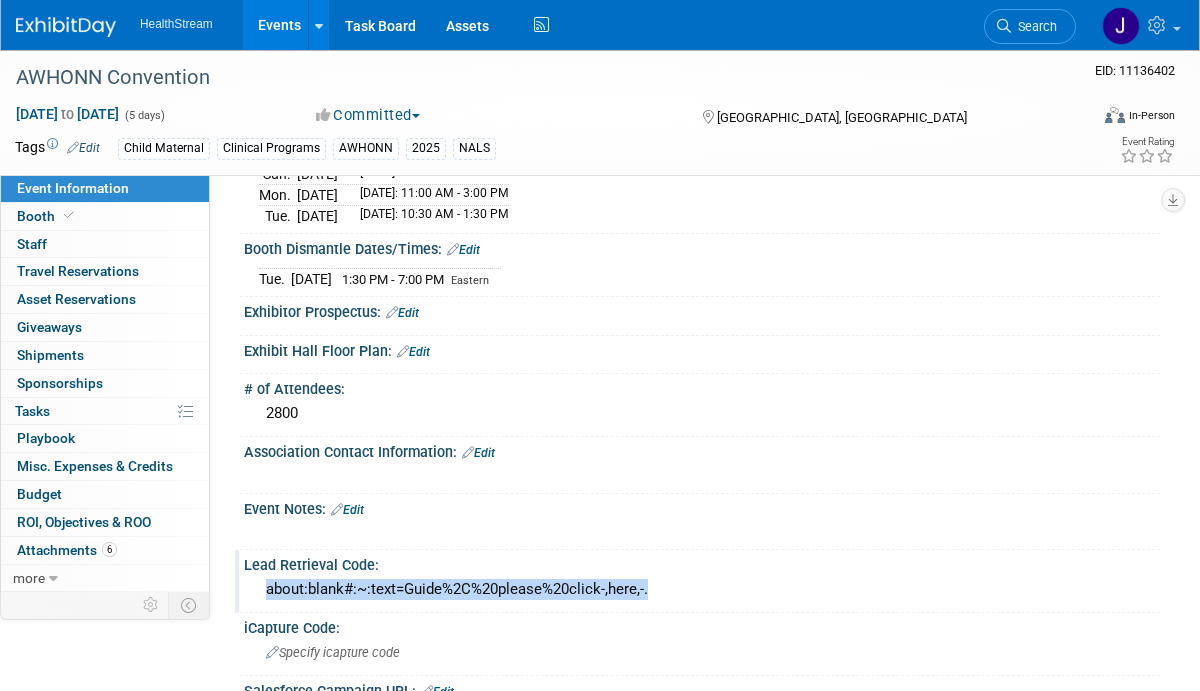 drag, startPoint x: 657, startPoint y: 594, endPoint x: 252, endPoint y: 583, distance: 405.14935 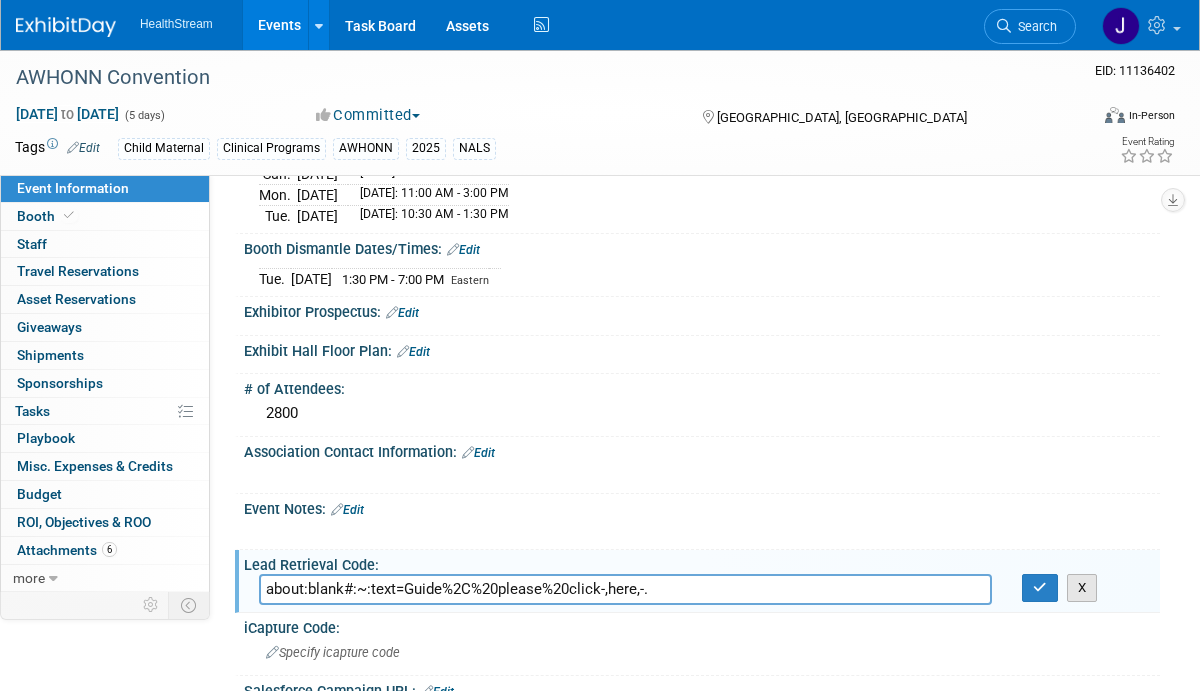 click on "X" at bounding box center [1082, 588] 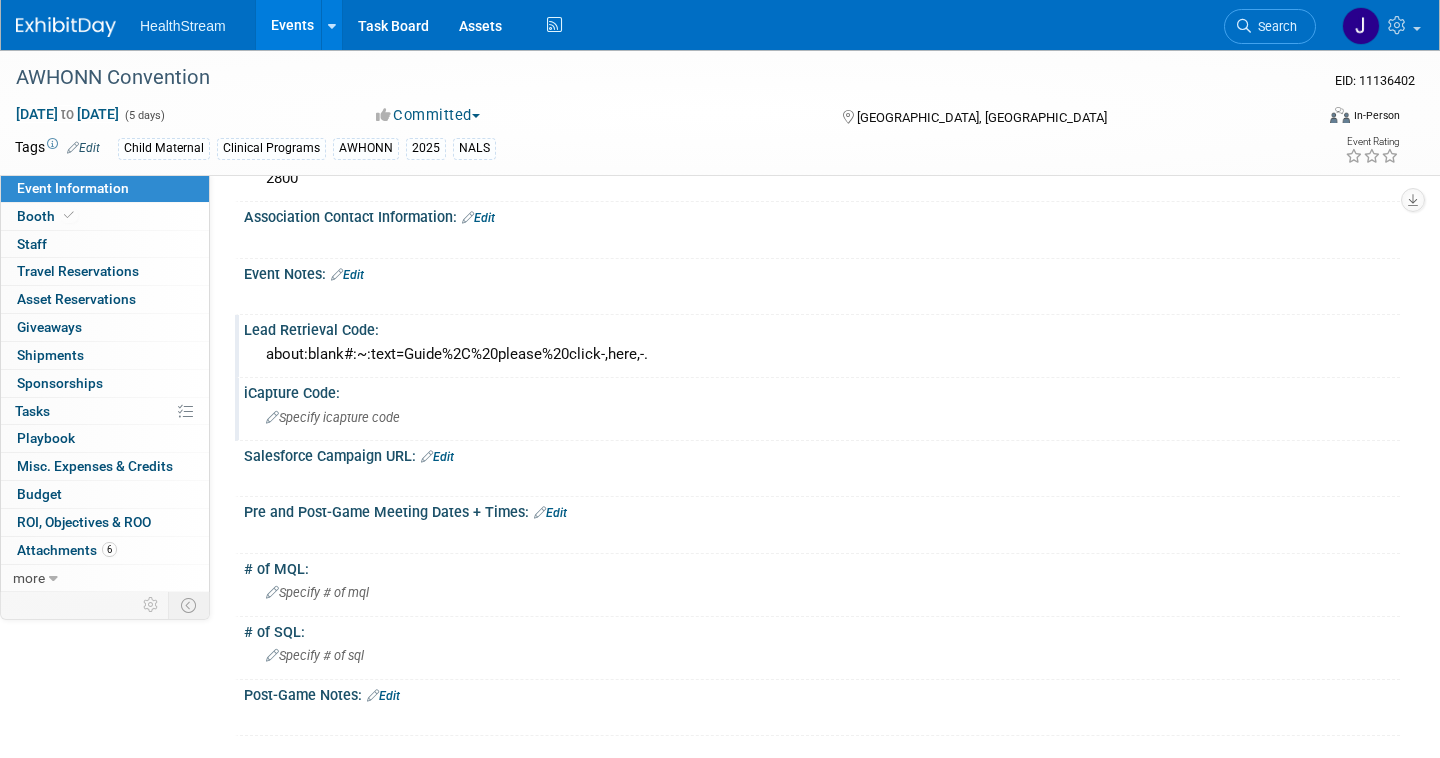 scroll, scrollTop: 696, scrollLeft: 0, axis: vertical 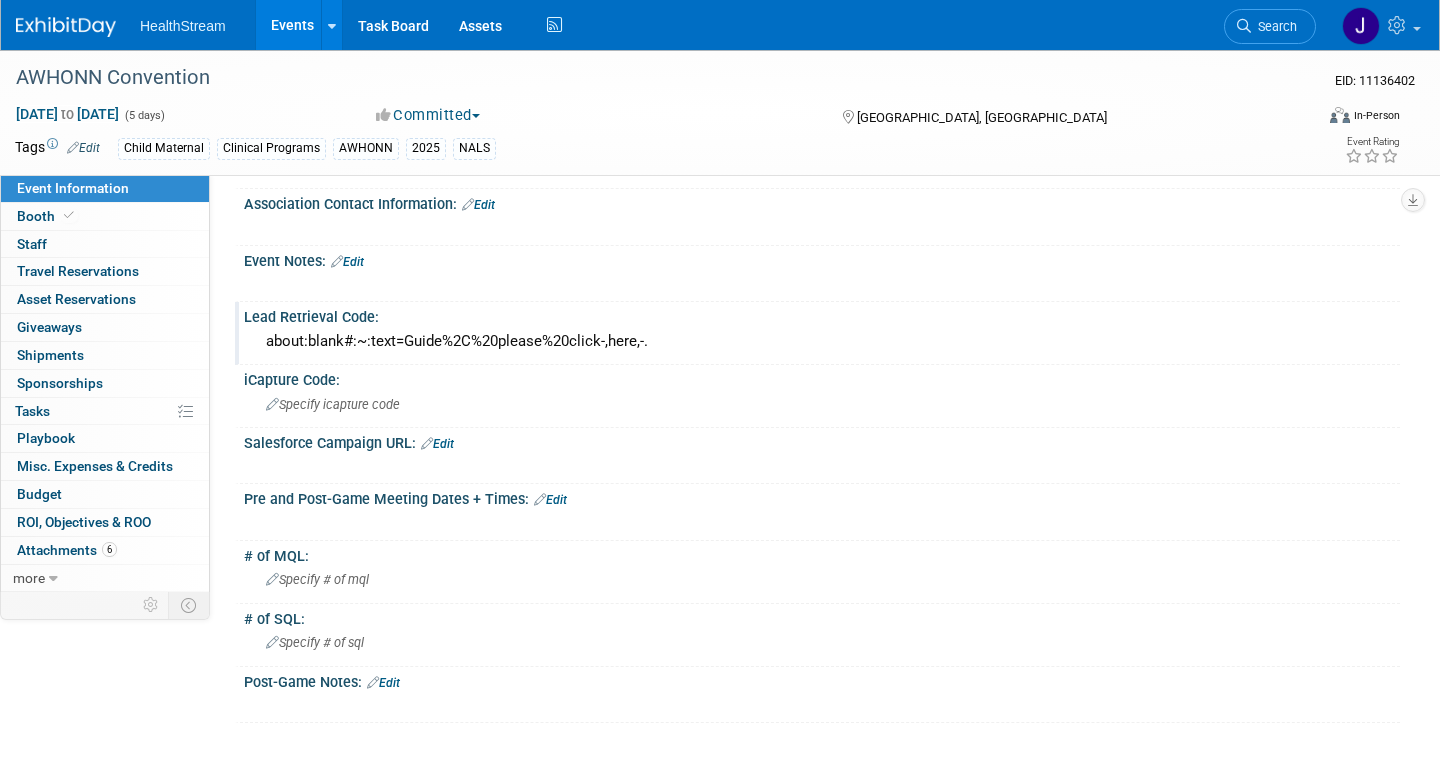 click on "about:blank#:~:text=Guide%2C%20please%20click-,here,-." at bounding box center (822, 341) 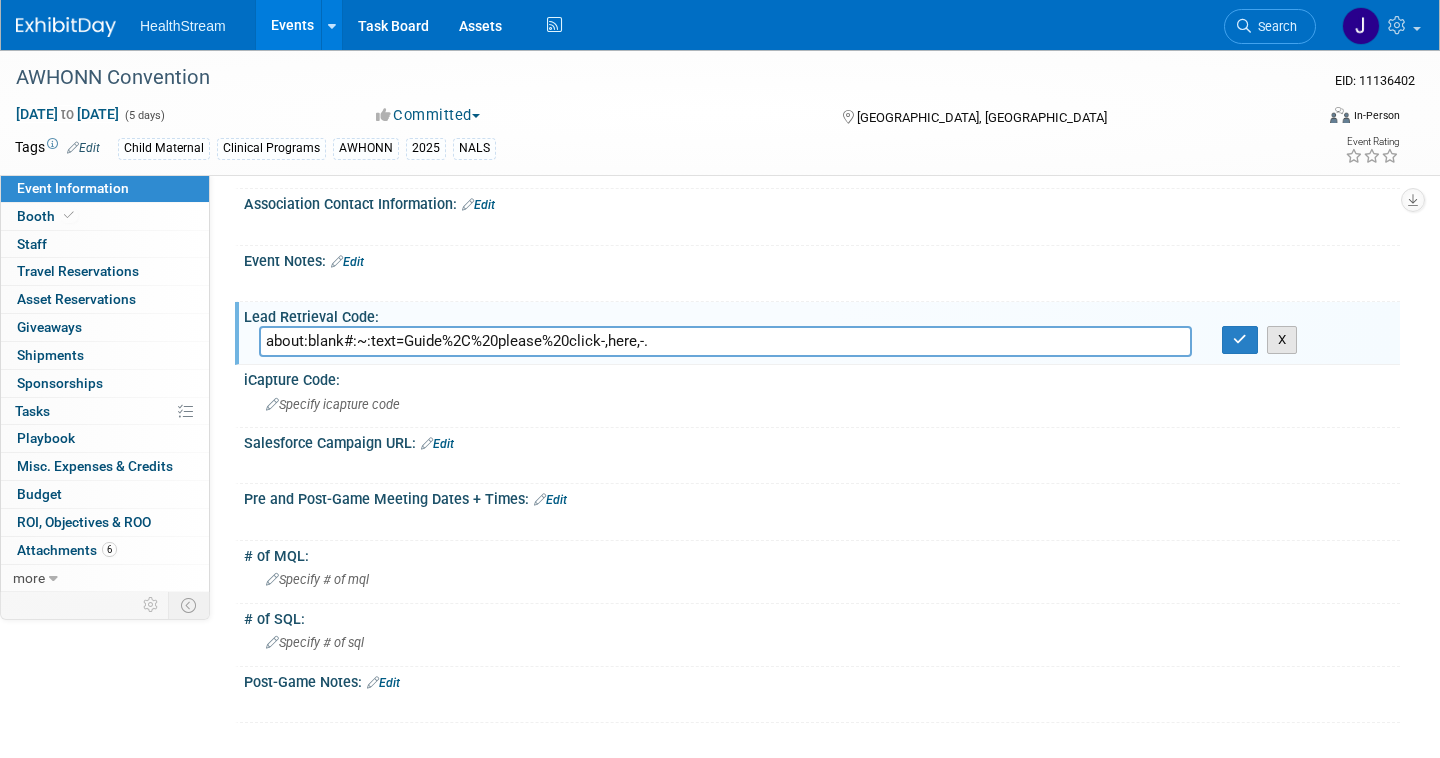 click on "X" at bounding box center [1282, 340] 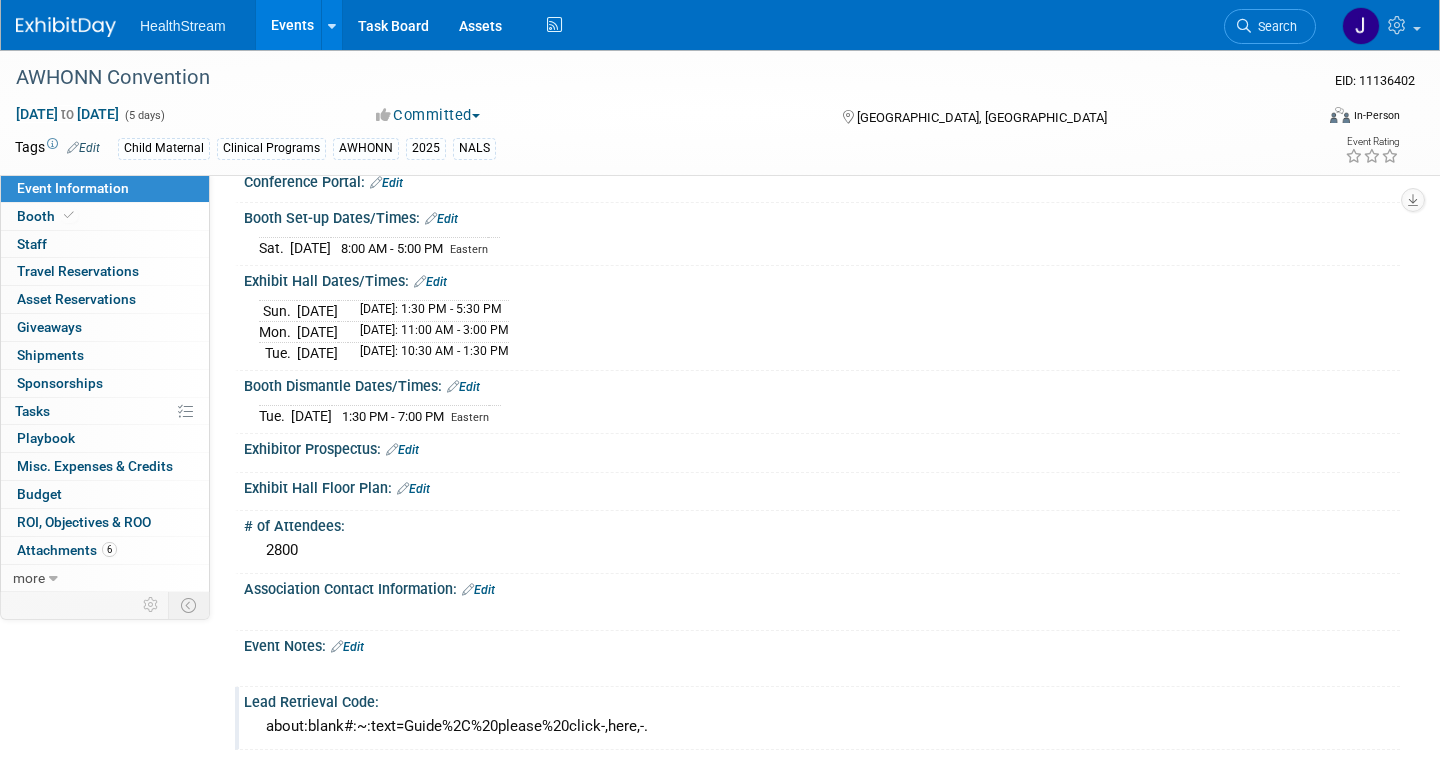scroll, scrollTop: 0, scrollLeft: 0, axis: both 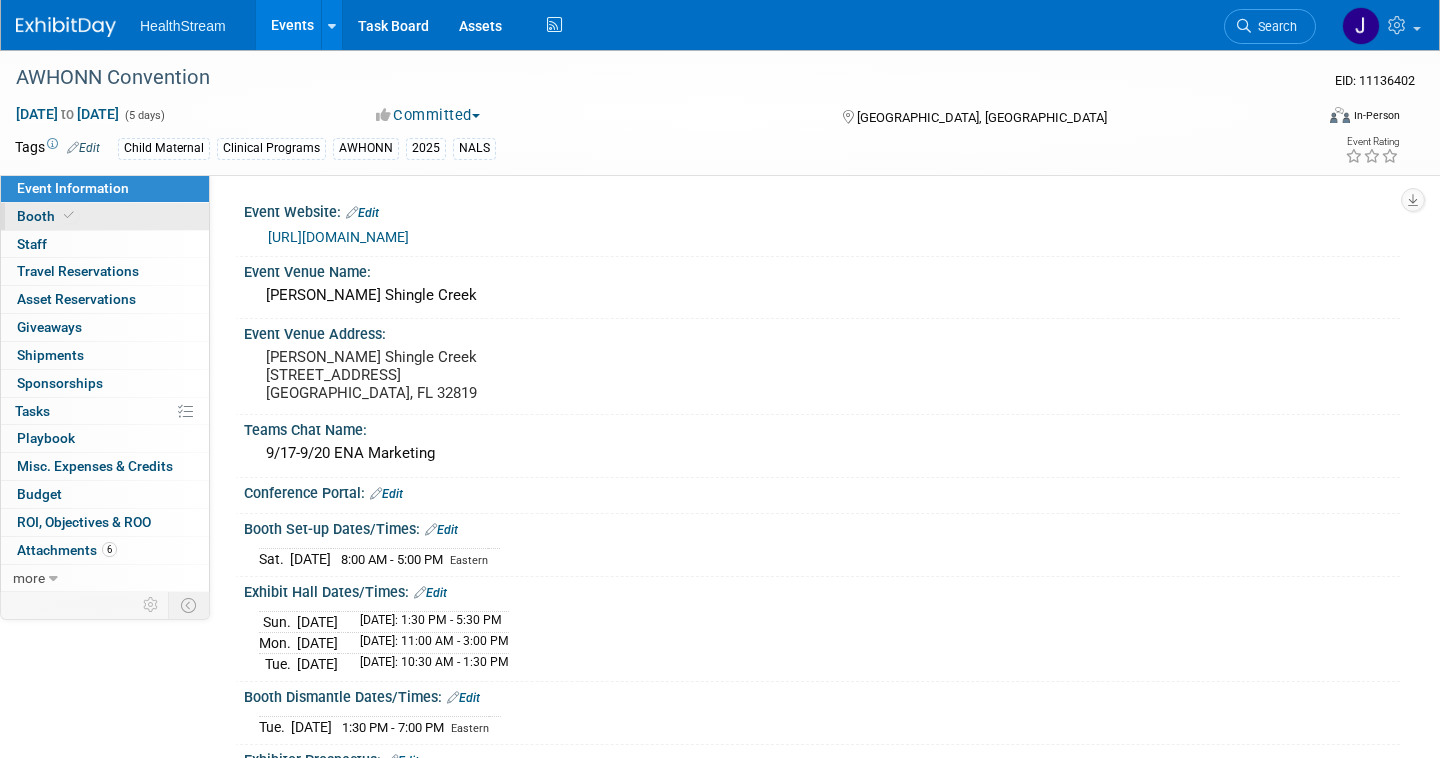 click on "Booth" at bounding box center [47, 216] 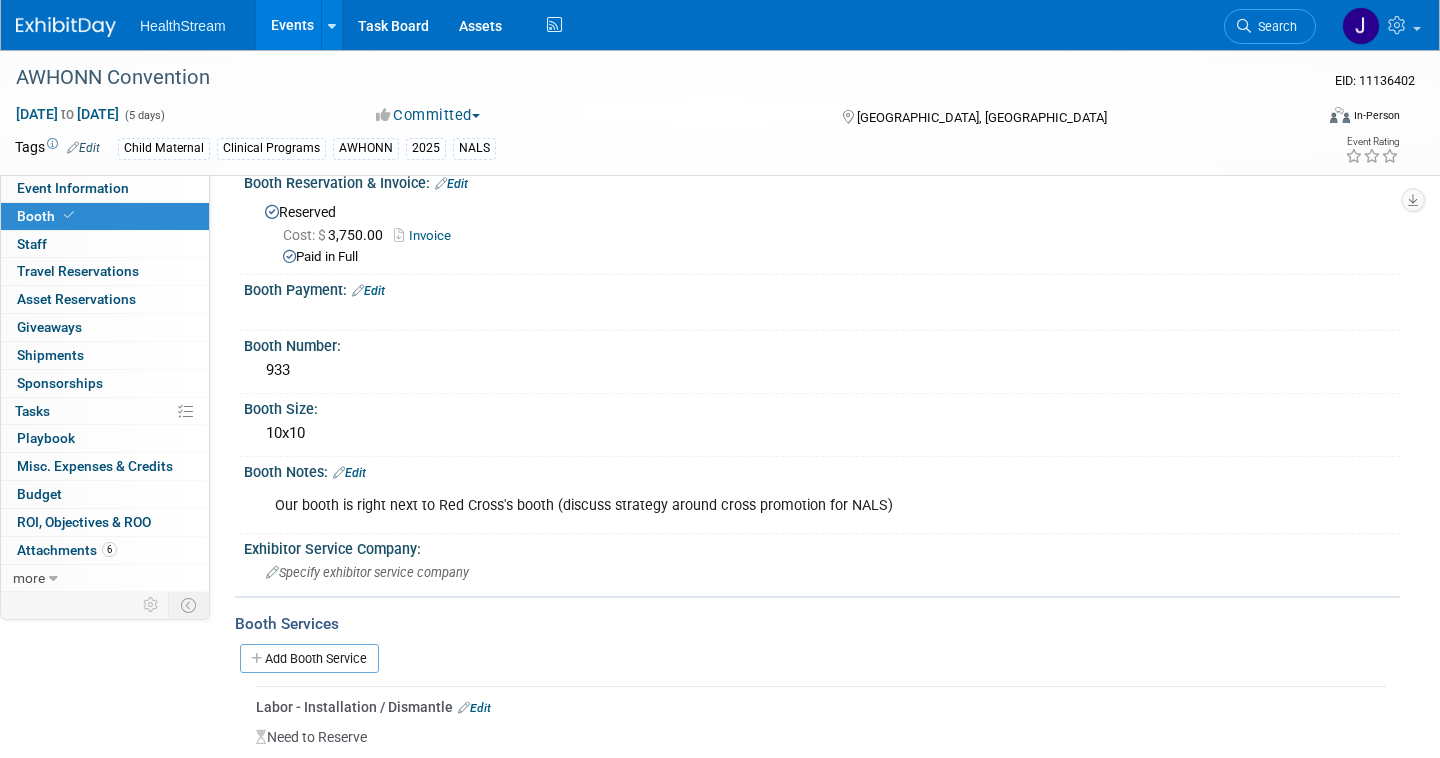 scroll, scrollTop: 151, scrollLeft: 0, axis: vertical 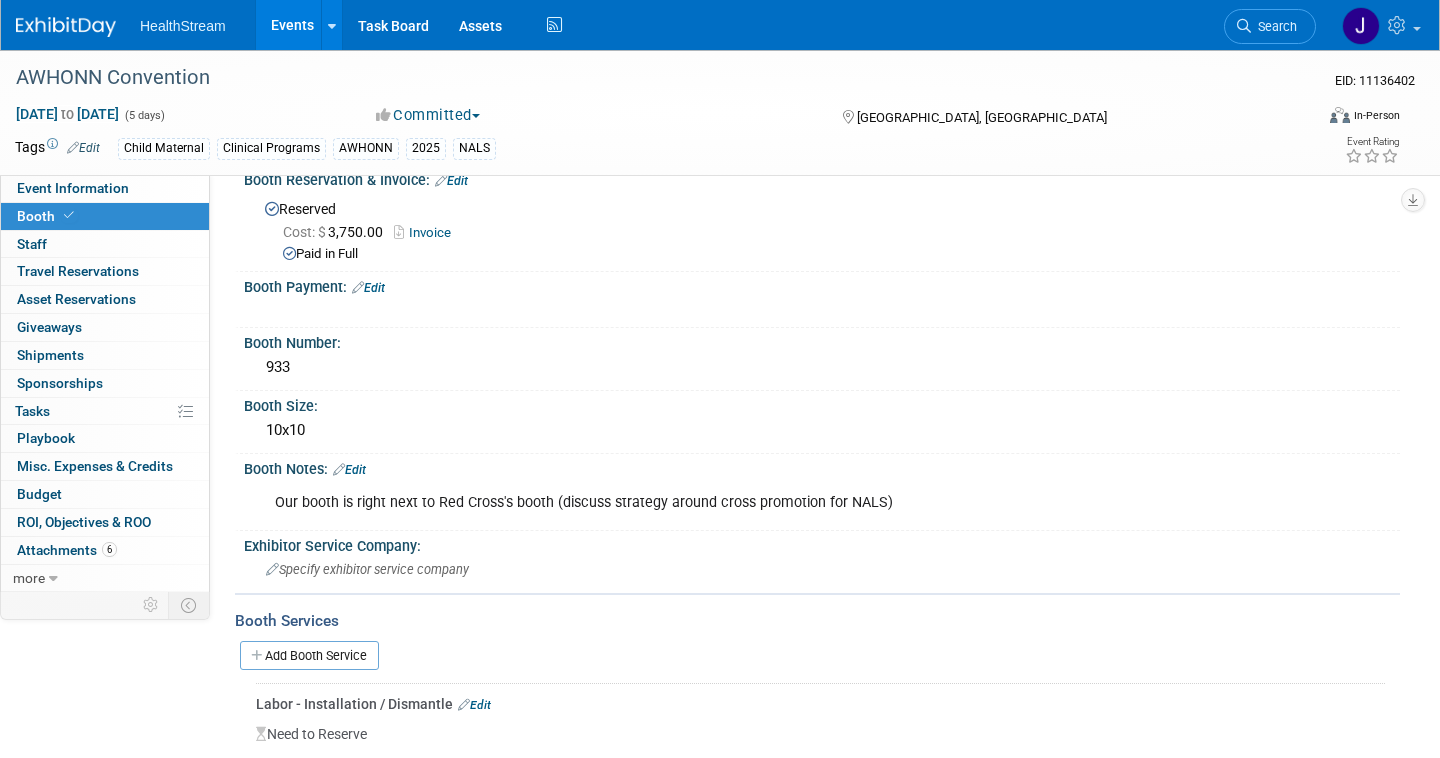 click on "Edit" at bounding box center [368, 288] 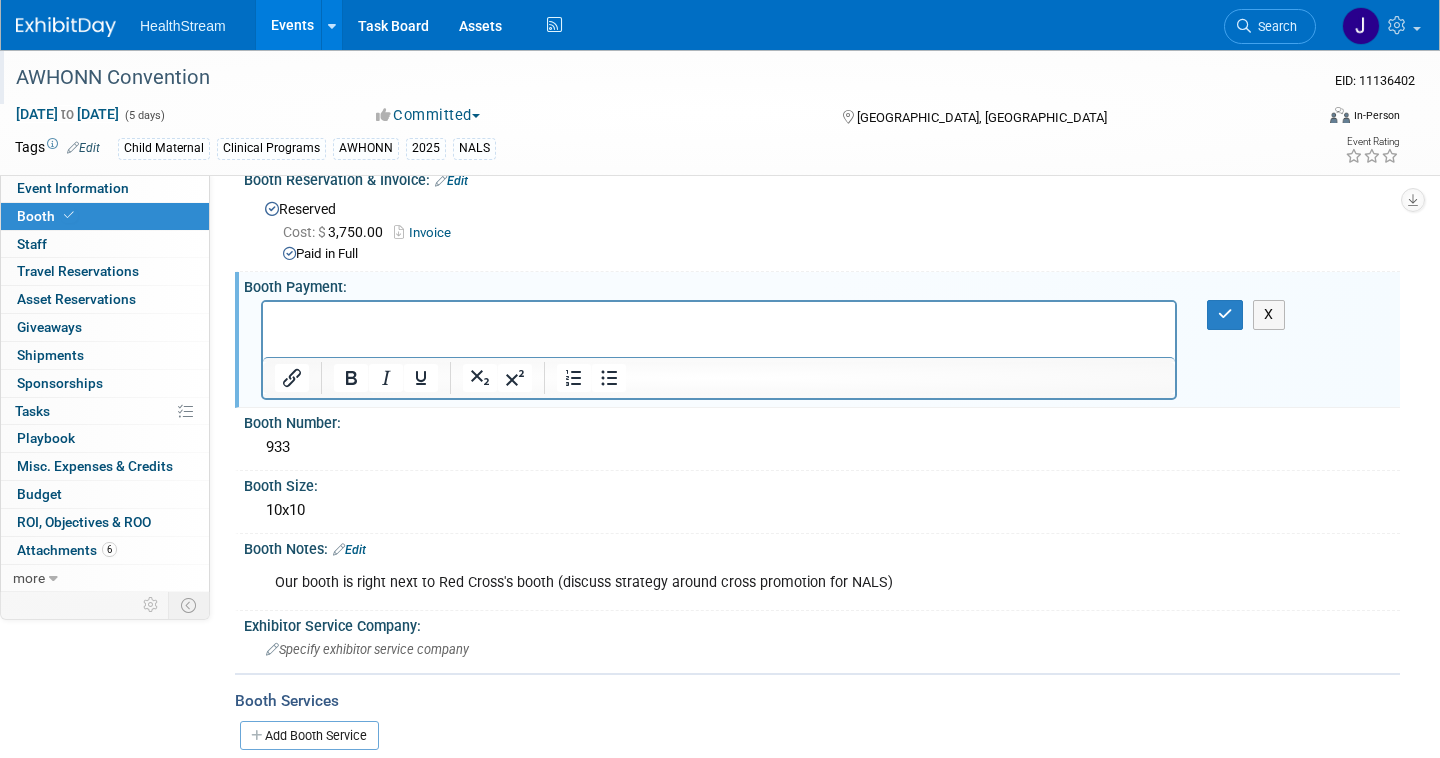 scroll, scrollTop: 0, scrollLeft: 0, axis: both 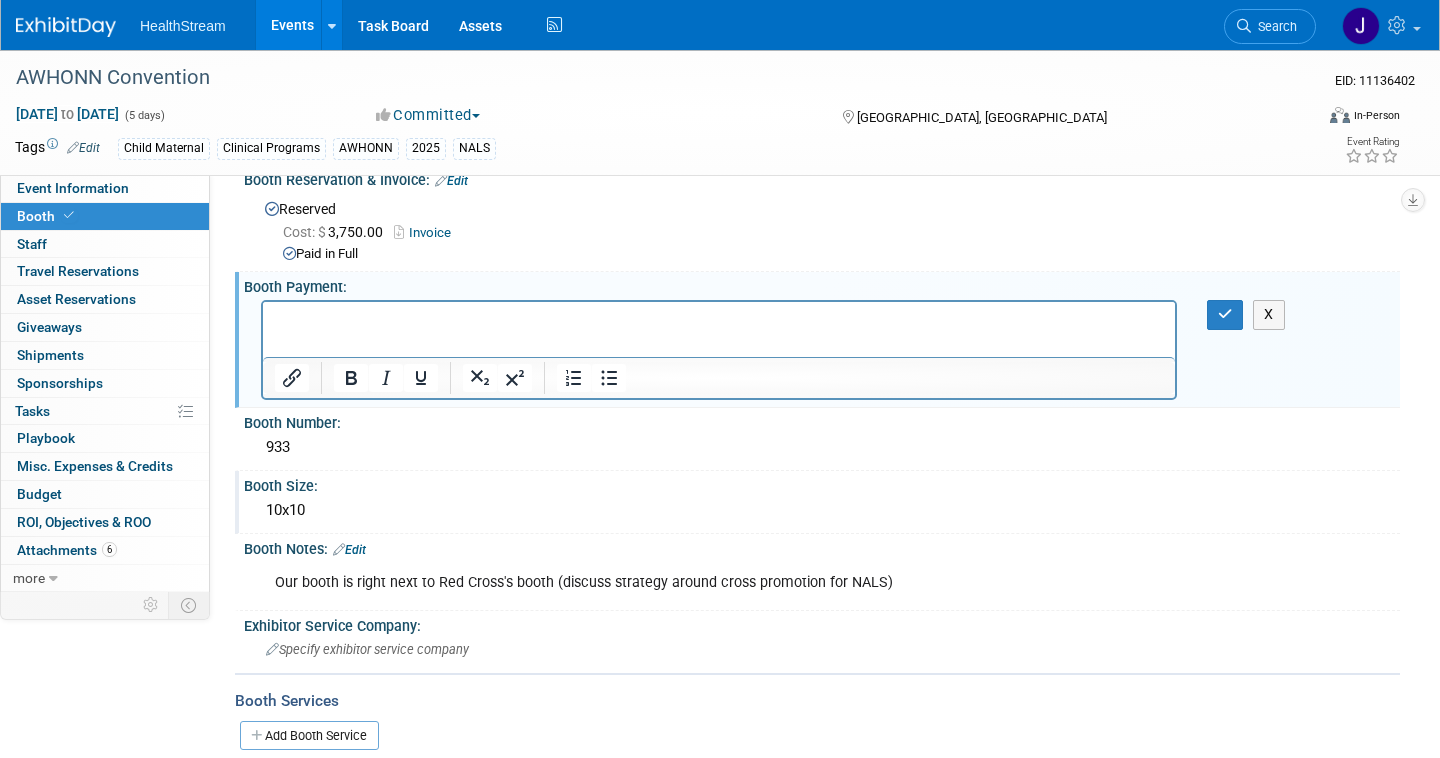 click on "Booth Size:" at bounding box center [822, 483] 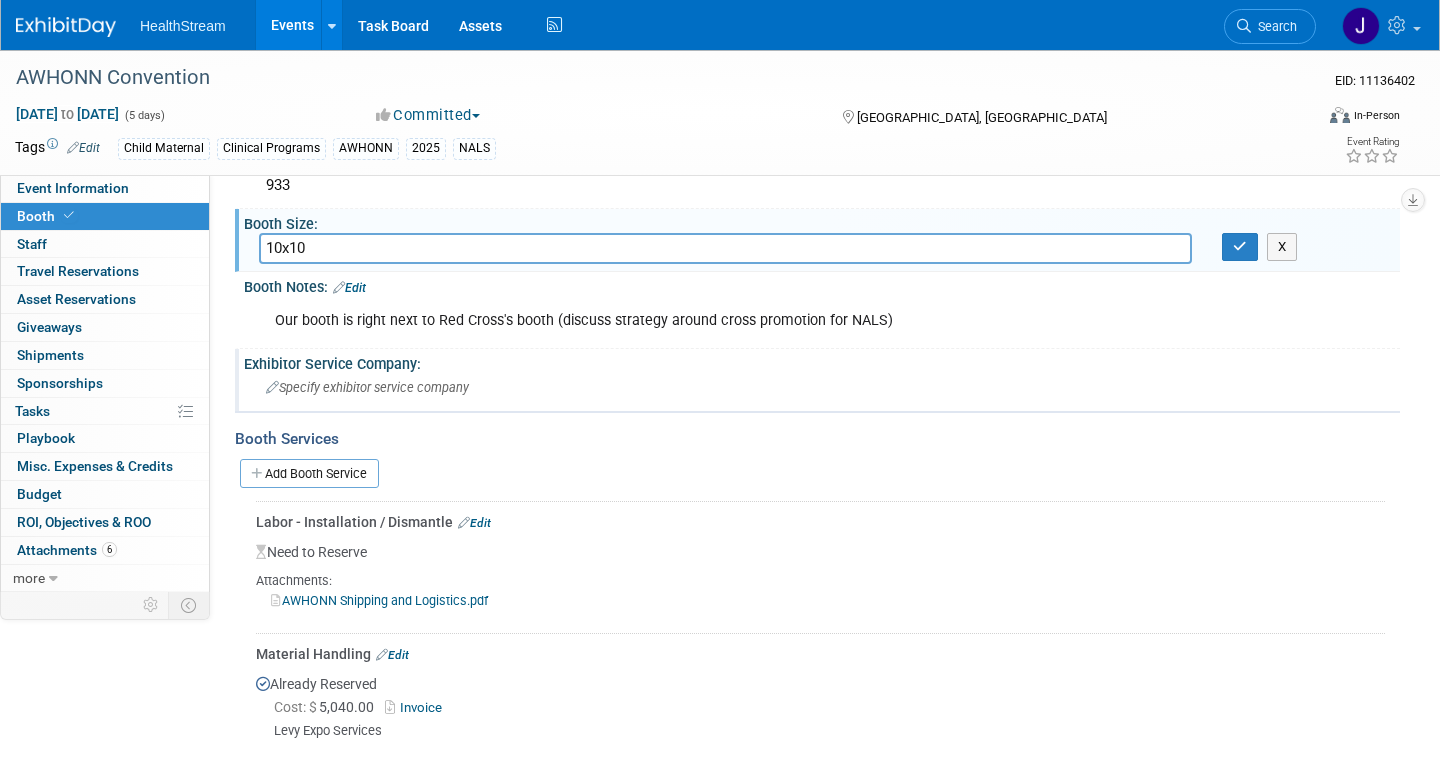 scroll, scrollTop: 414, scrollLeft: 0, axis: vertical 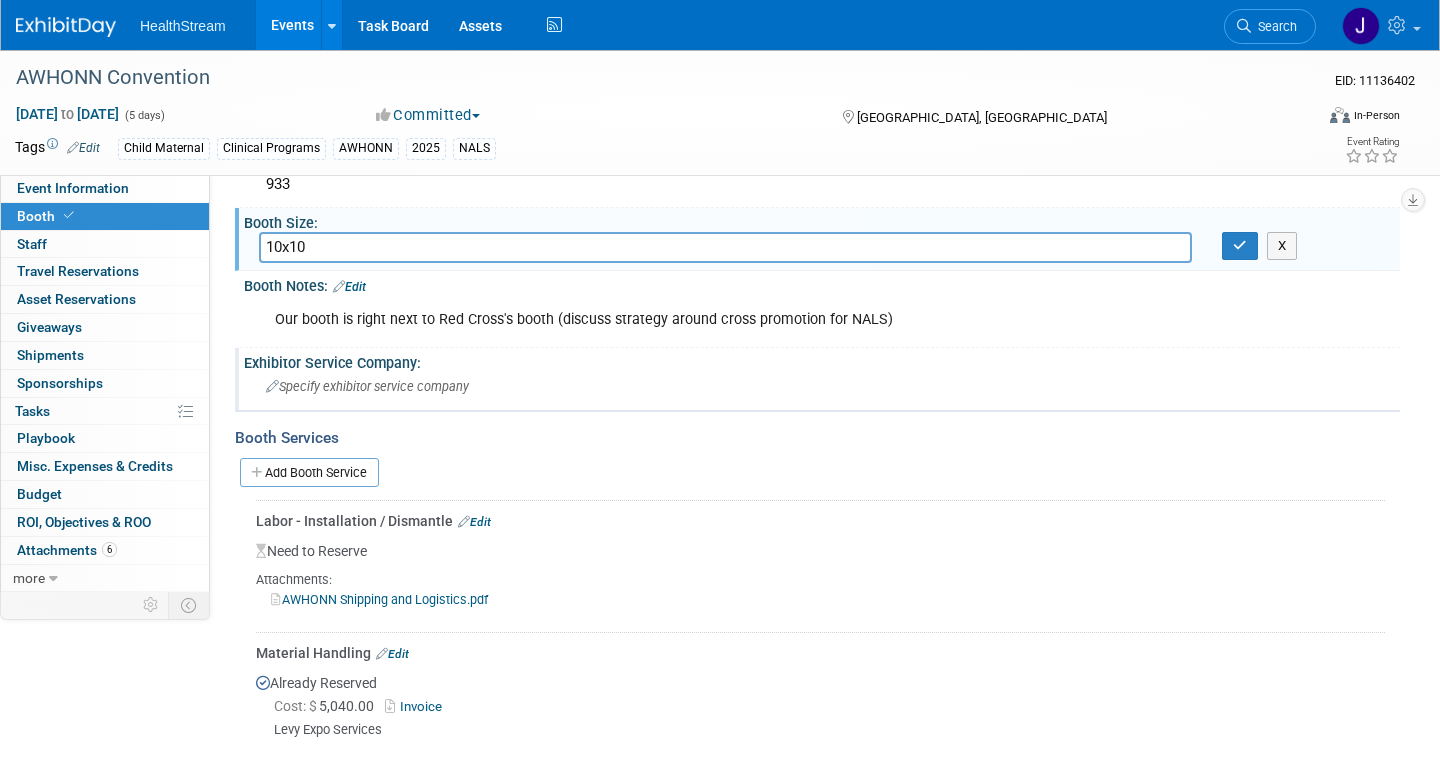 click on "Specify exhibitor service company" at bounding box center (367, 386) 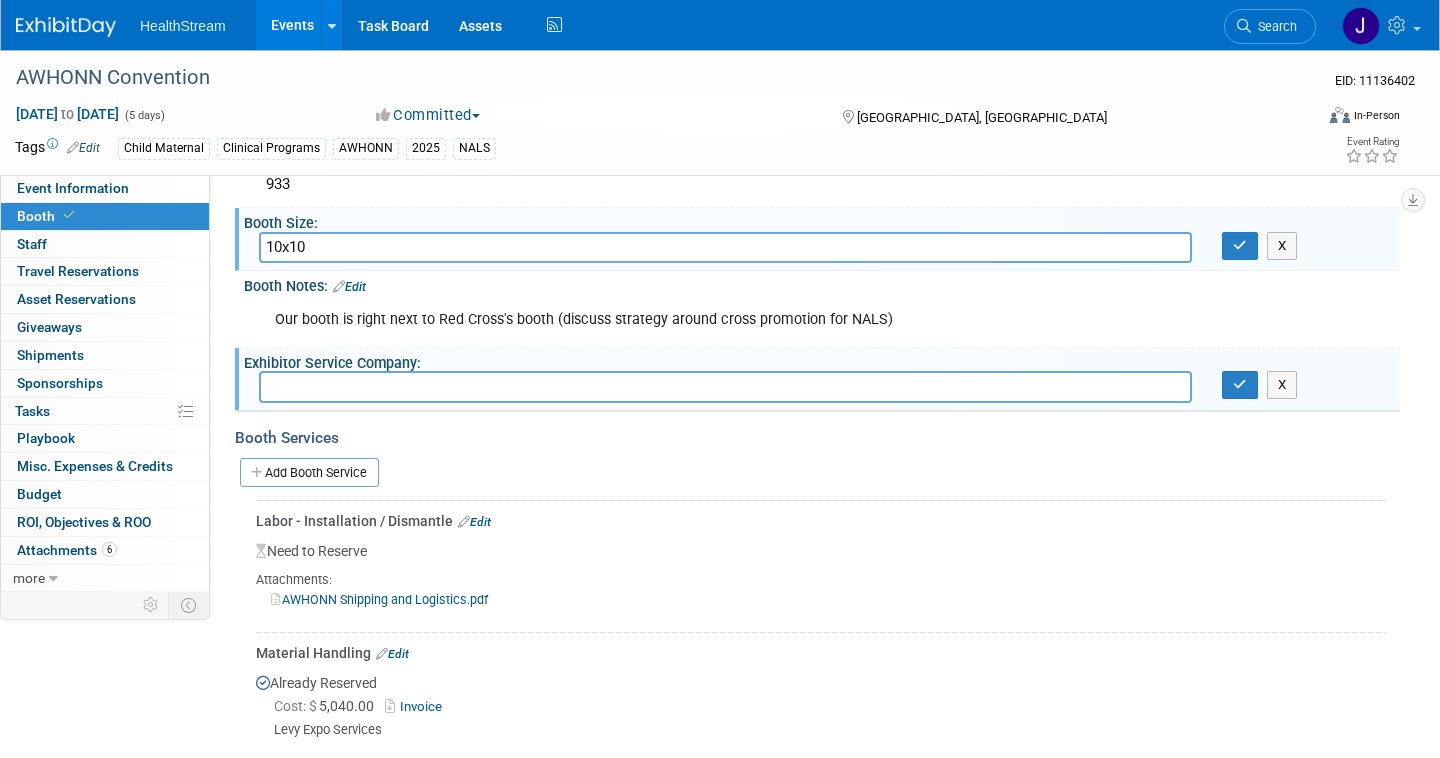 paste on "https://ordering.ges.com/053600978/utilitieyservices" 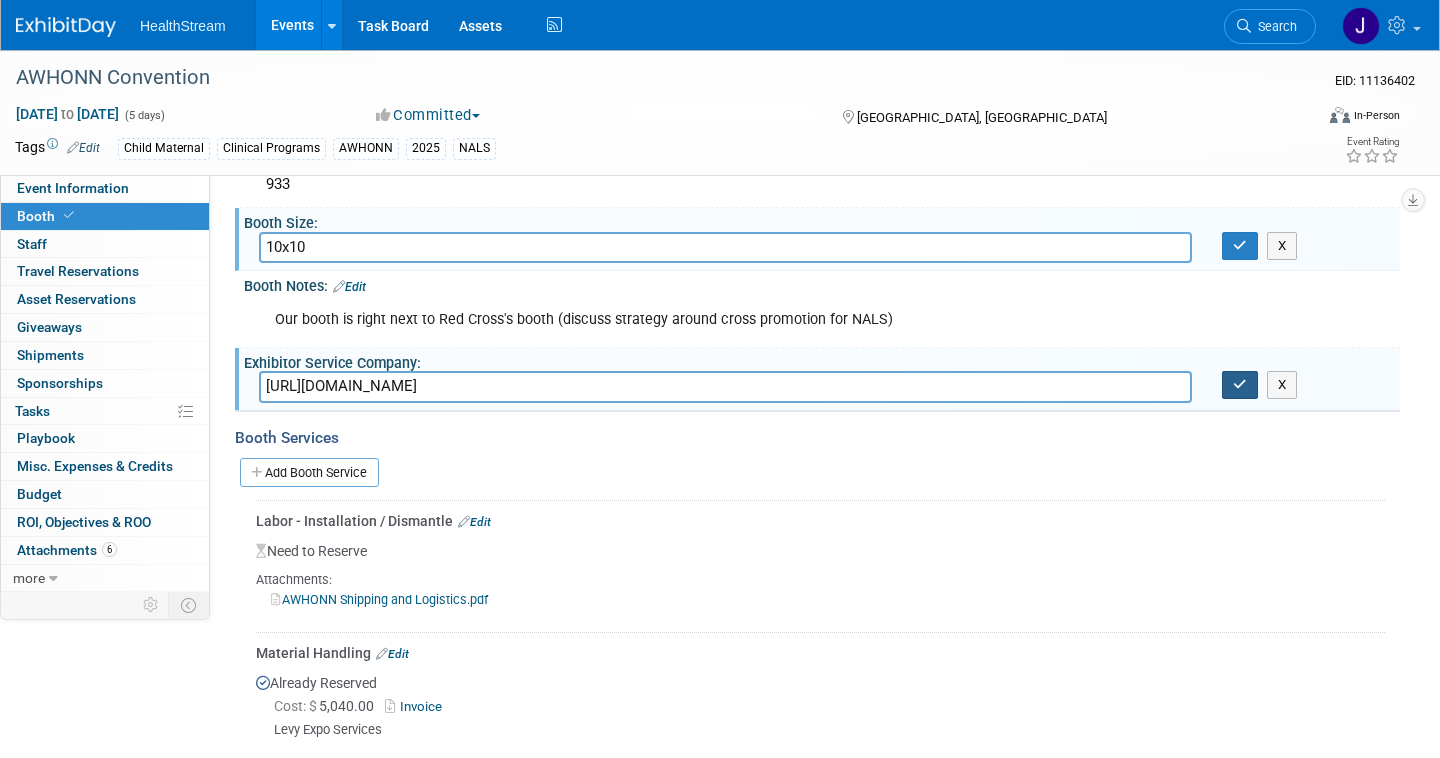 type on "https://ordering.ges.com/053600978/utilitieyservices" 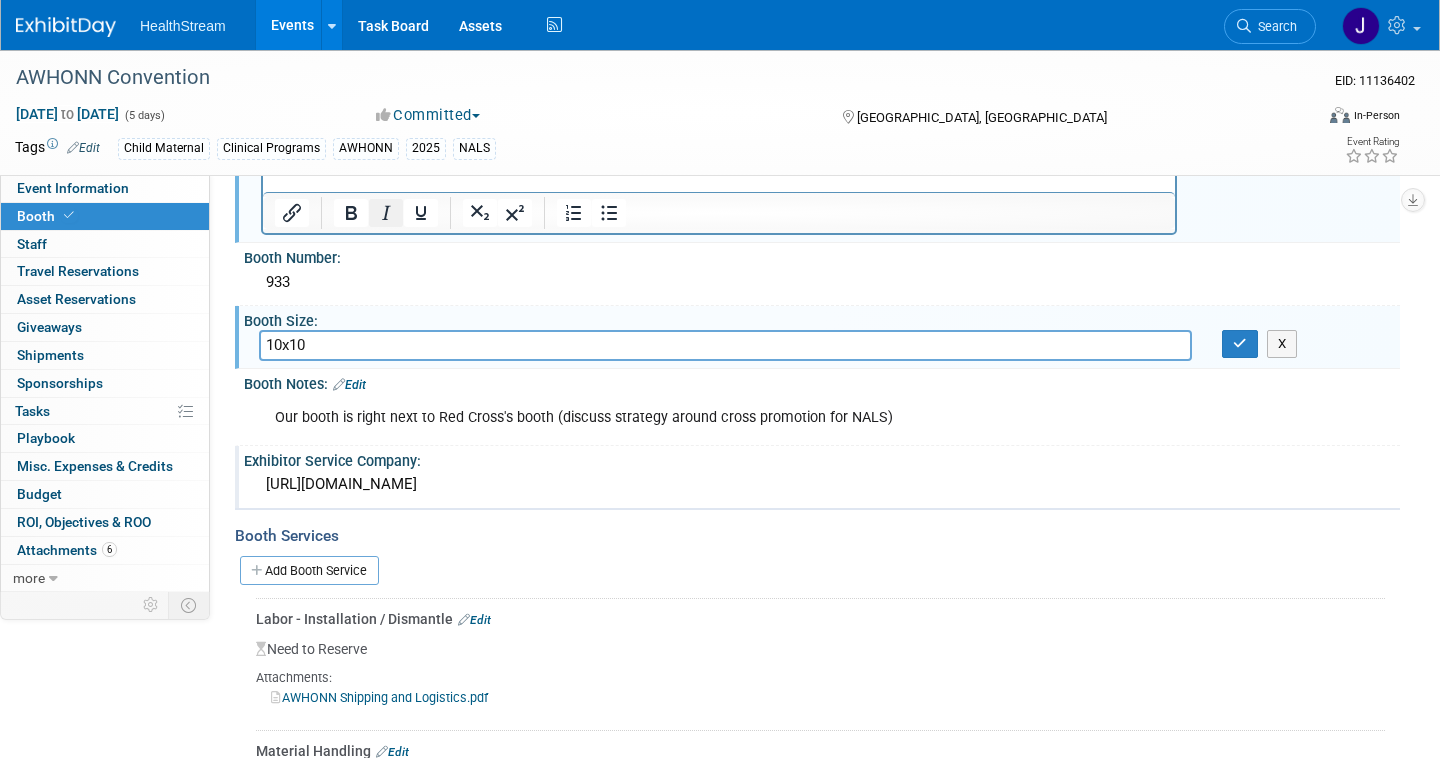 scroll, scrollTop: 317, scrollLeft: 0, axis: vertical 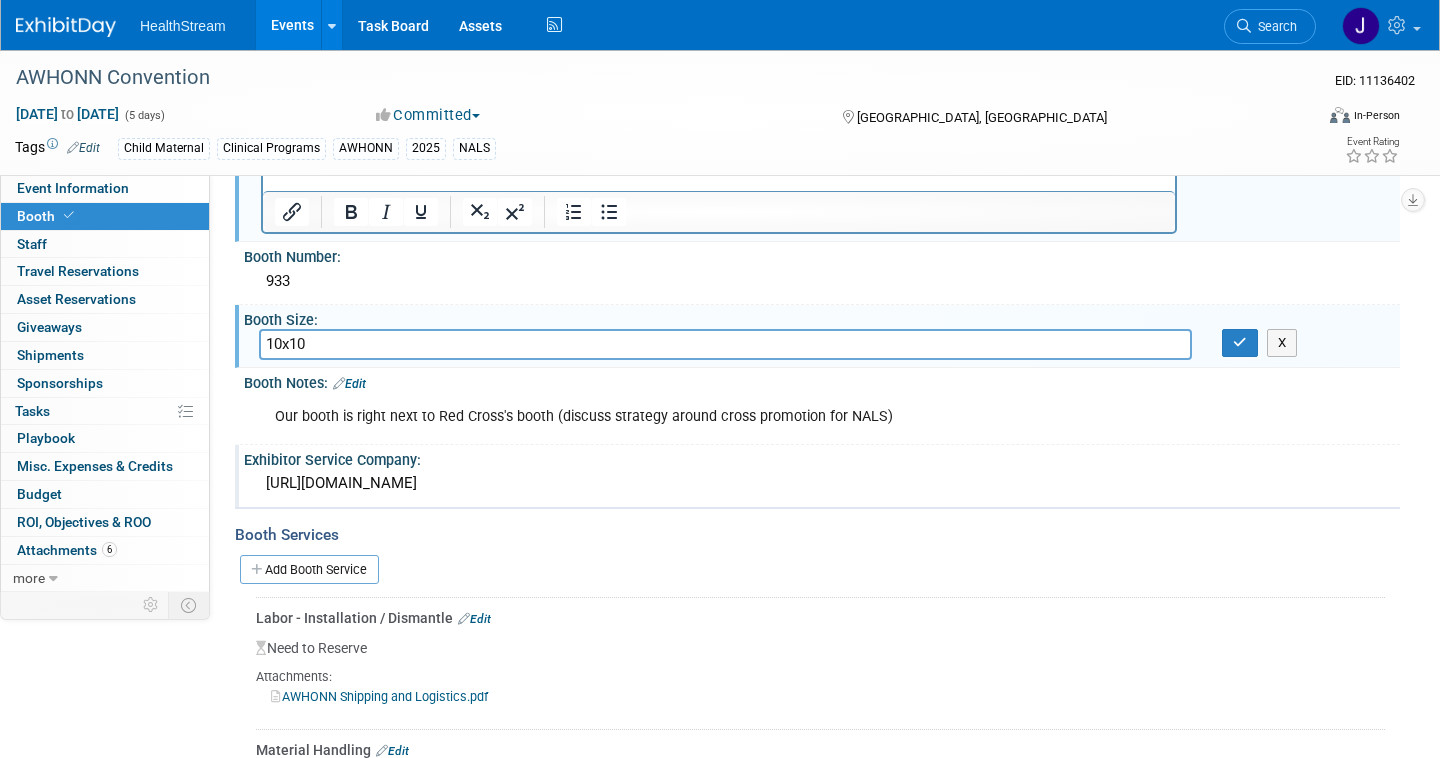 click on "https://ordering.ges.com/053600978/utilitieyservices" at bounding box center [822, 483] 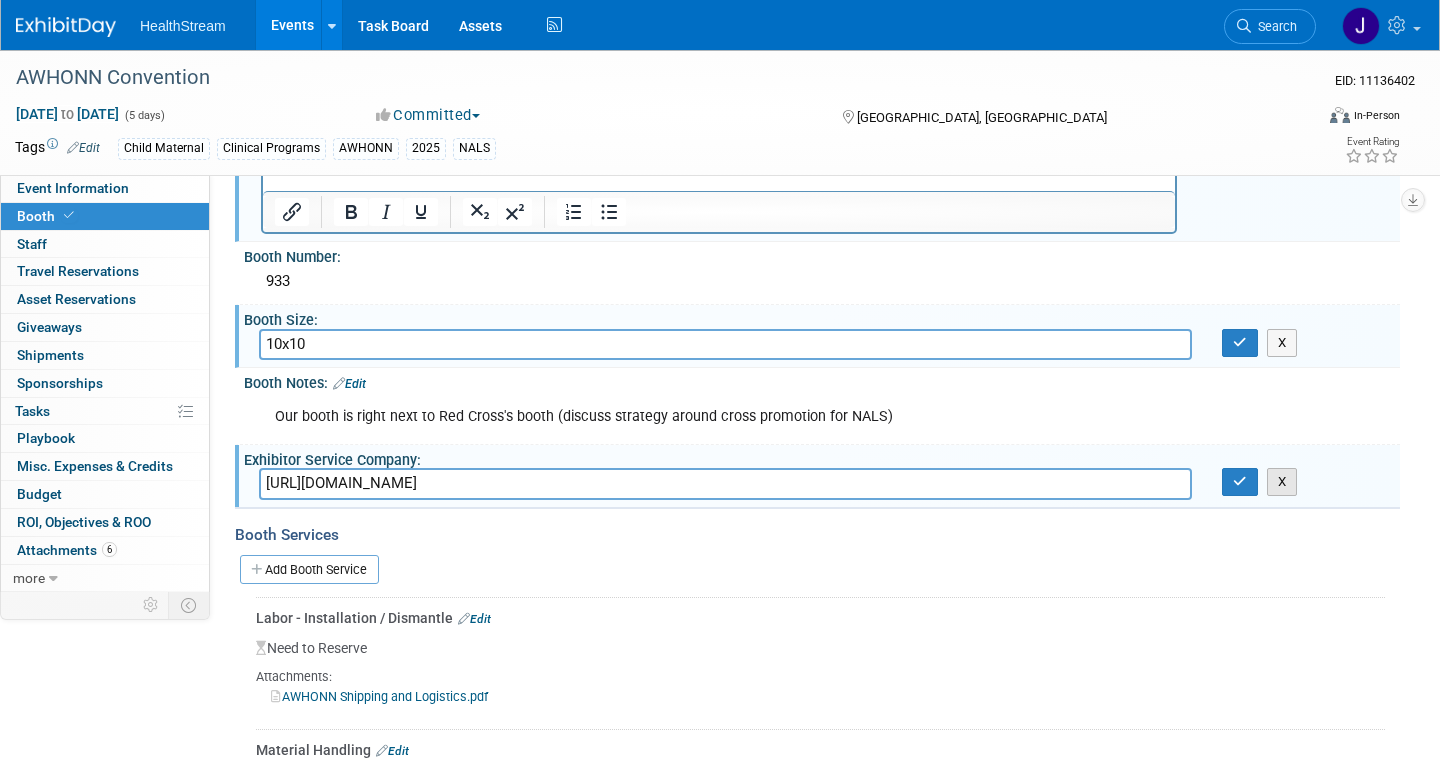 click on "X" at bounding box center (1282, 482) 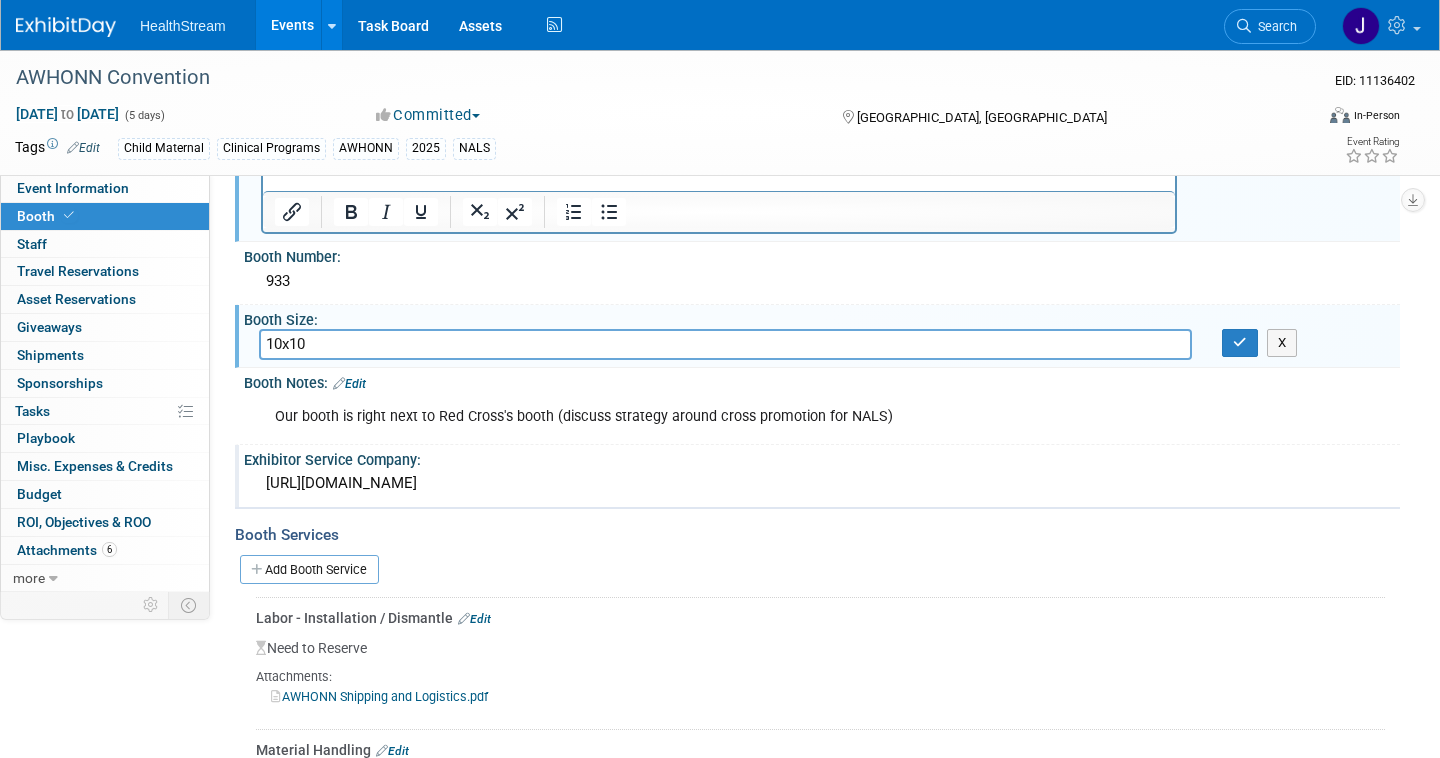 click on "https://ordering.ges.com/053600978/utilitieyservices" at bounding box center (822, 483) 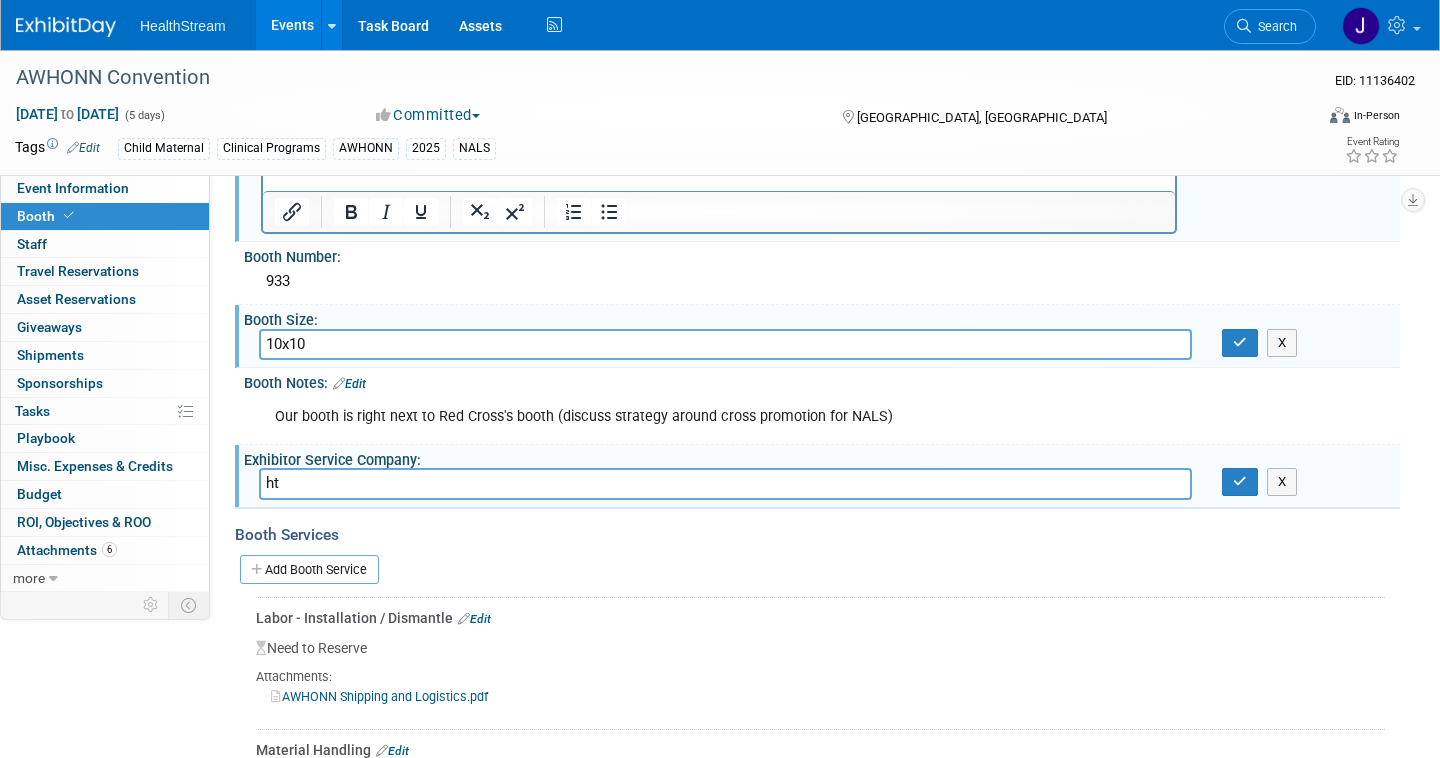 type on "h" 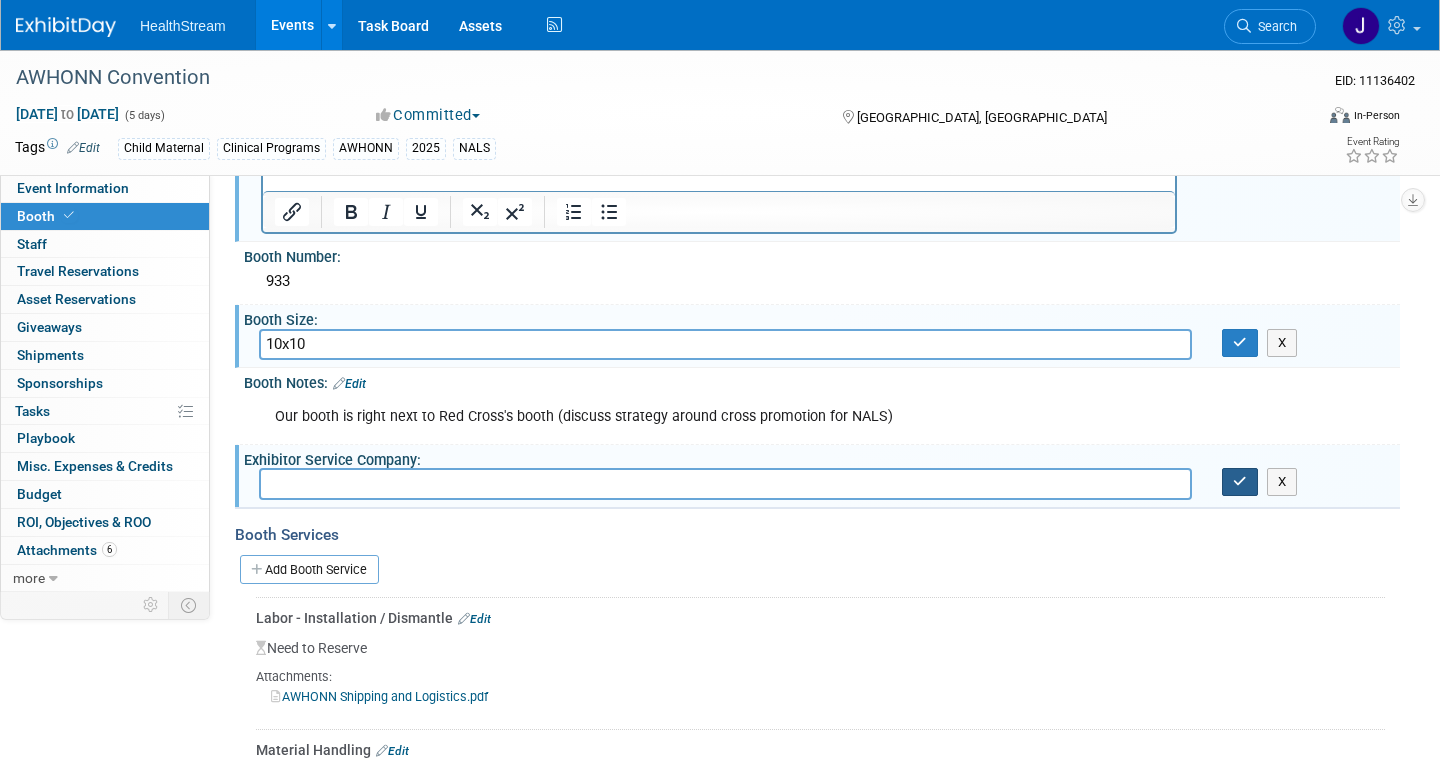 type 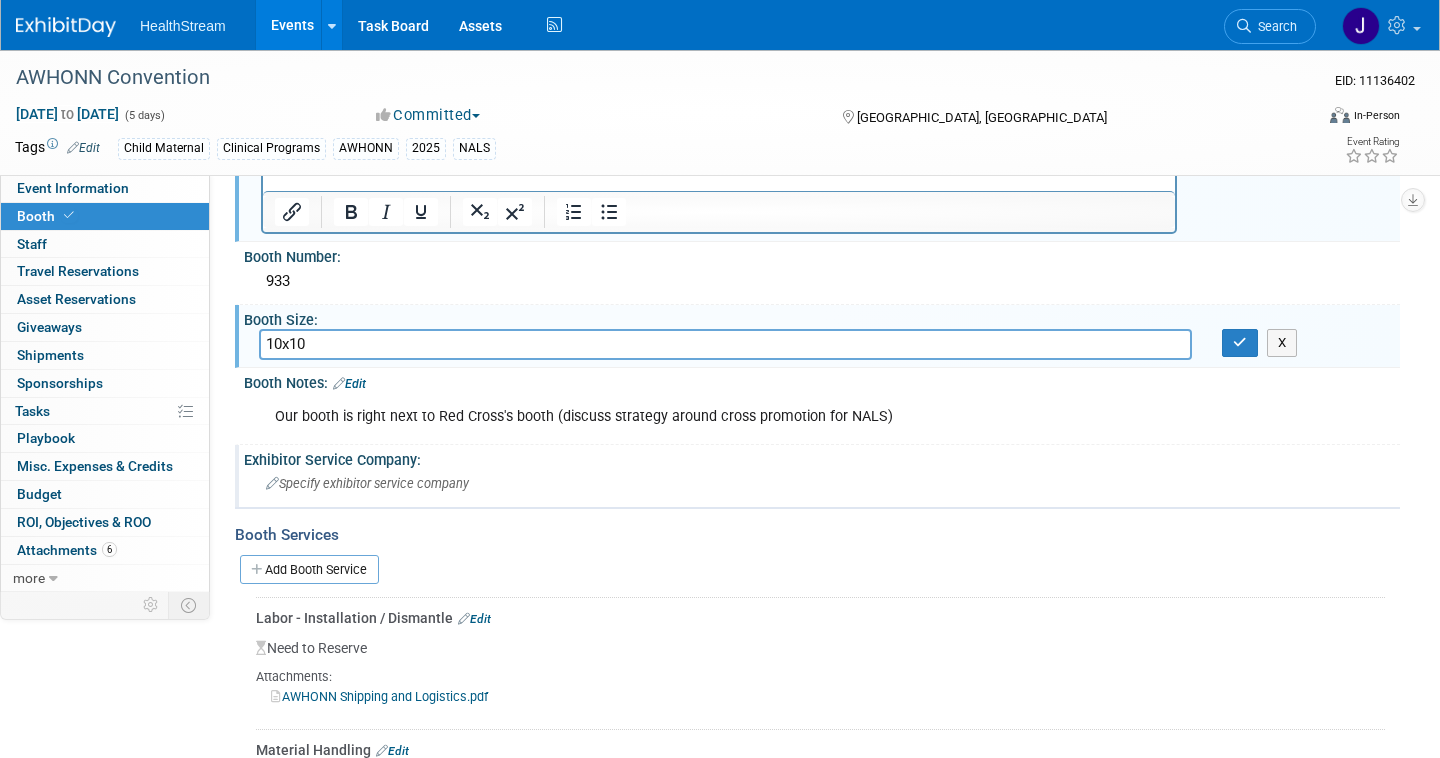click on "Events" at bounding box center (292, 25) 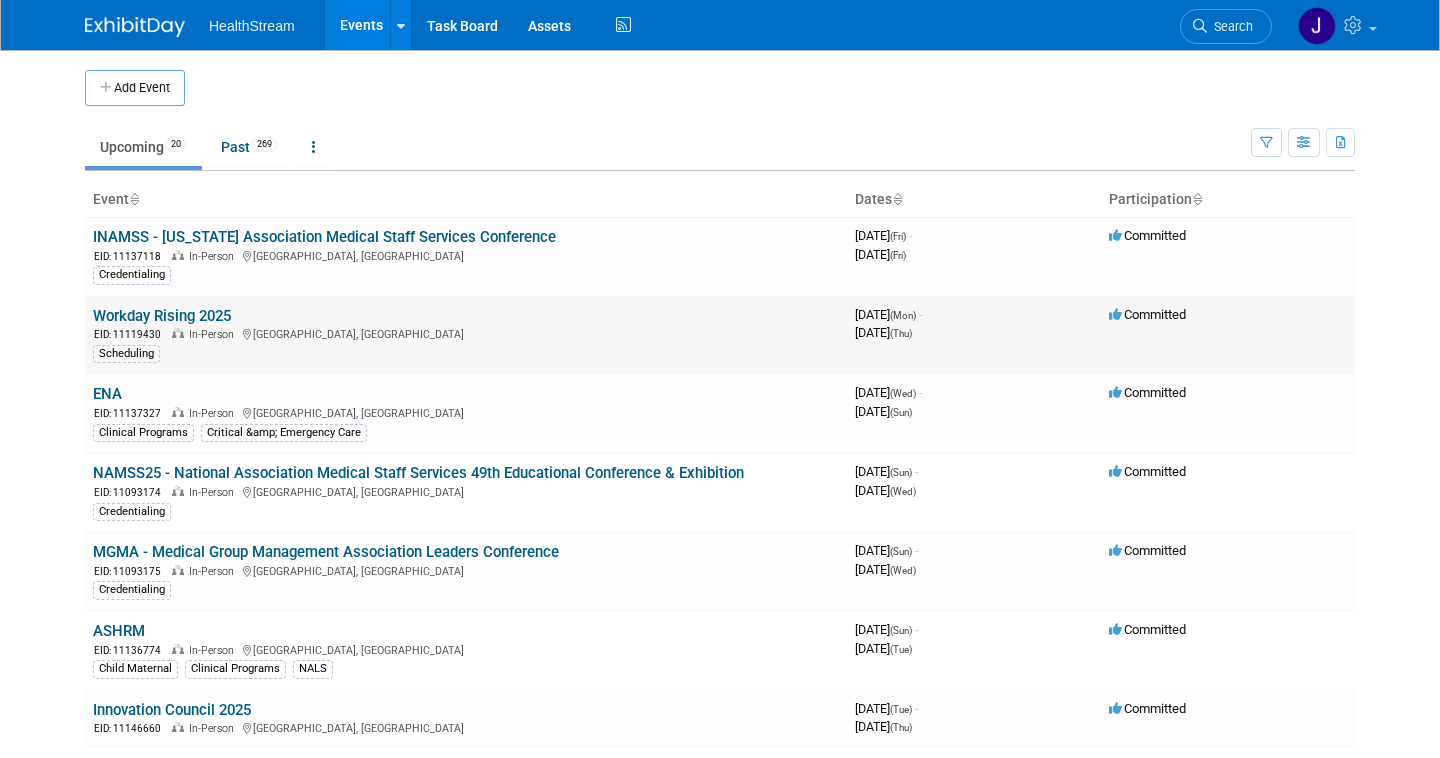 scroll, scrollTop: 0, scrollLeft: 0, axis: both 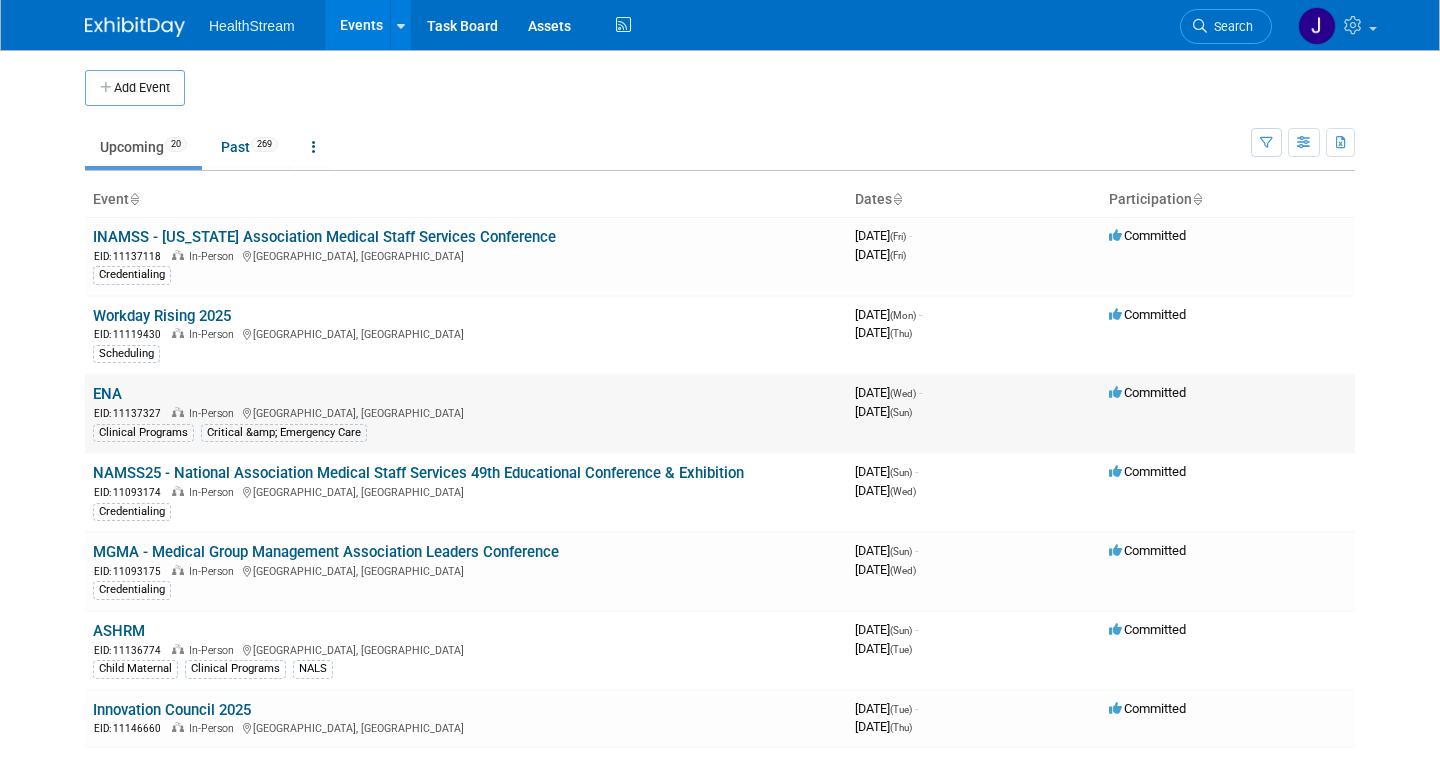 click on "ENA" at bounding box center [107, 394] 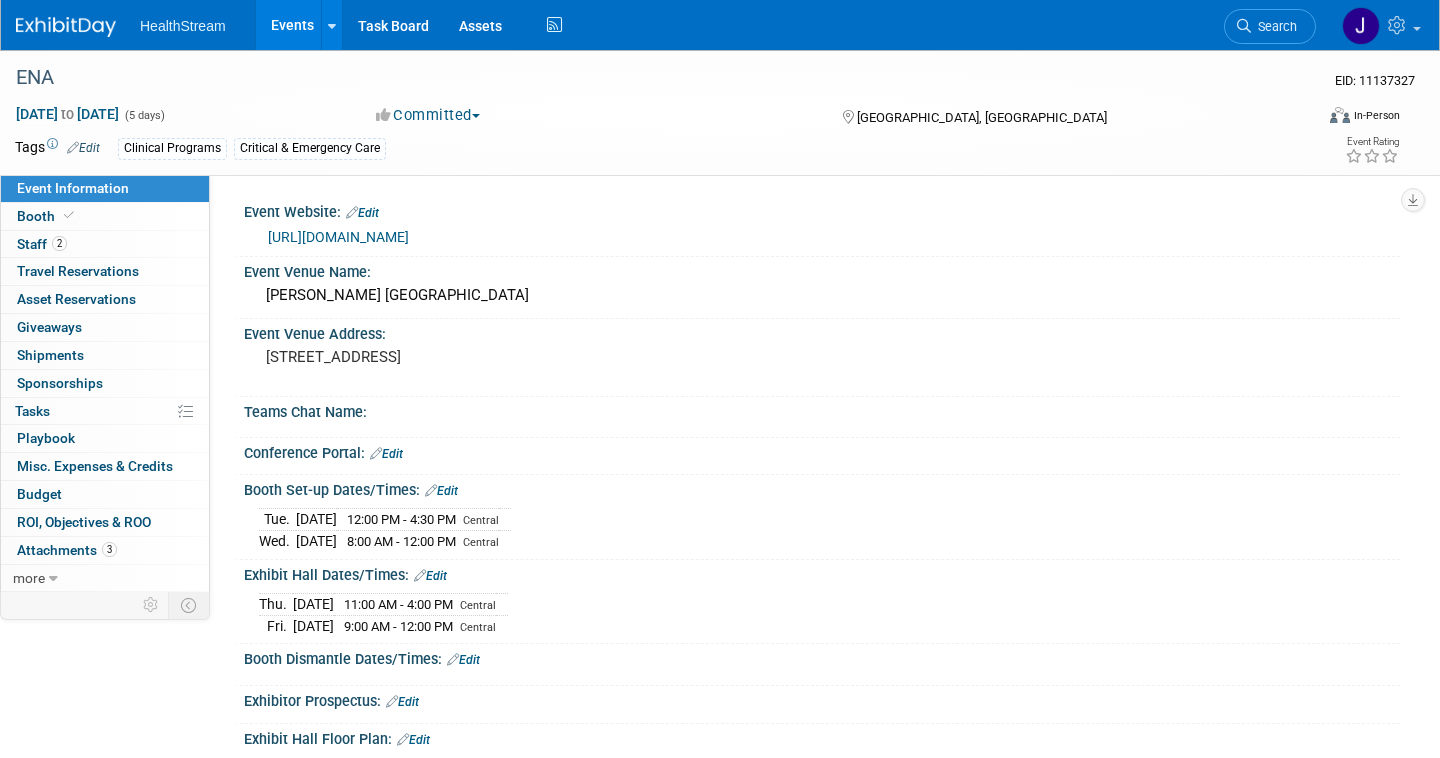 scroll, scrollTop: 0, scrollLeft: 0, axis: both 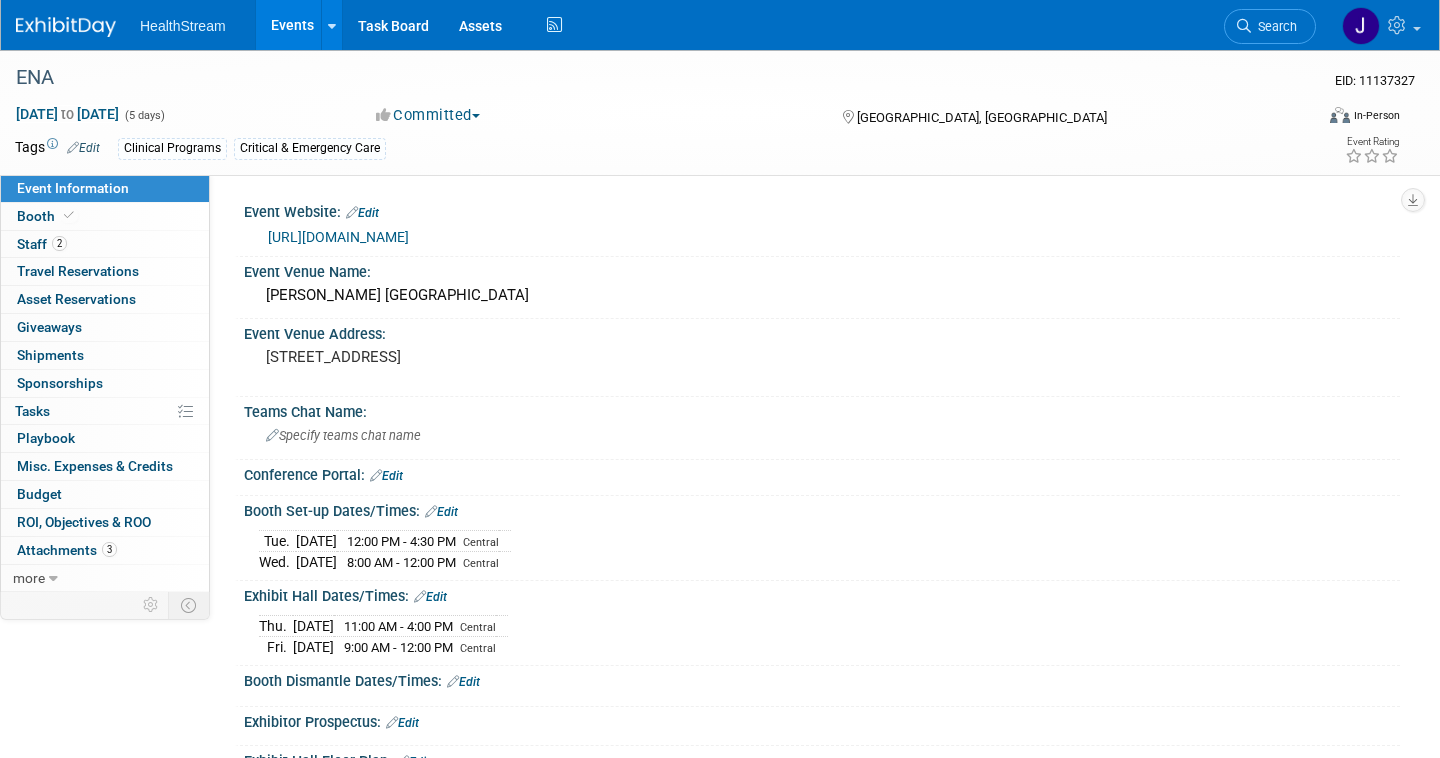 click on "Events" at bounding box center (292, 25) 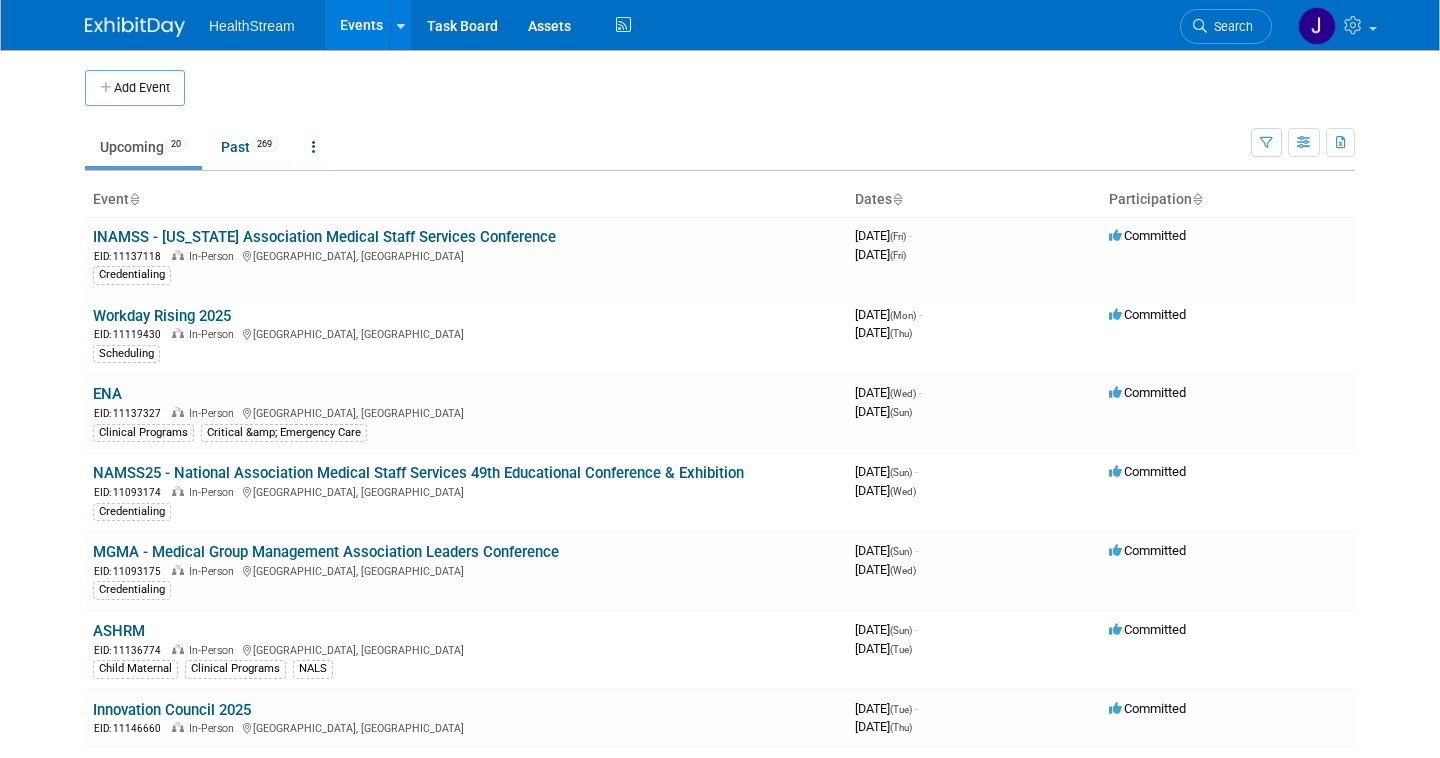 scroll, scrollTop: 0, scrollLeft: 0, axis: both 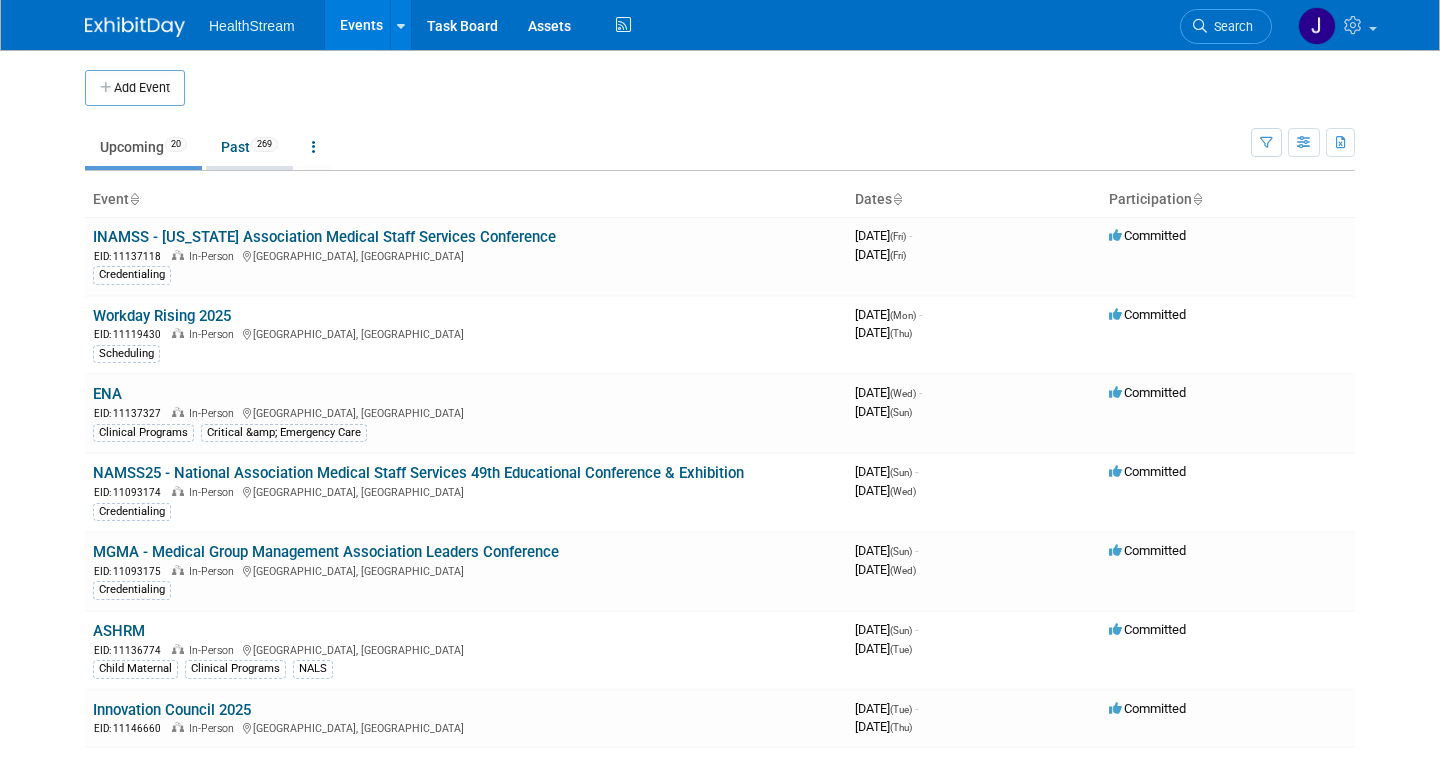 click on "Past
269" at bounding box center [249, 147] 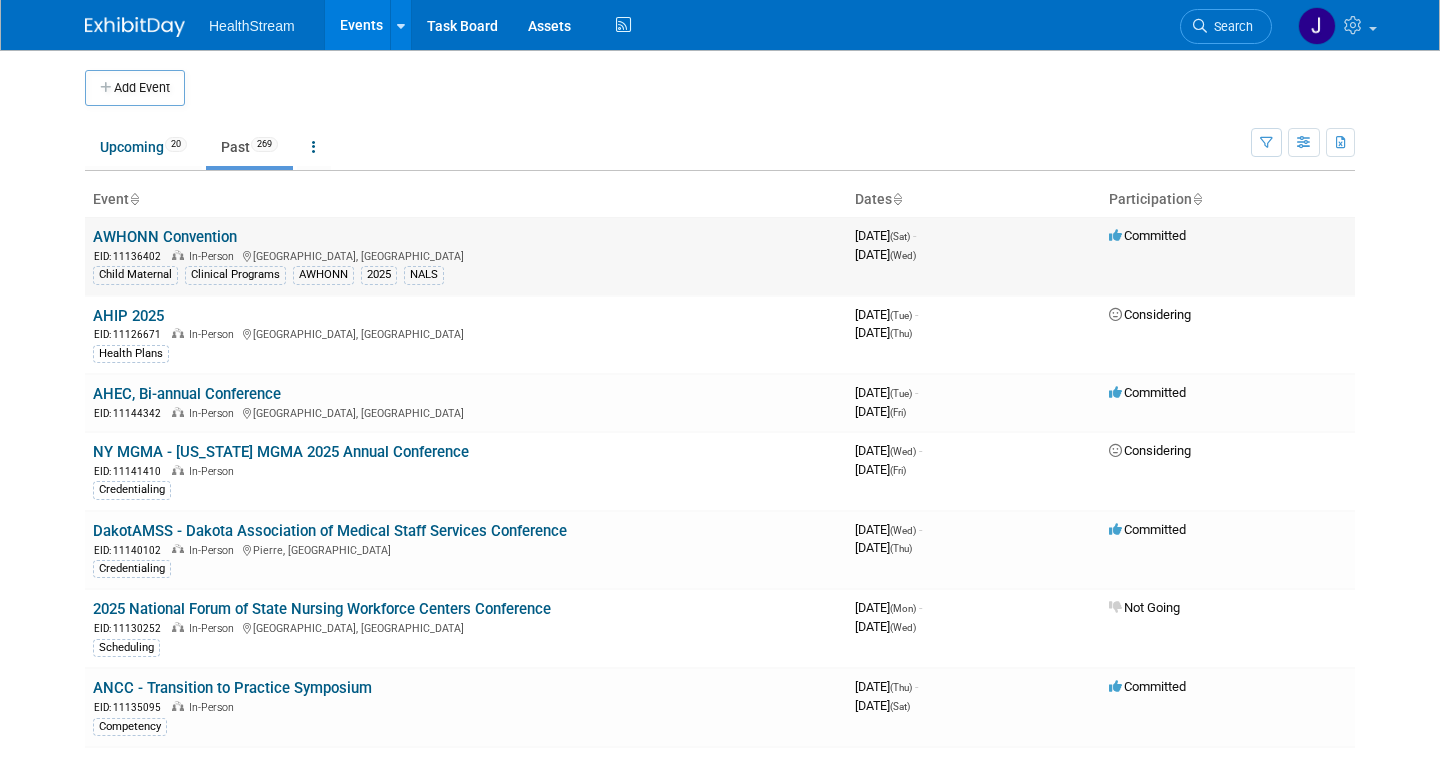 scroll, scrollTop: 0, scrollLeft: 0, axis: both 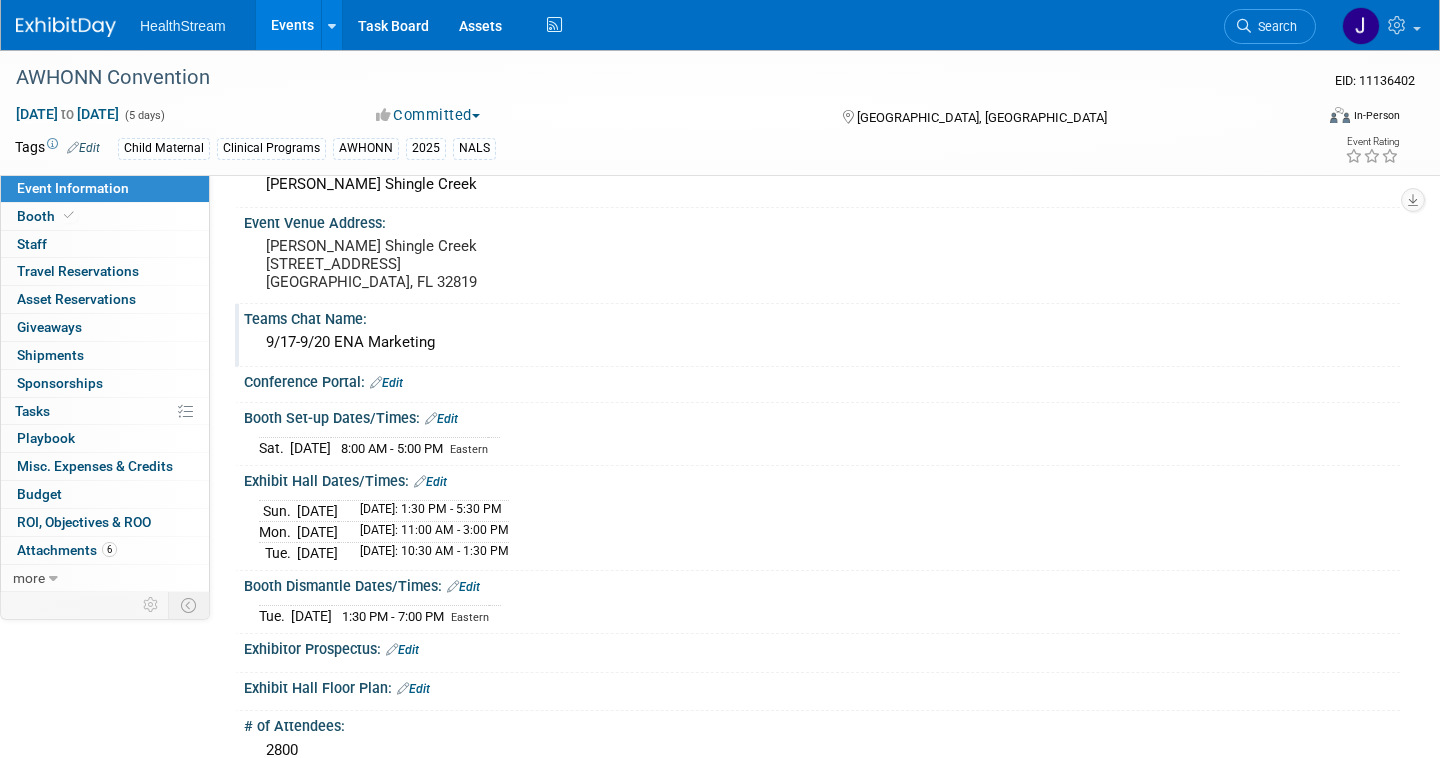 click on "9/17-9/20 ENA Marketing" at bounding box center (822, 342) 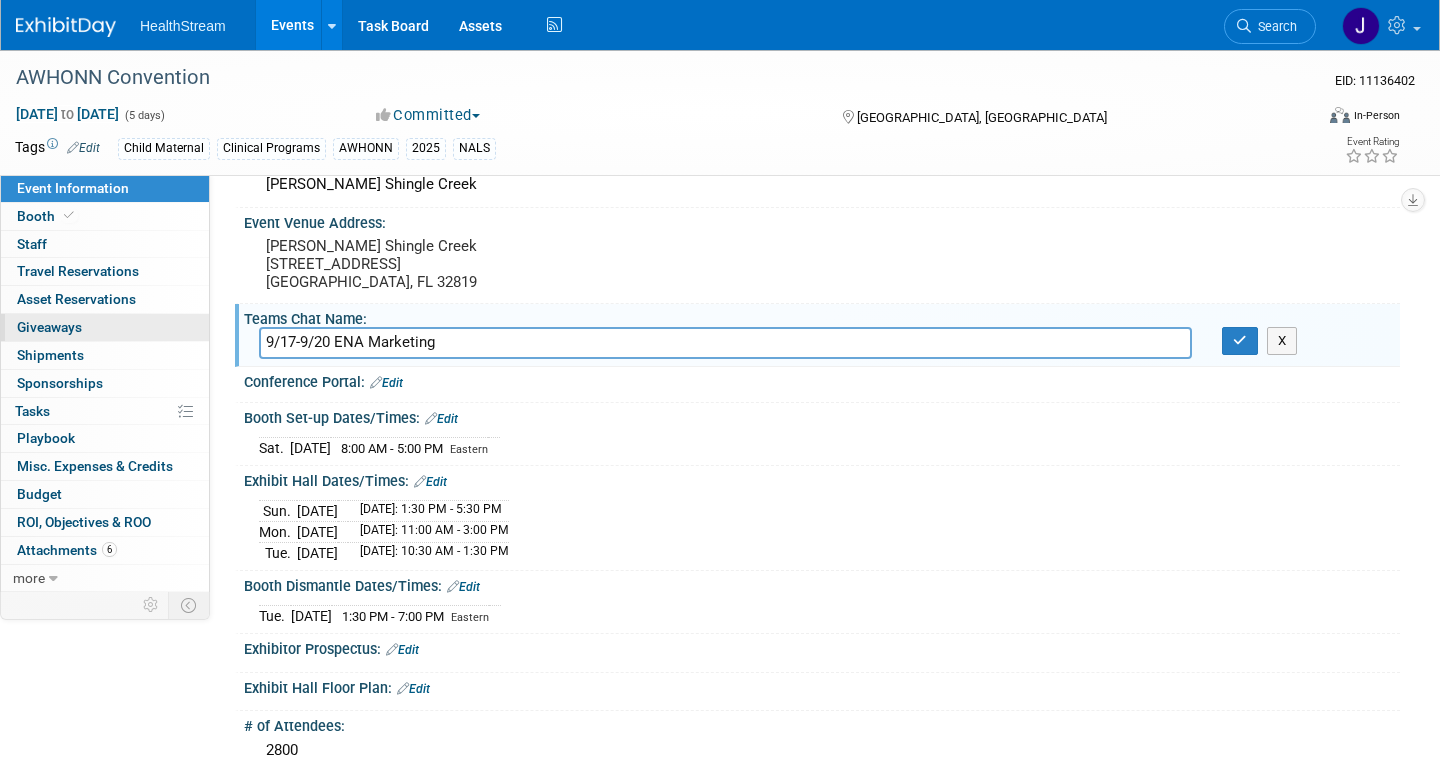 drag, startPoint x: 451, startPoint y: 347, endPoint x: 128, endPoint y: 329, distance: 323.50116 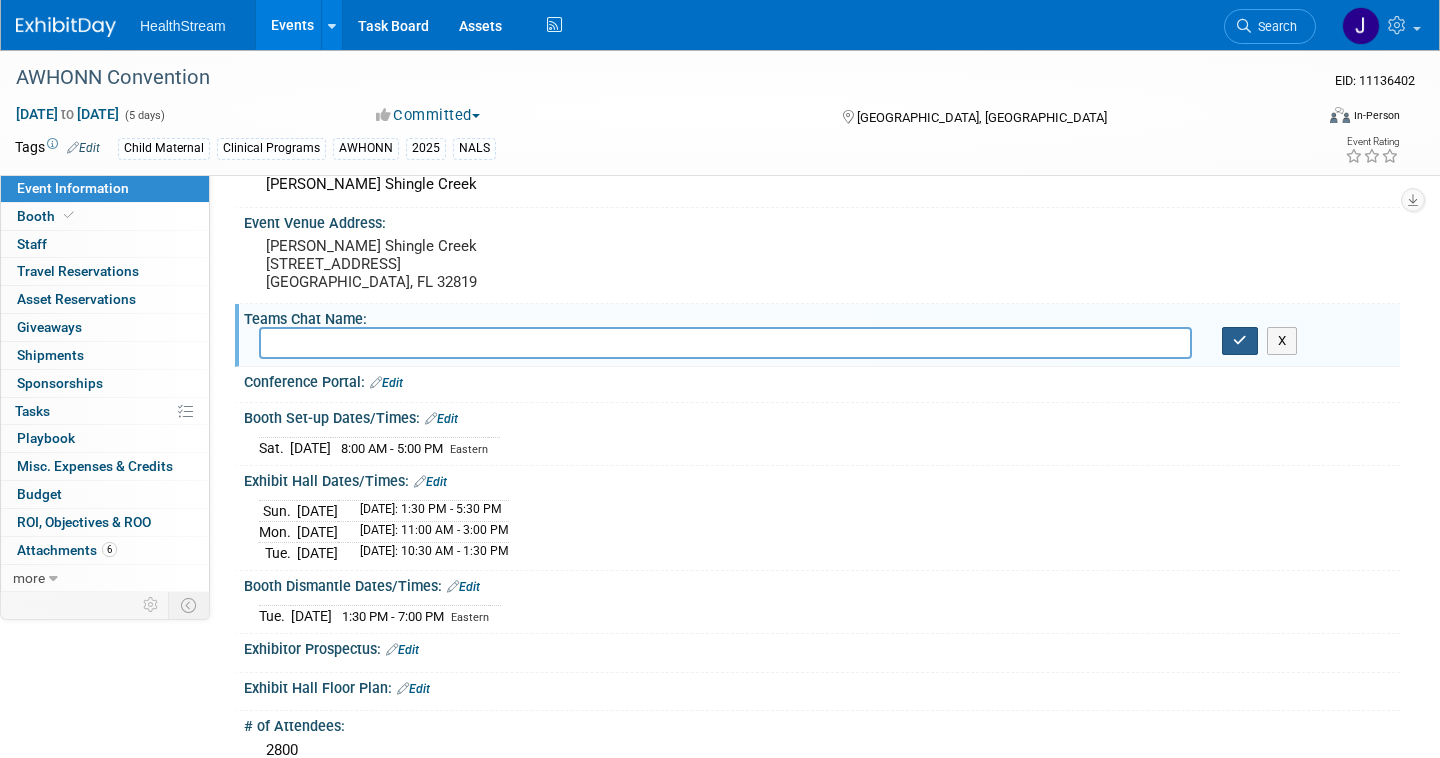 type 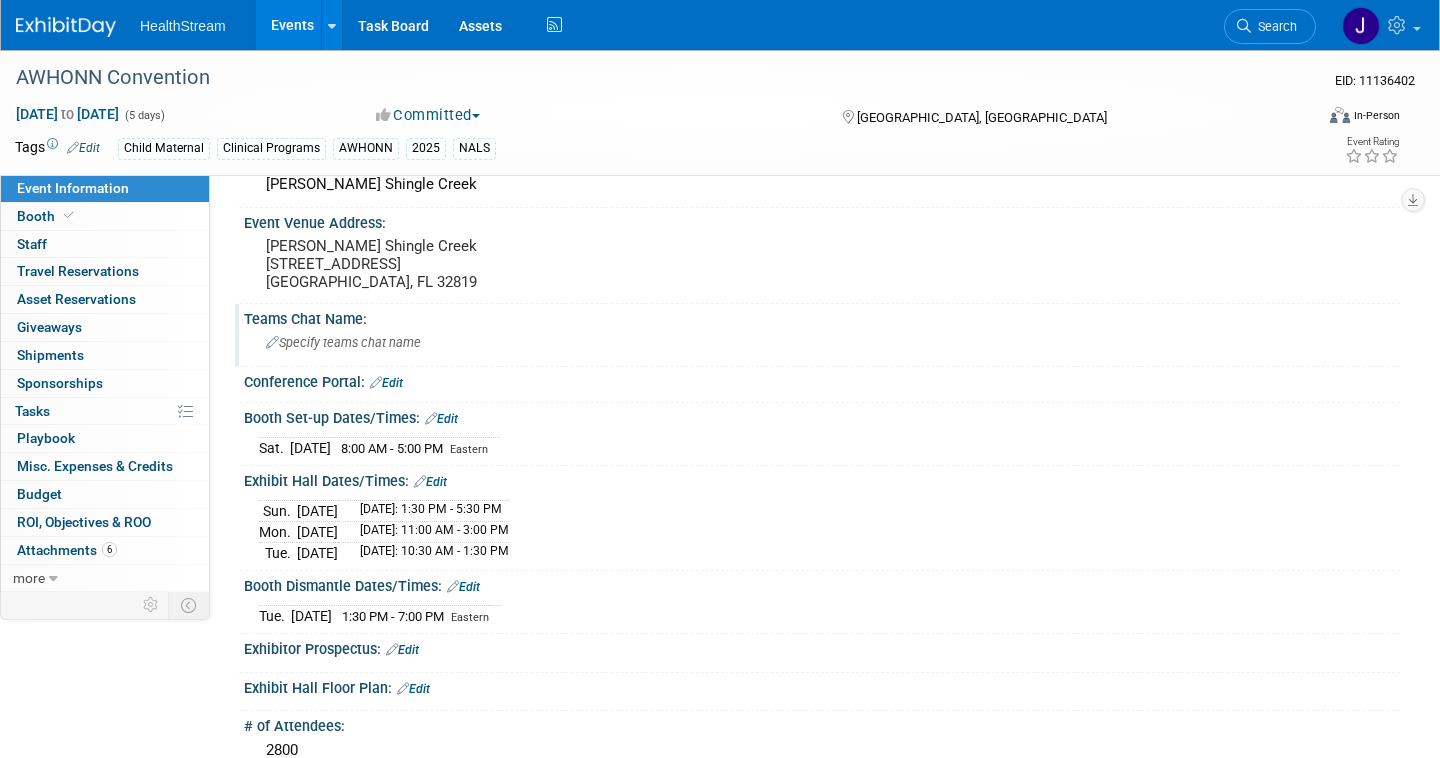 click on "Events" at bounding box center [292, 25] 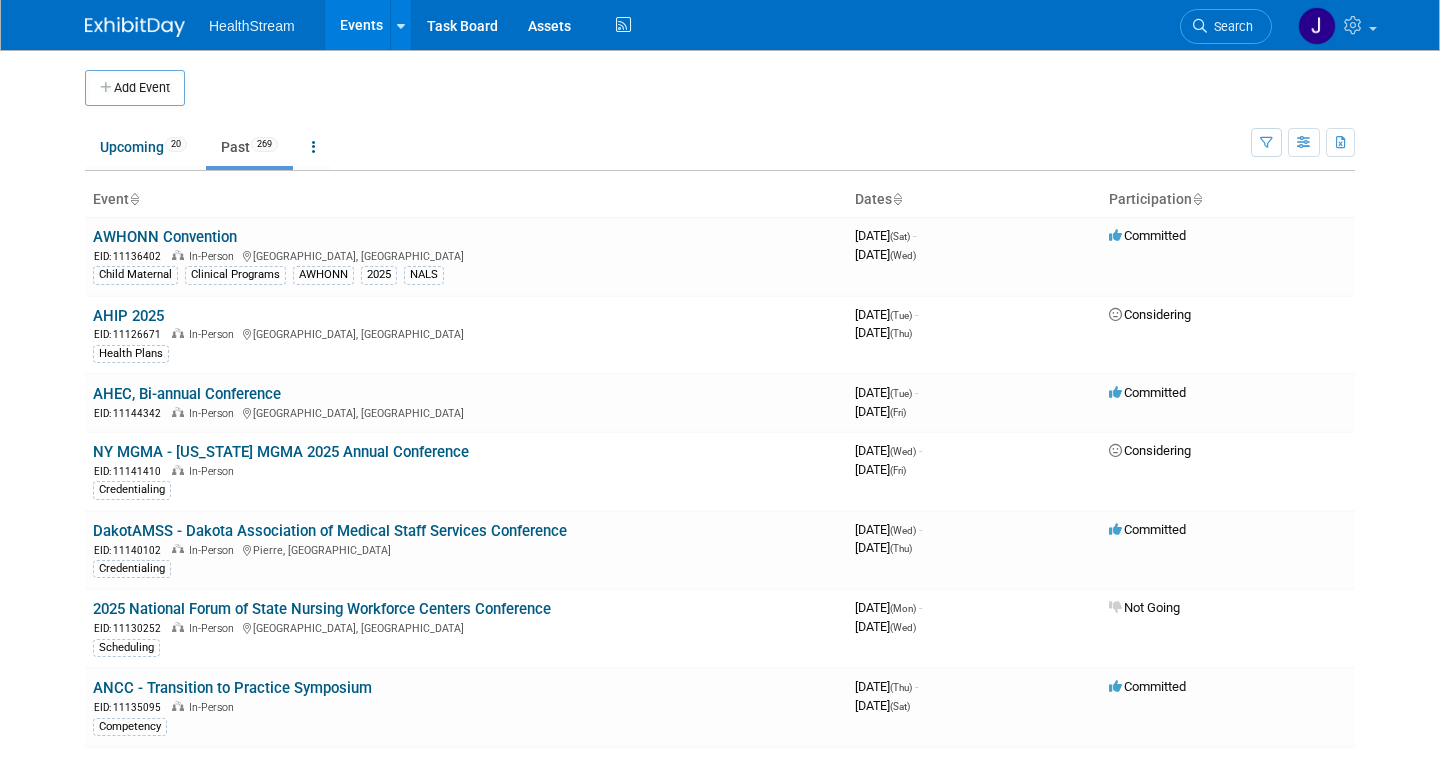 scroll, scrollTop: 0, scrollLeft: 0, axis: both 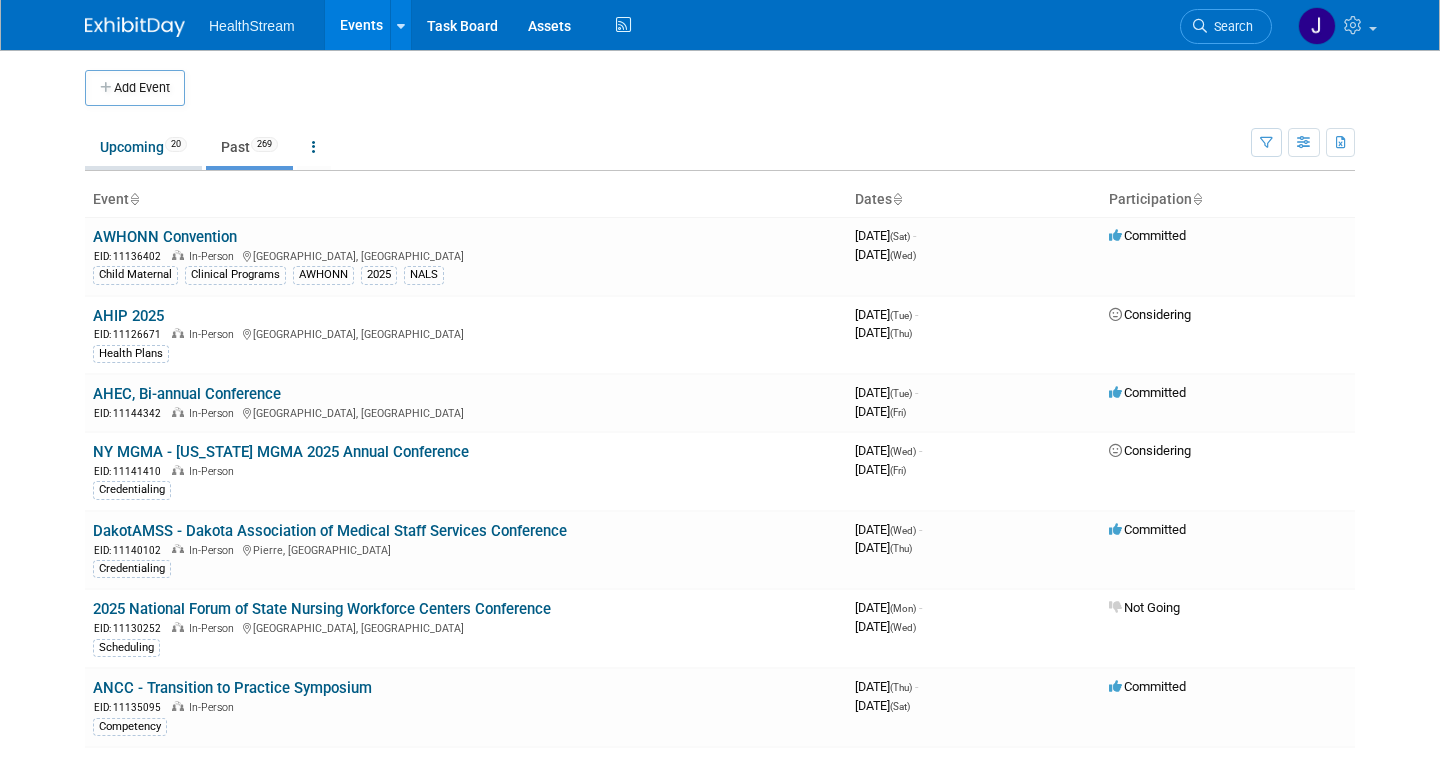 click on "Upcoming
20" at bounding box center [143, 147] 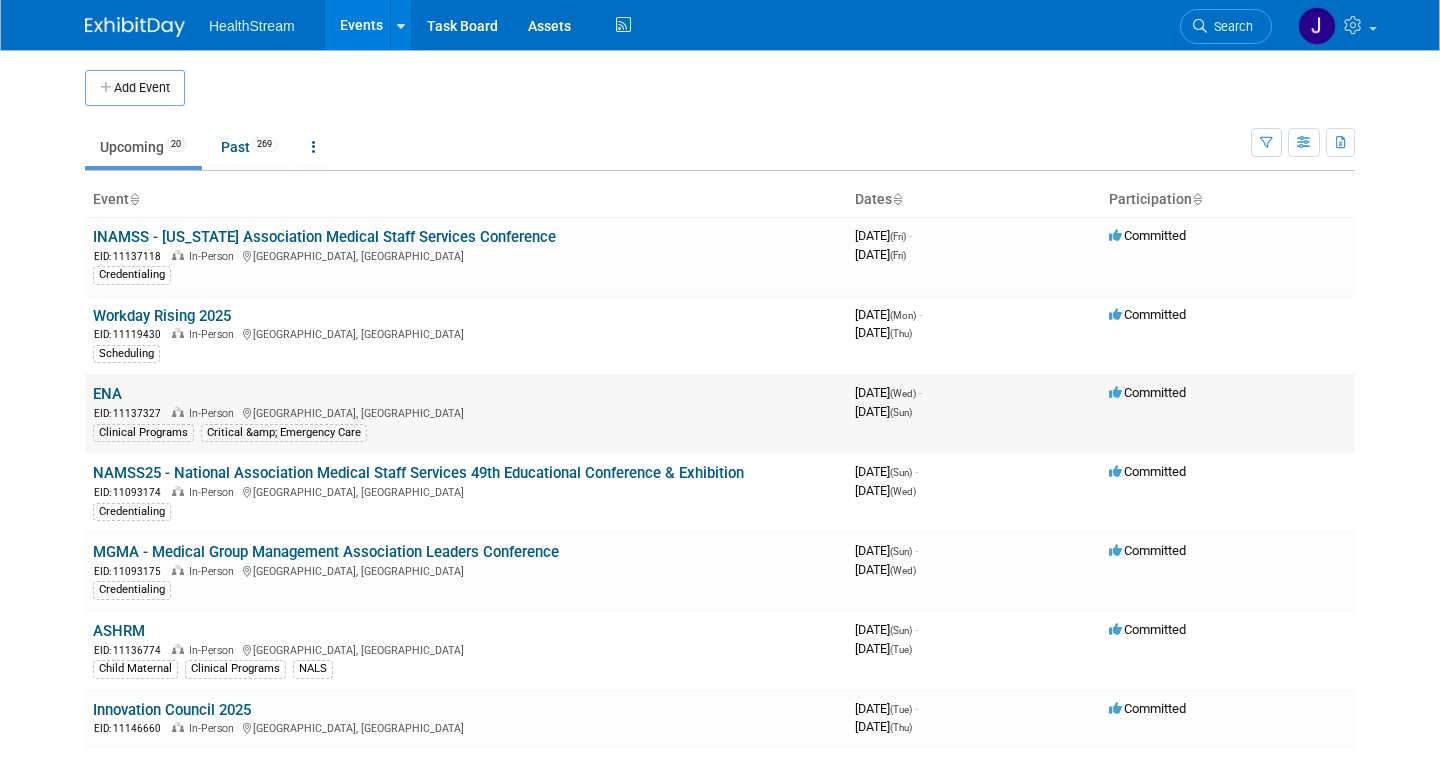 scroll, scrollTop: 0, scrollLeft: 0, axis: both 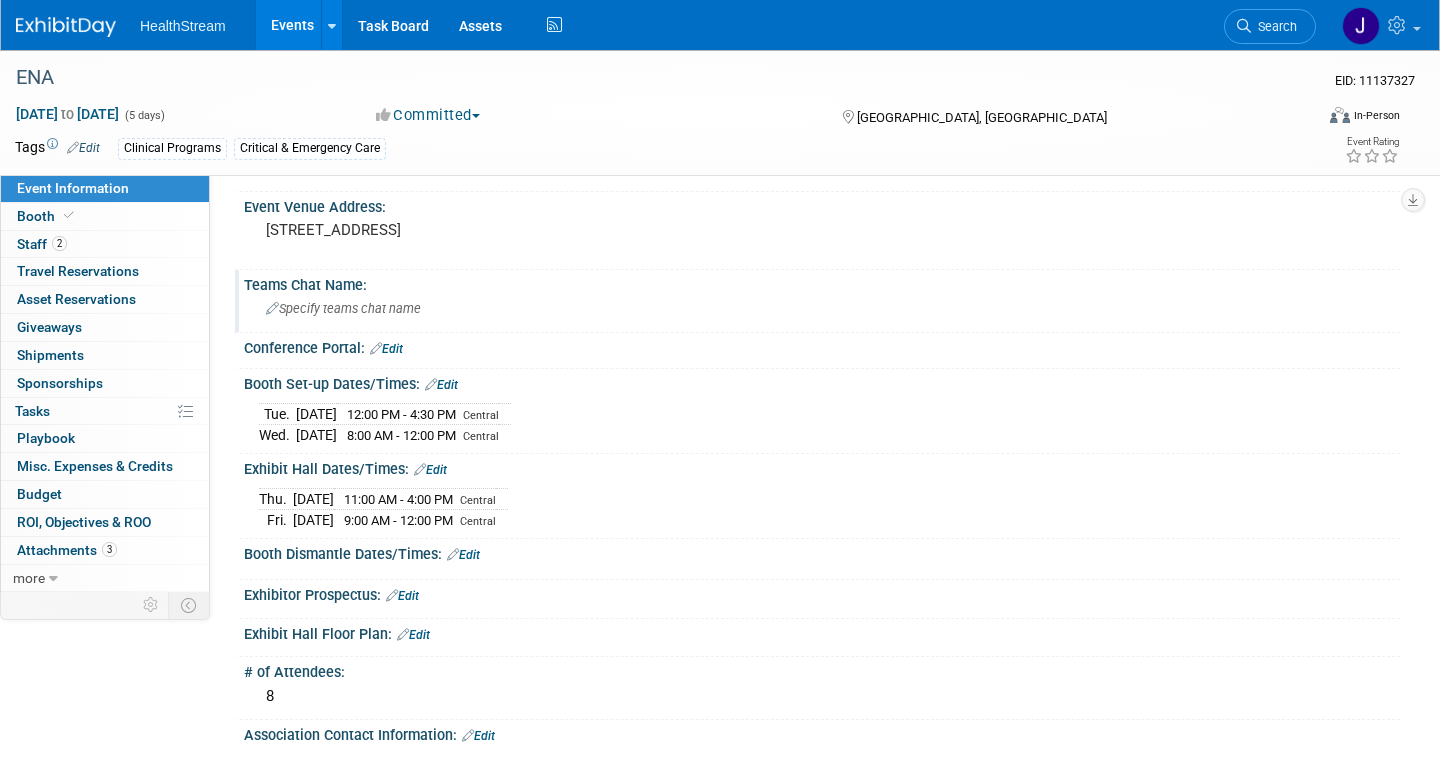 click on "Specify teams chat name" at bounding box center (343, 308) 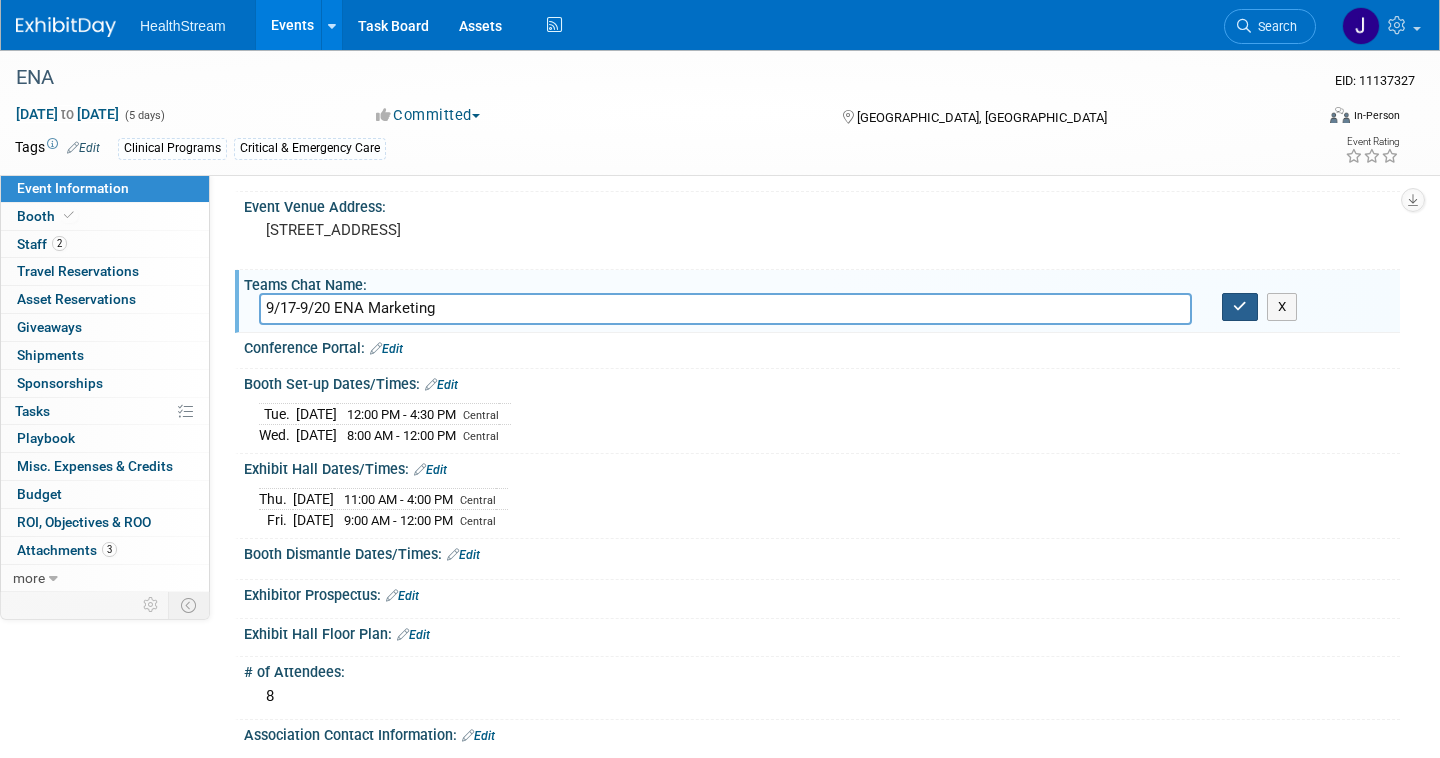 type on "9/17-9/20 ENA Marketing" 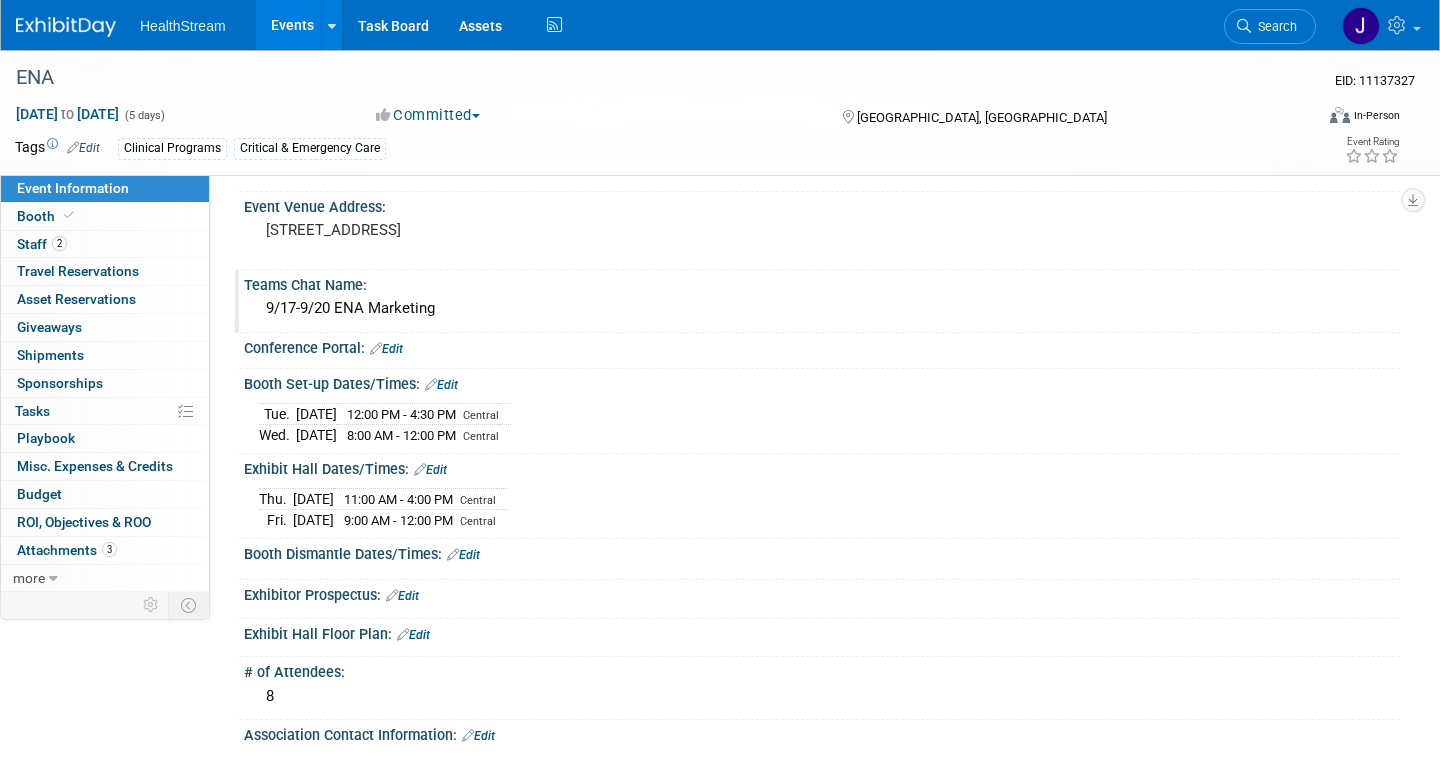 click on "Edit" at bounding box center (386, 349) 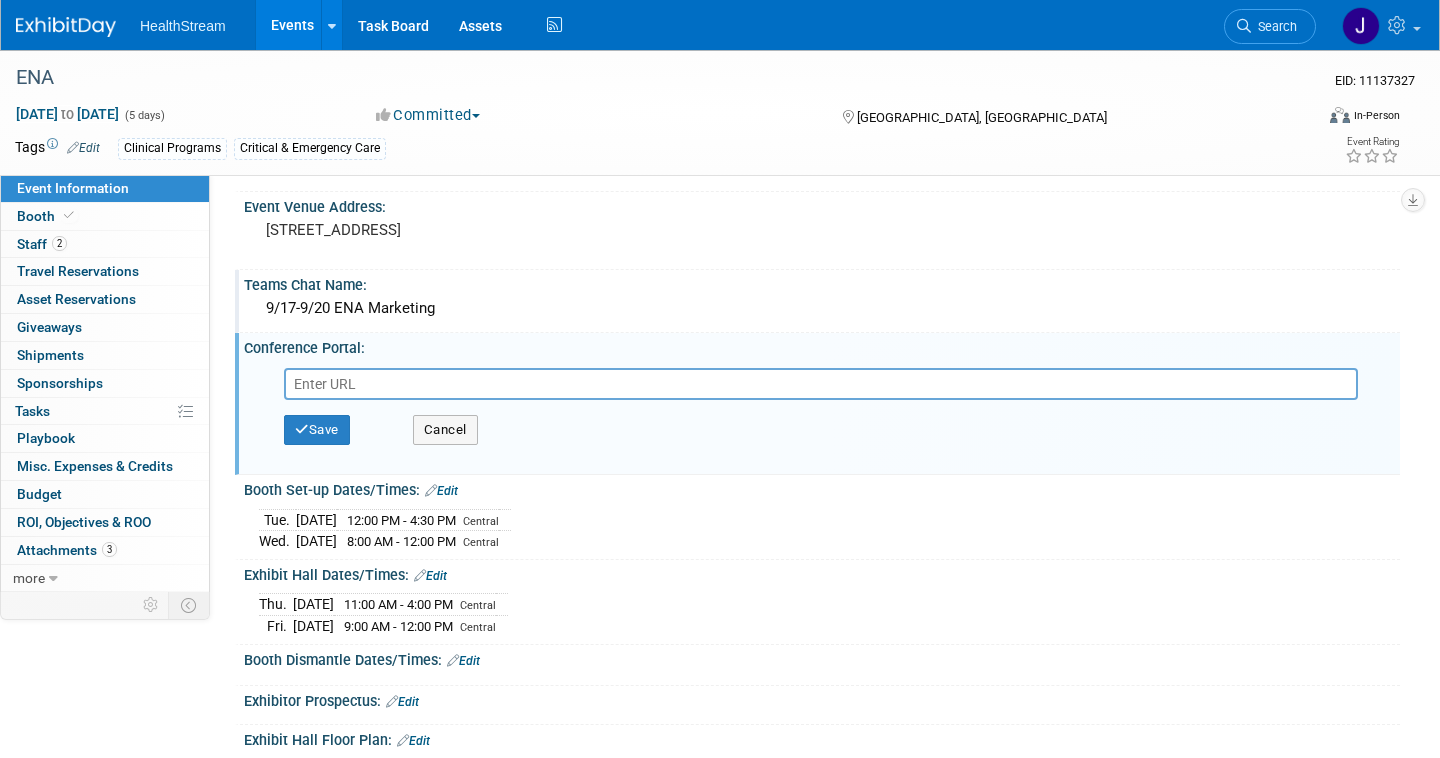 click at bounding box center [821, 384] 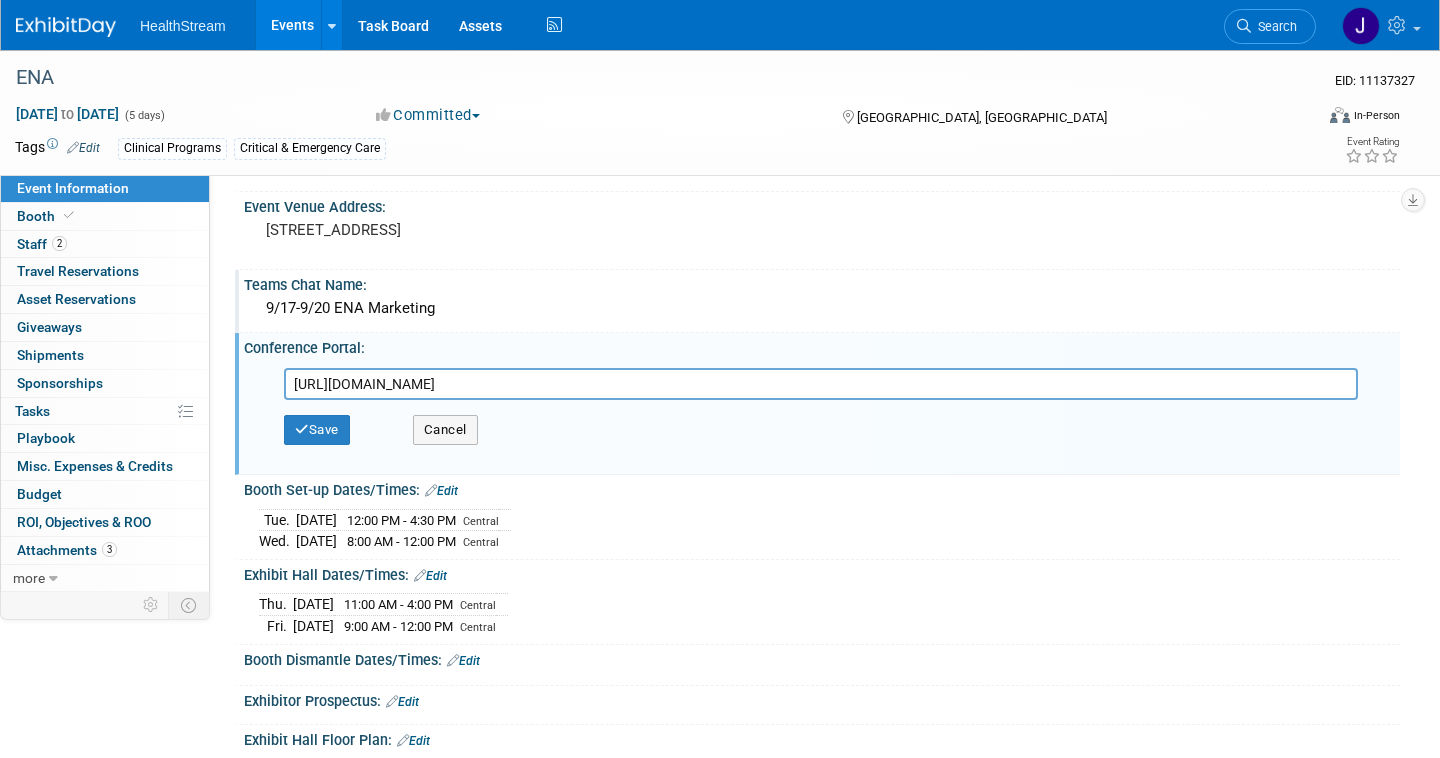 scroll, scrollTop: 0, scrollLeft: 984, axis: horizontal 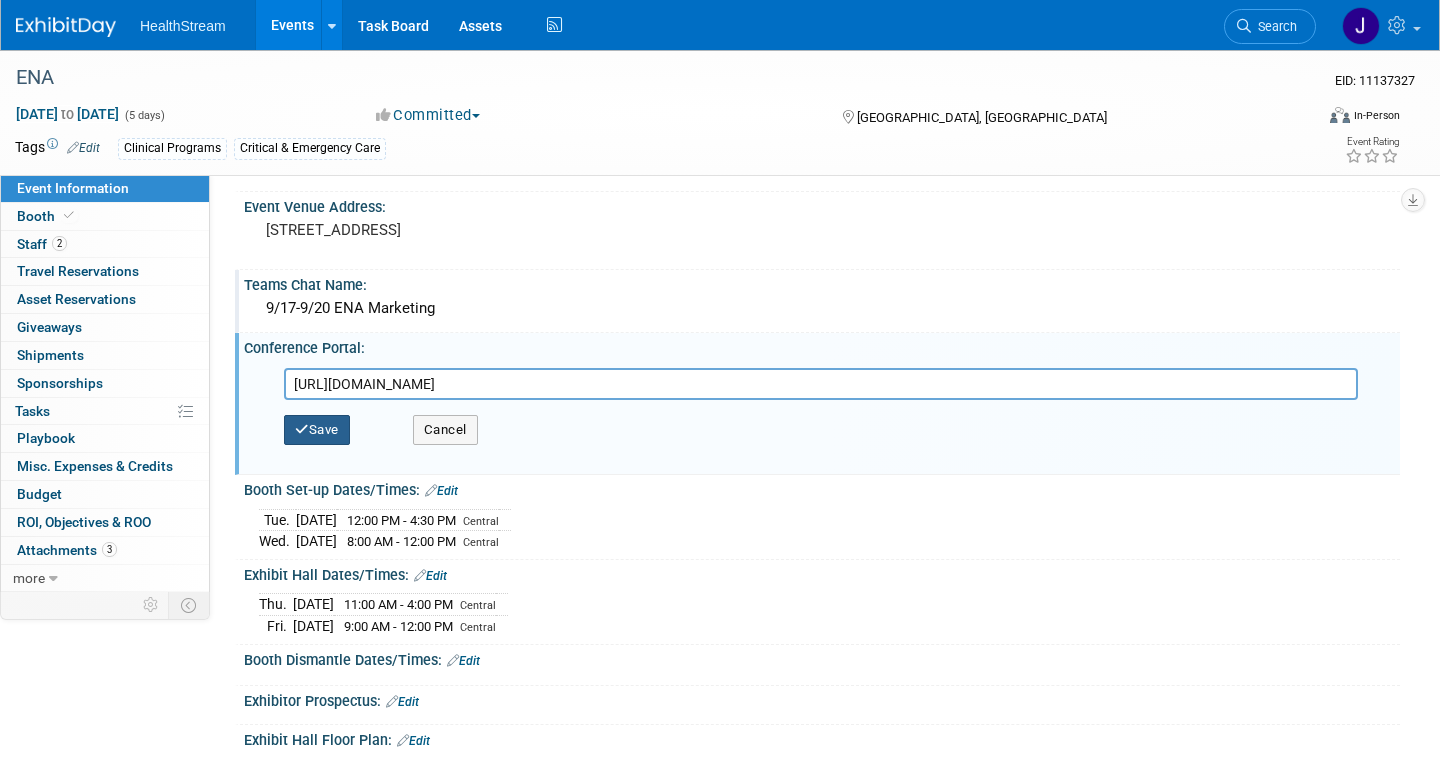 type on "https://www.enaexhibits.org/emergency-nursing-2025/exhibitor-resources/?utm_medium=email&_hsenc=p2ANqtz-8quU9Mkt7GQRxnTqahRlqXRfzZSvvDNzpbmxJLmEg82v0QR0K4-cFRxYoen7eOq_PnEJkbXM_GuXkL4UNlbZFkfWrx142NrLhhCY7x4rZ5LiyAQQo&_hsmi=363536531&utm_content=363536531&utm_source=hs_email" 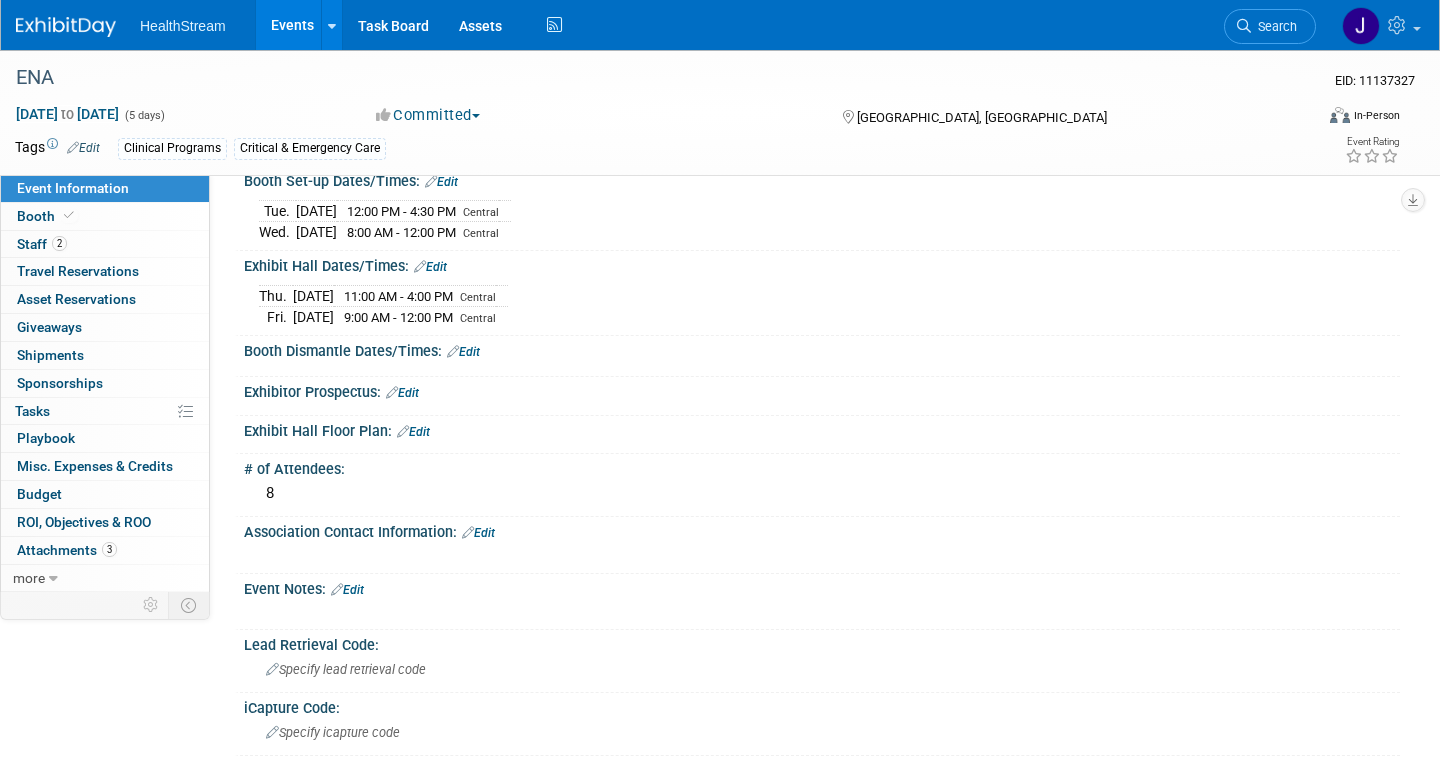 scroll, scrollTop: 347, scrollLeft: 0, axis: vertical 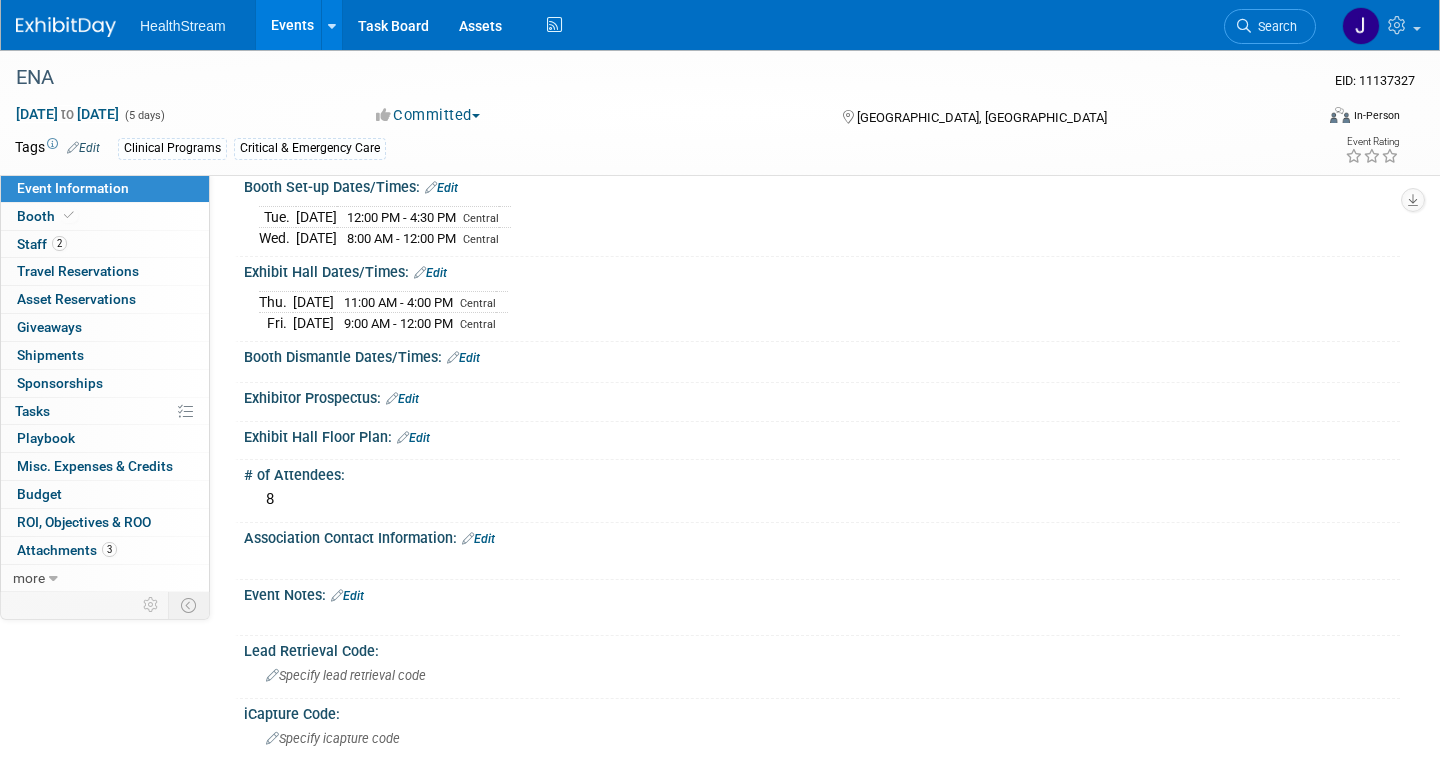 click on "Edit" at bounding box center (463, 358) 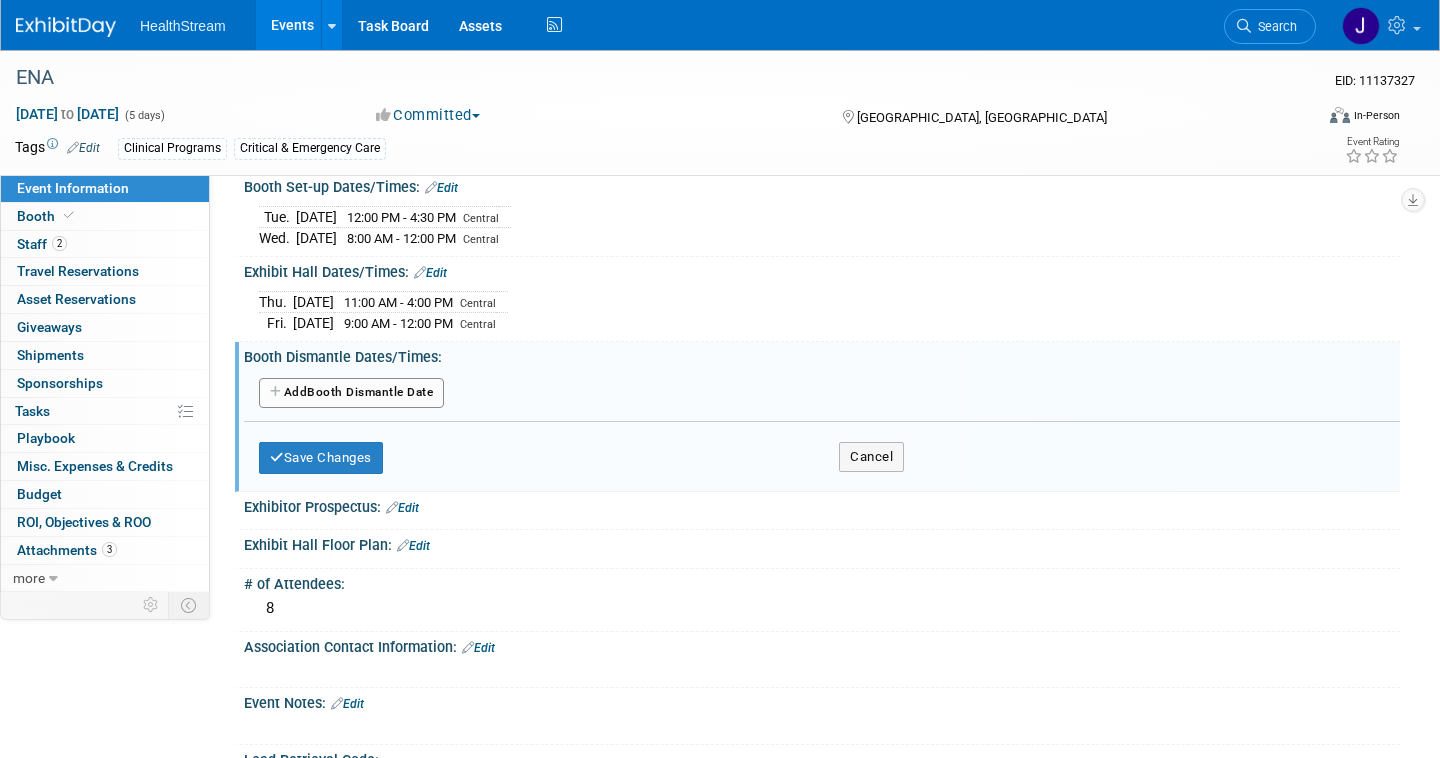 click on "Add  Another  Booth Dismantle Date" at bounding box center (351, 393) 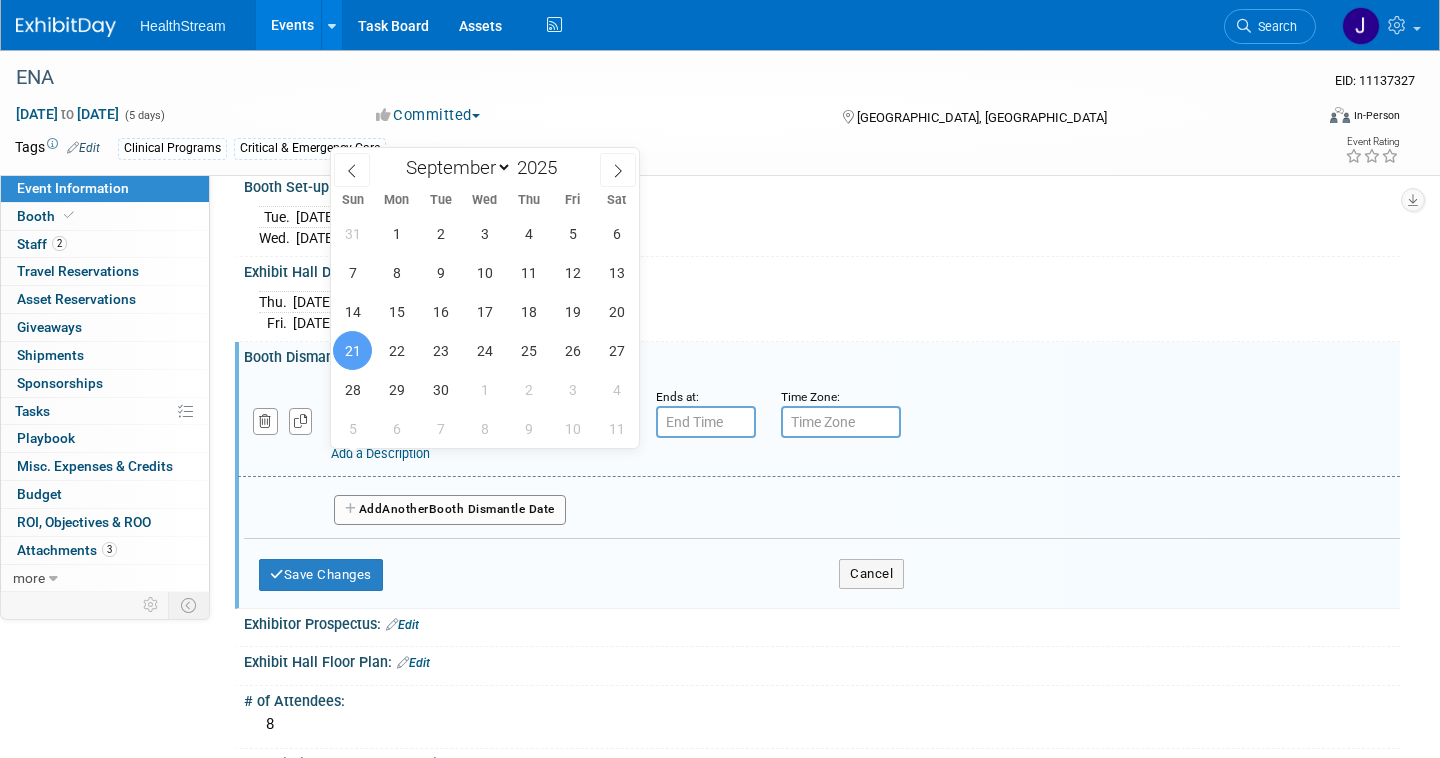 click on "Sep 21, 2025" at bounding box center (416, 422) 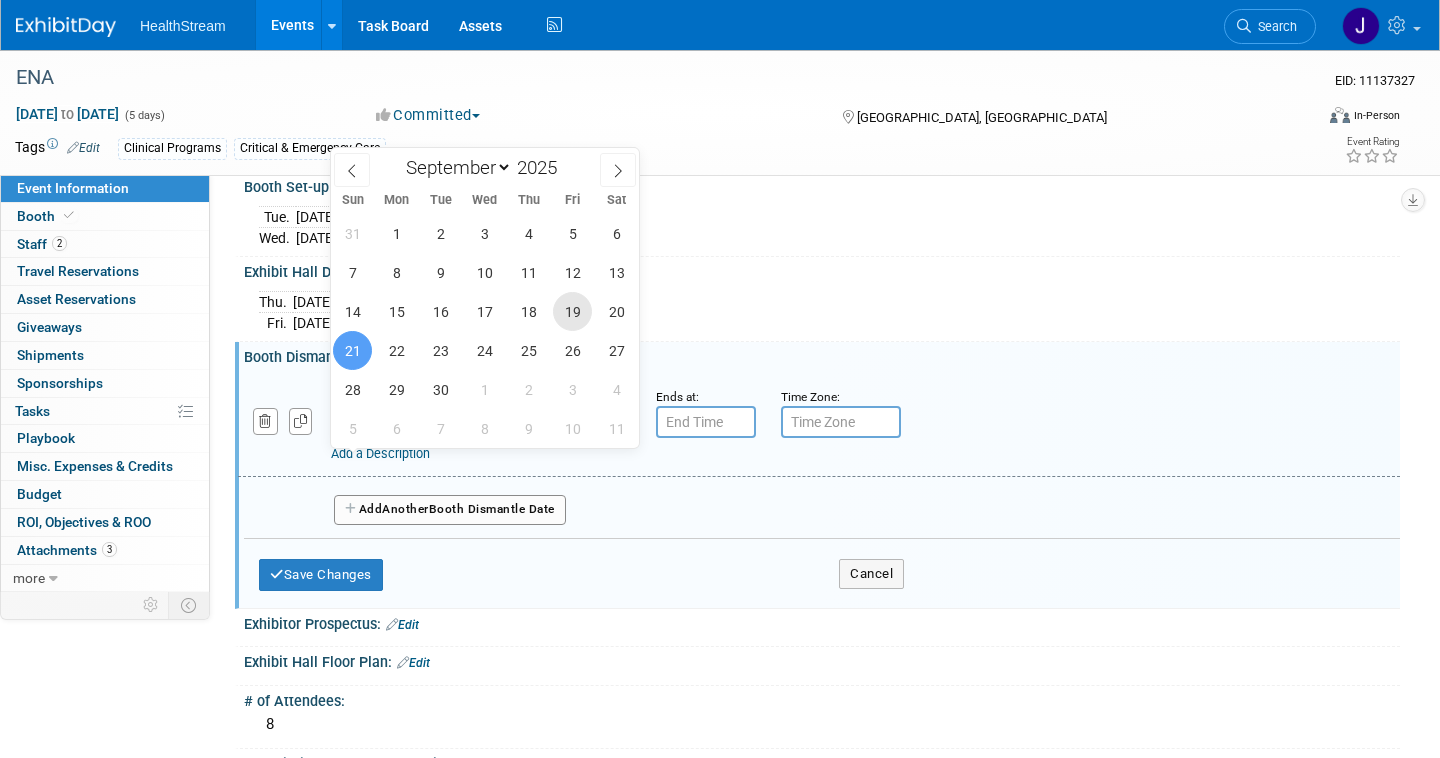 click on "19" at bounding box center [572, 311] 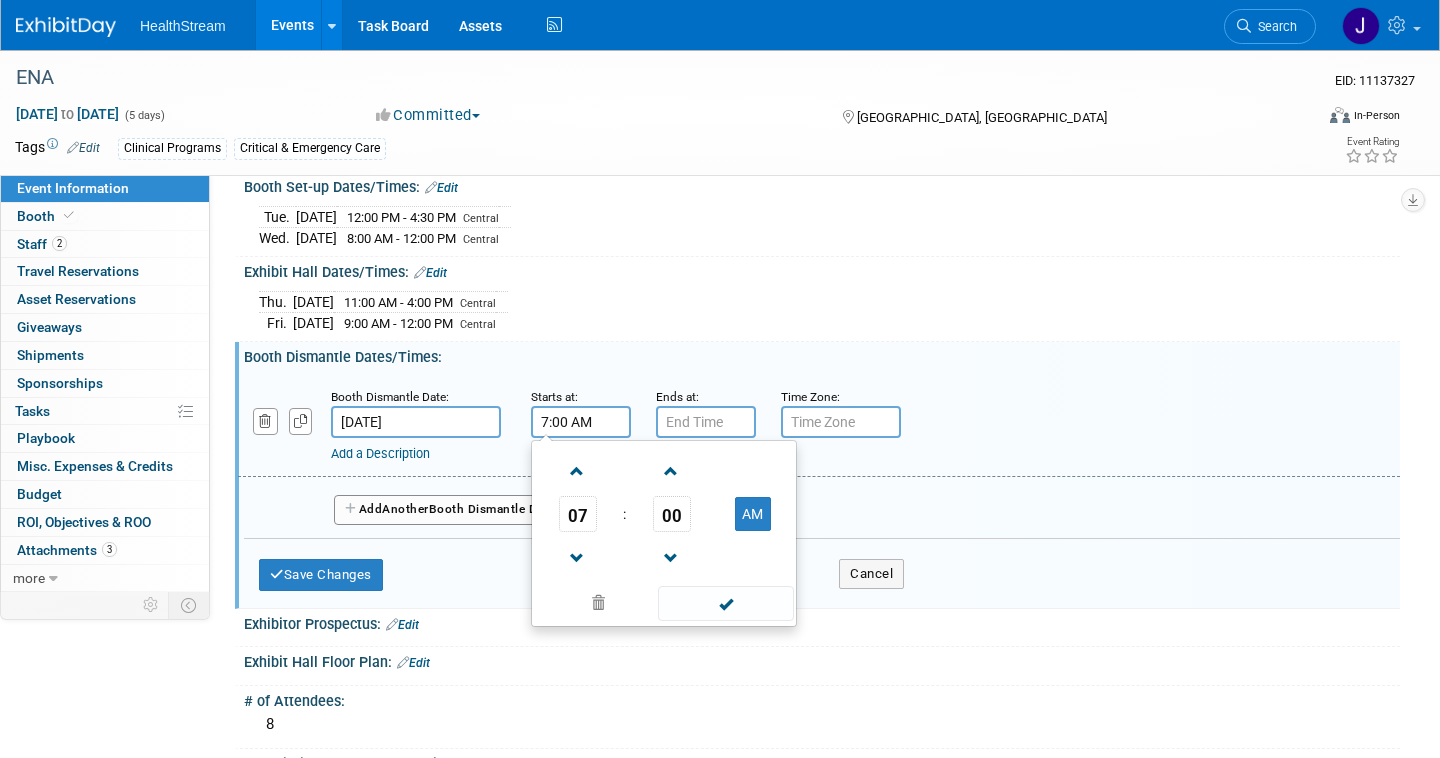 click on "7:00 AM" at bounding box center [581, 422] 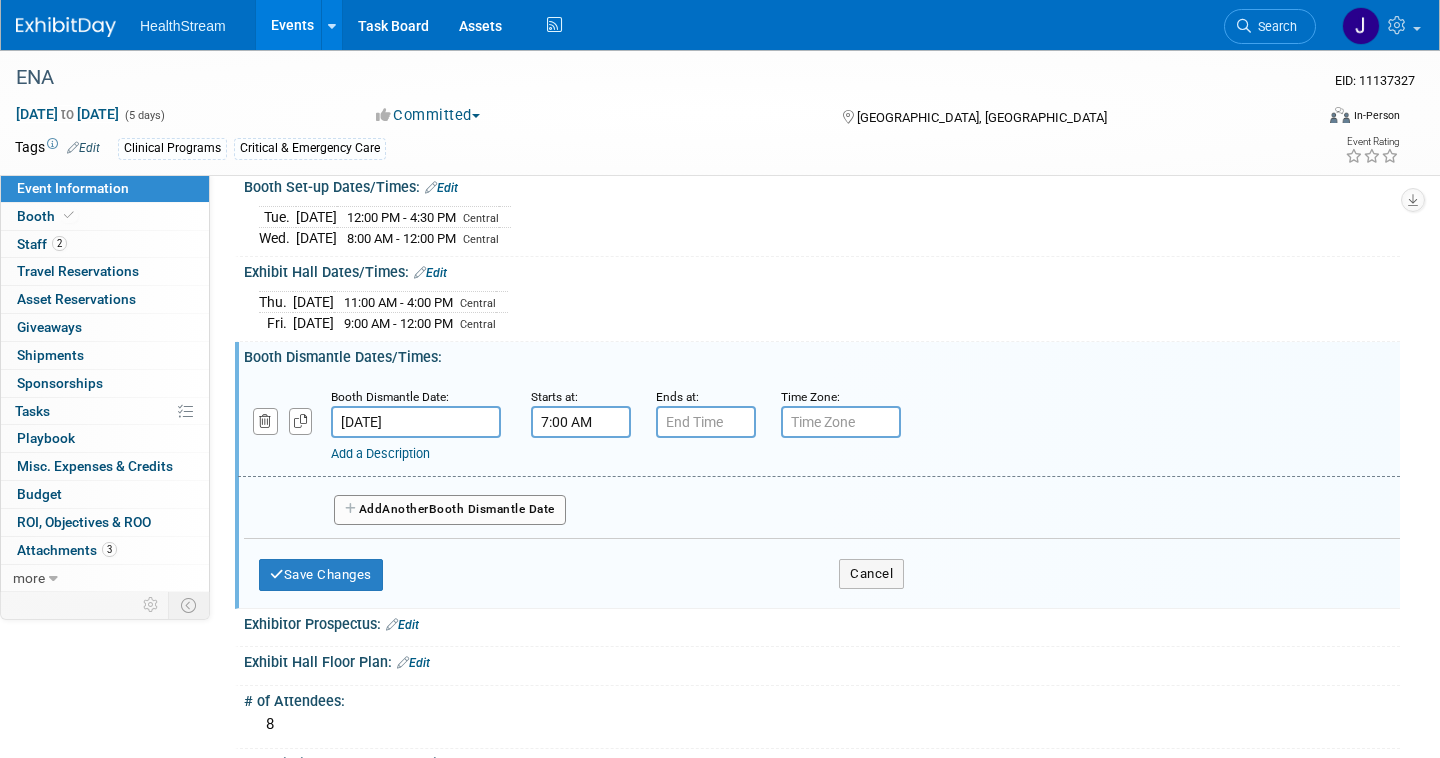 click on "7:00 AM" at bounding box center (581, 422) 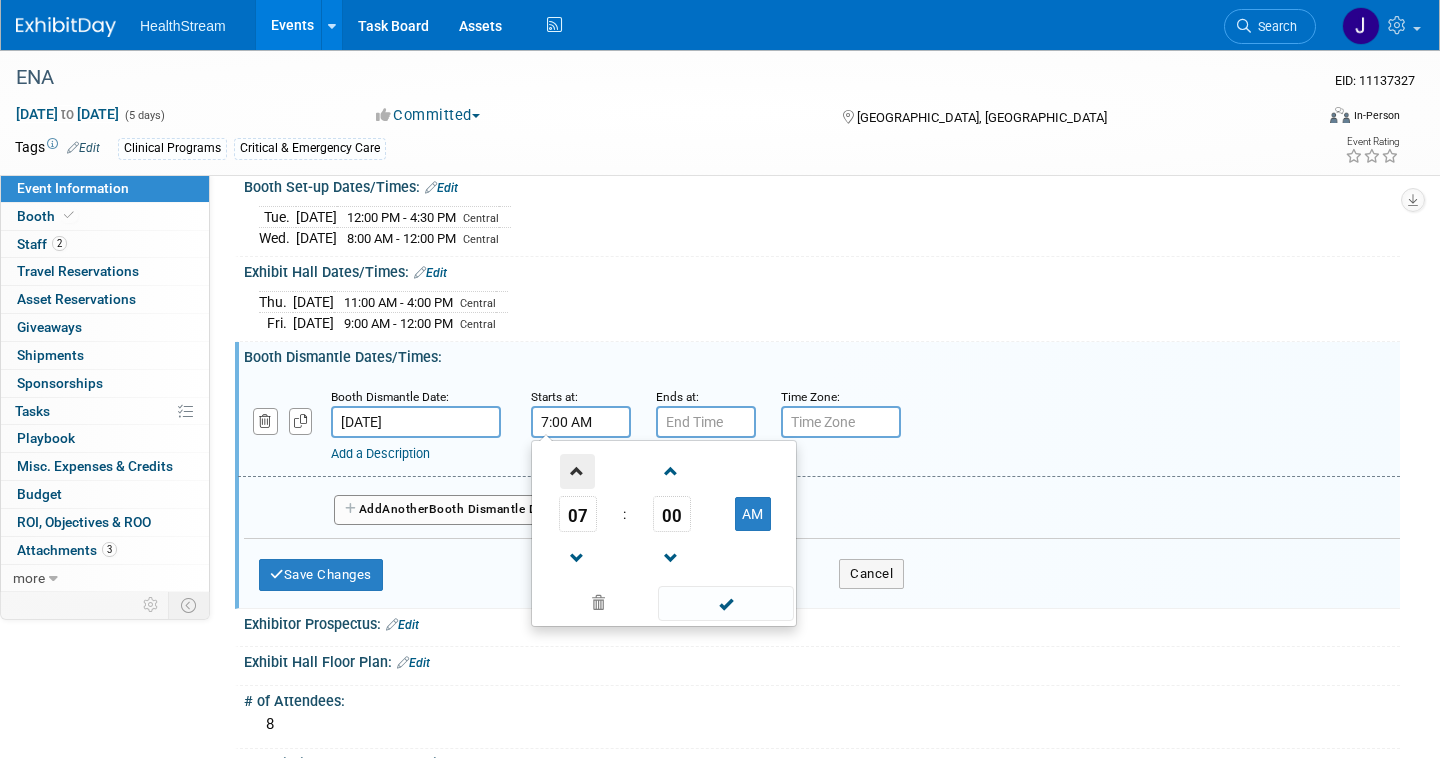 click at bounding box center (577, 471) 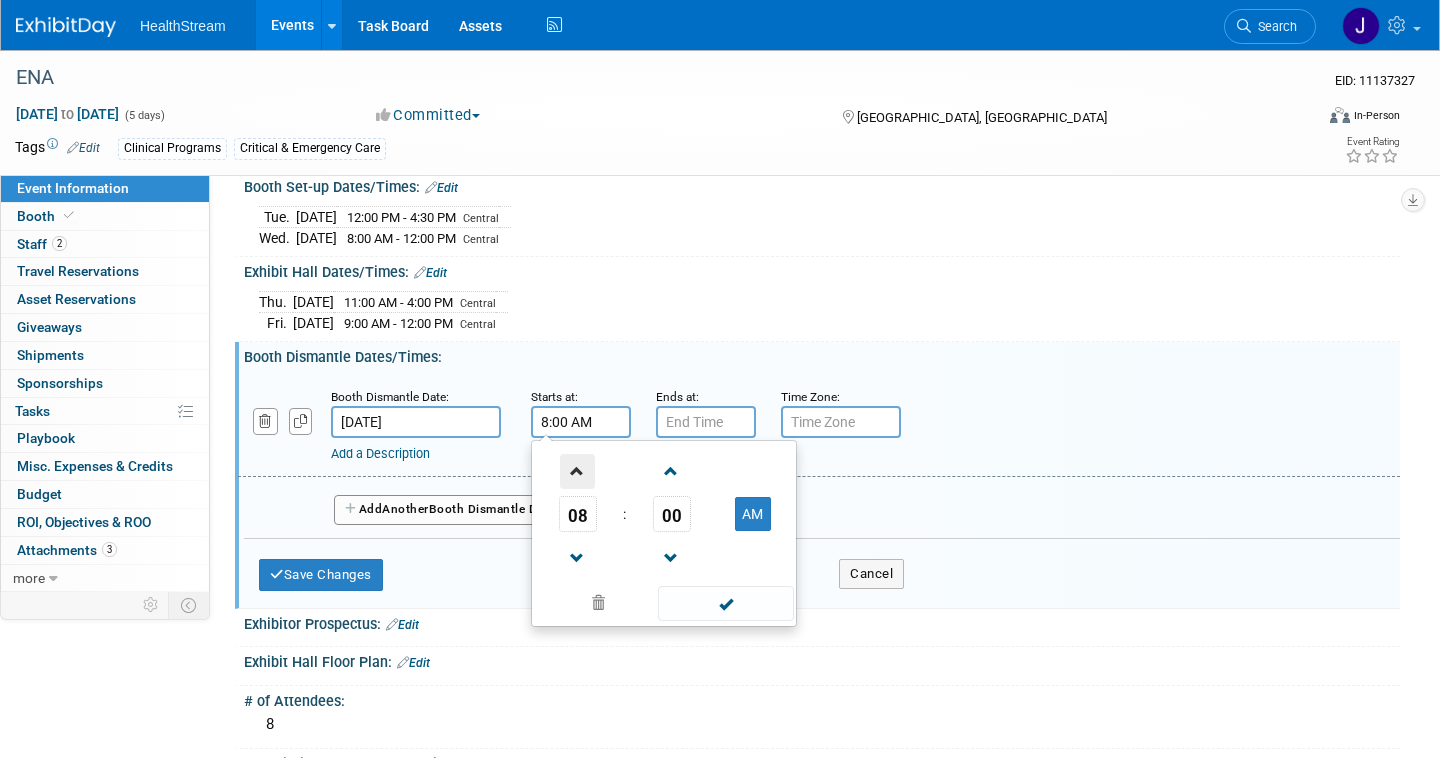 click at bounding box center [577, 471] 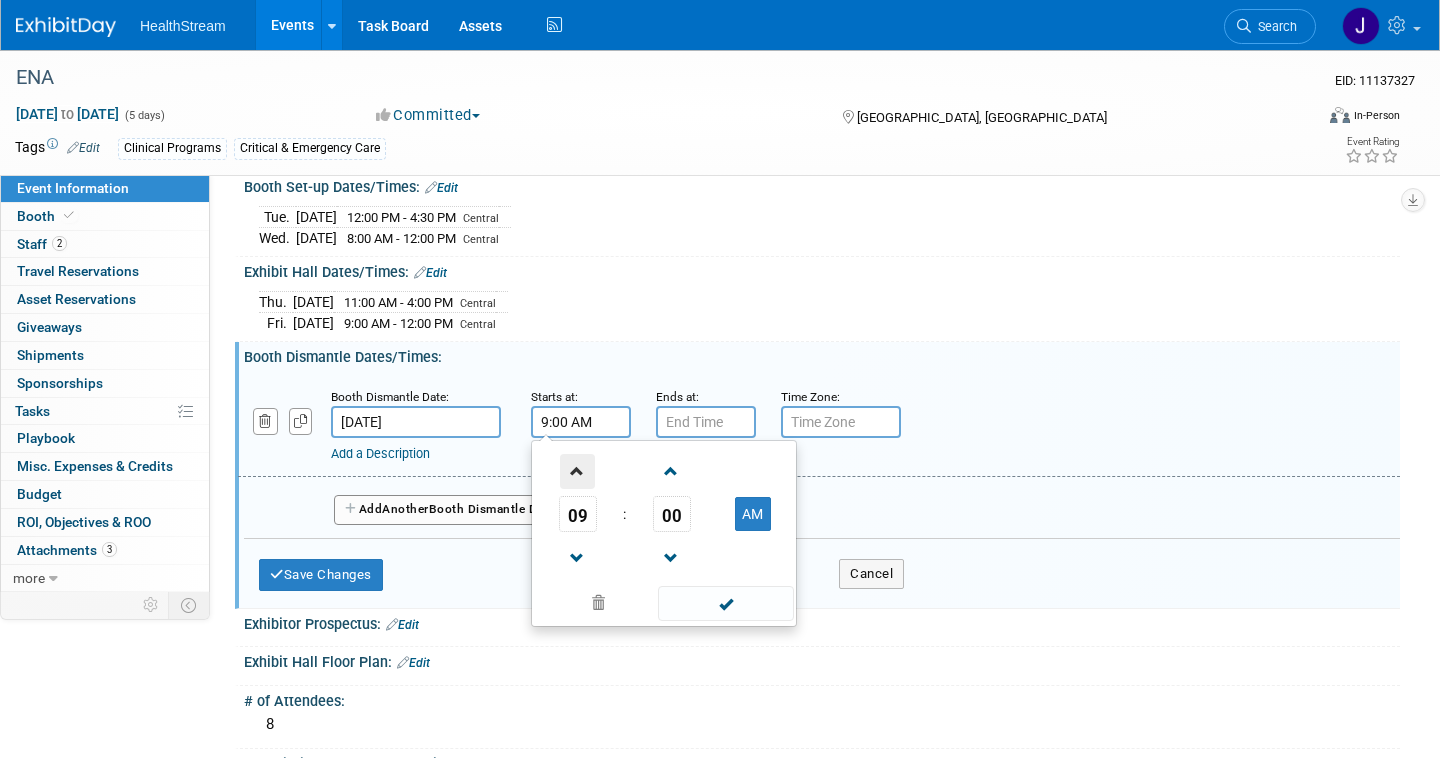click at bounding box center (577, 471) 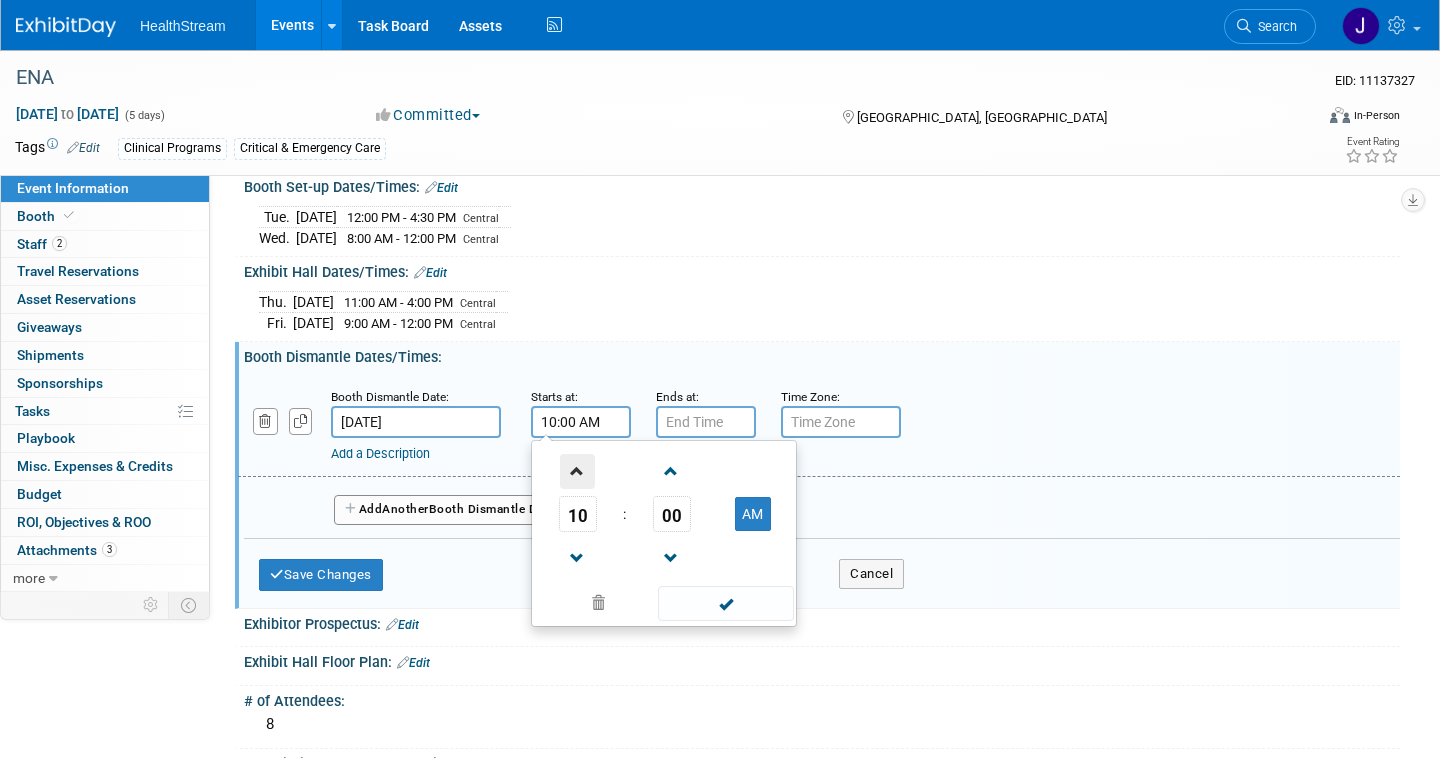 click at bounding box center (577, 471) 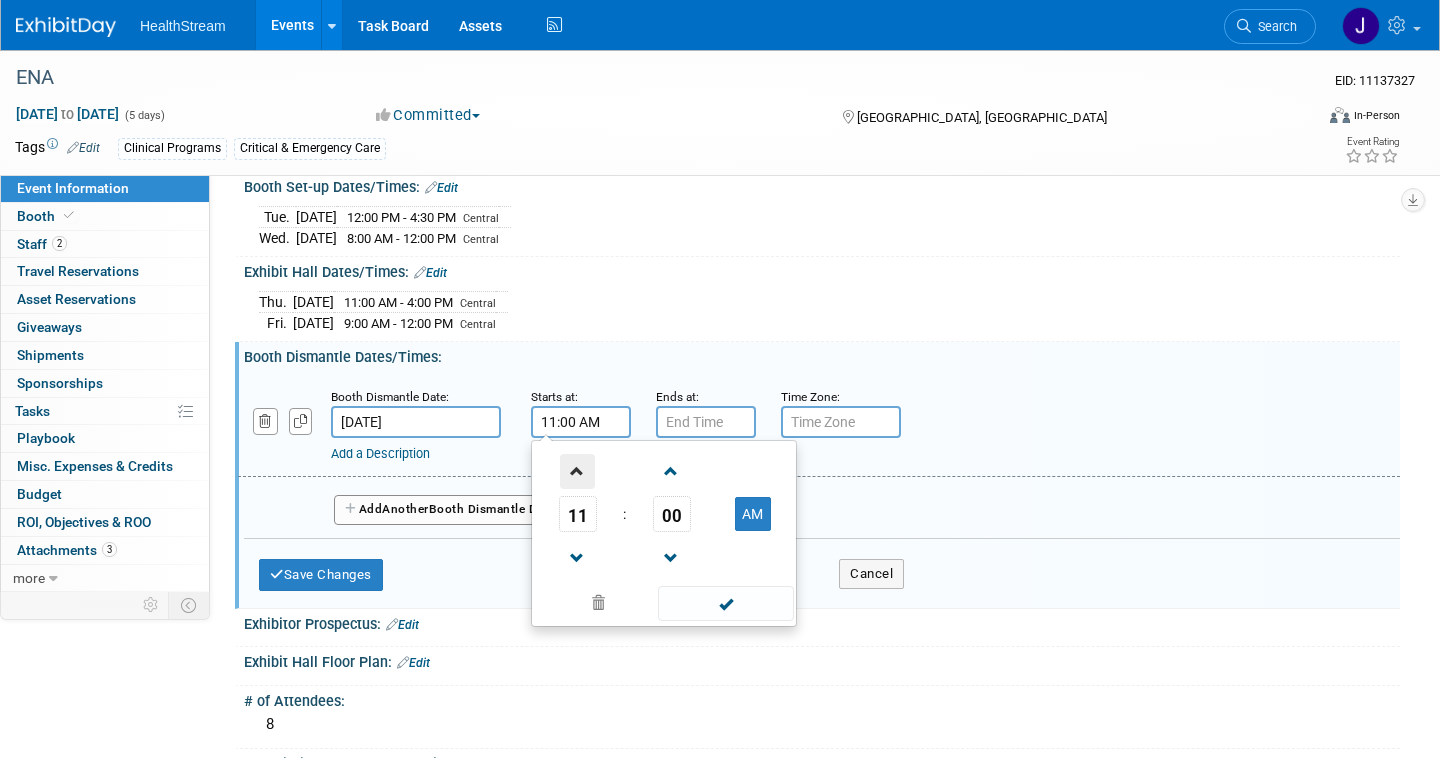 click at bounding box center [577, 471] 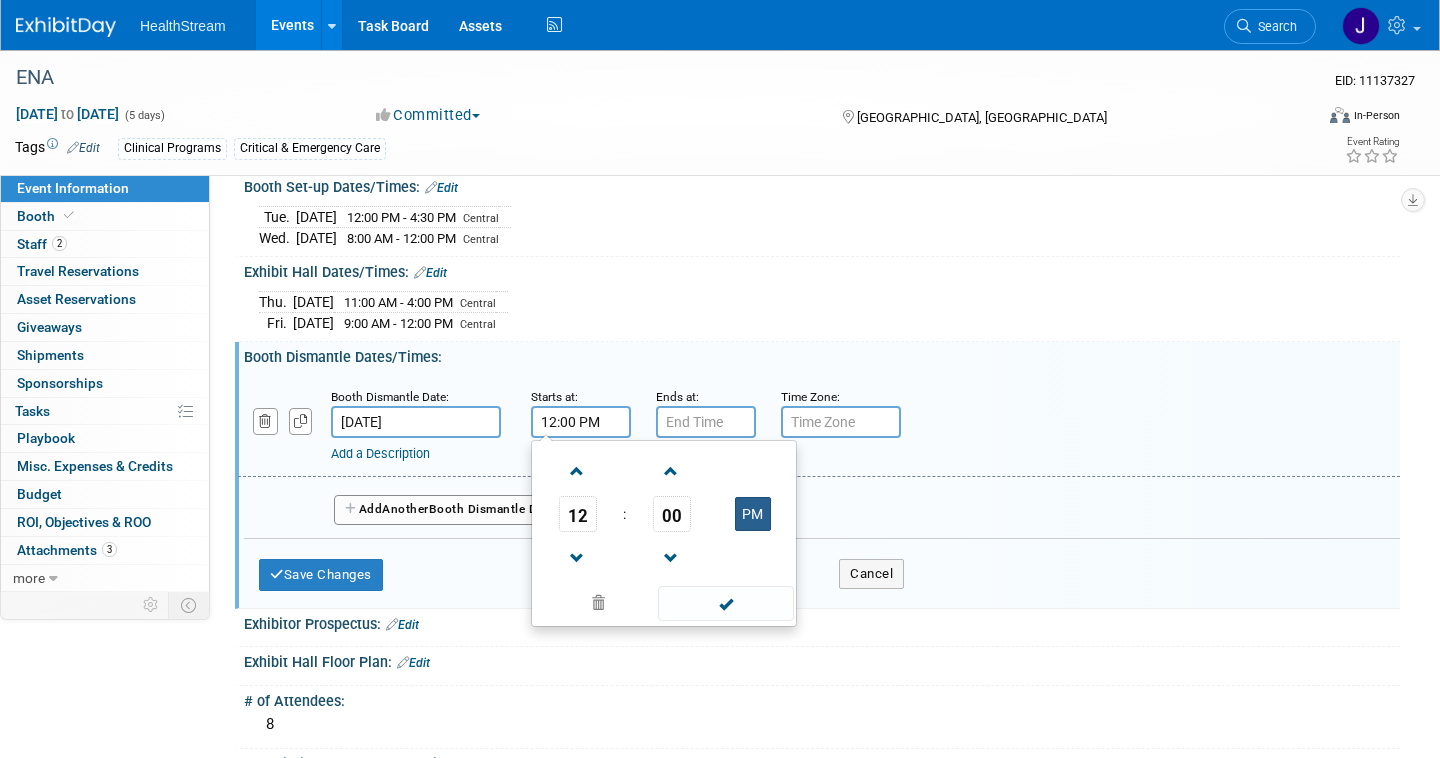 click on "PM" at bounding box center (753, 514) 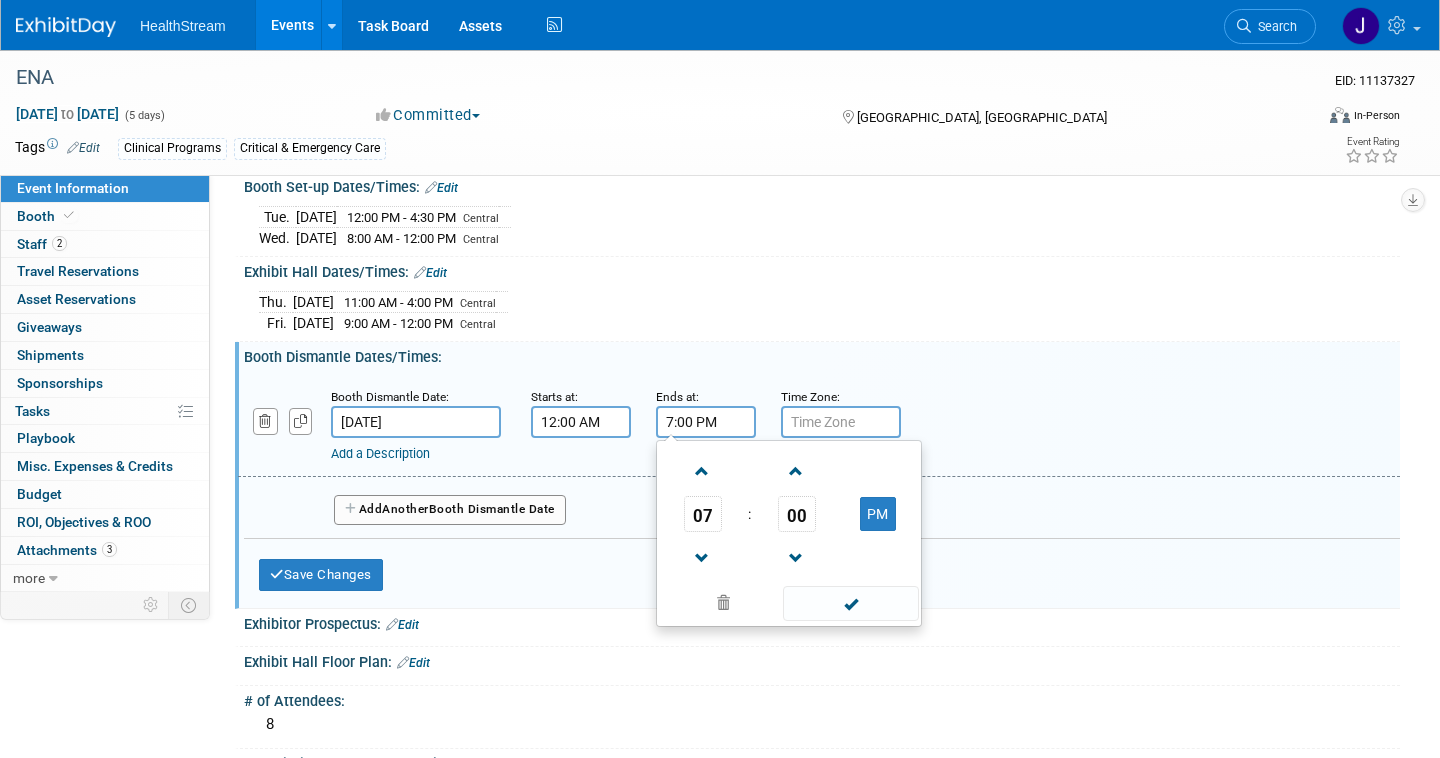 click on "7:00 PM" at bounding box center (706, 422) 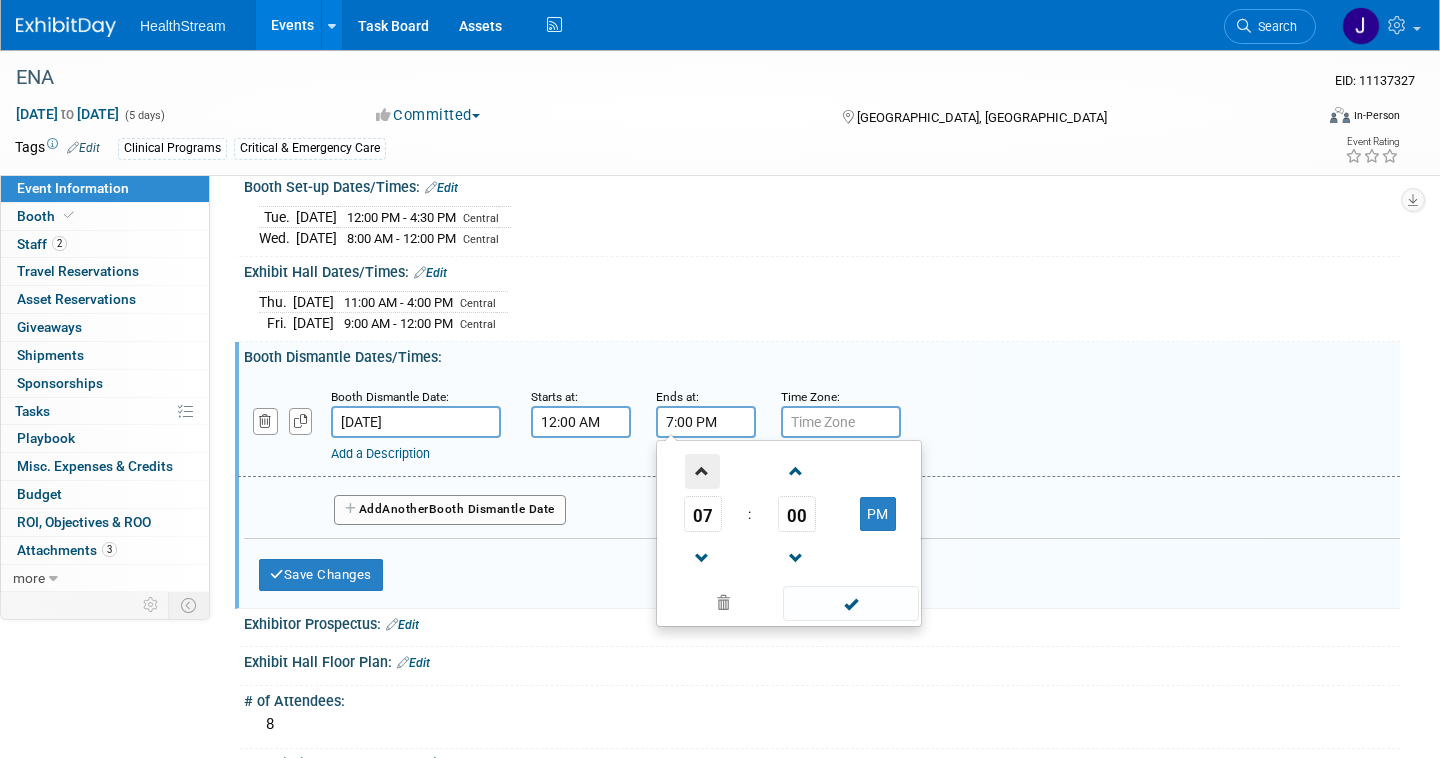 click at bounding box center (702, 471) 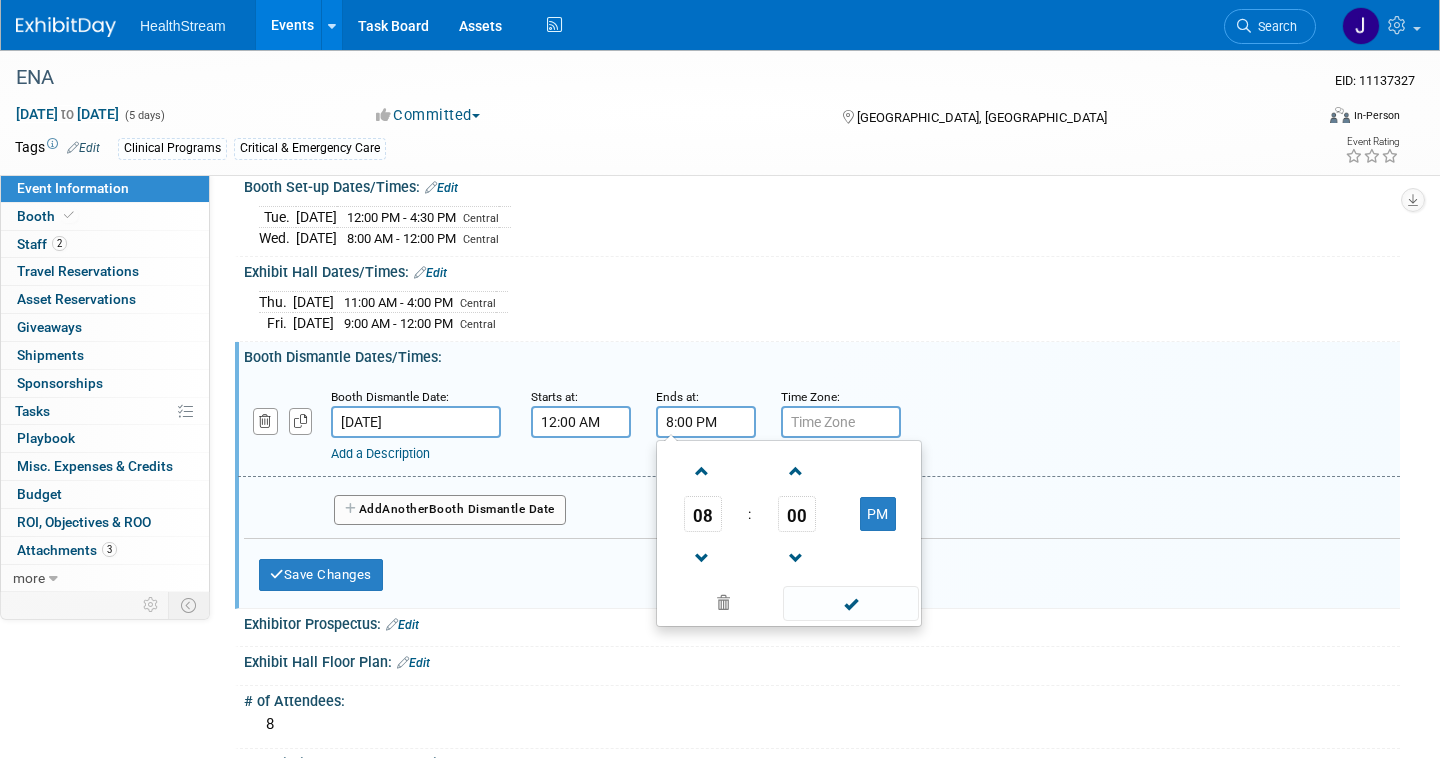 click at bounding box center (841, 422) 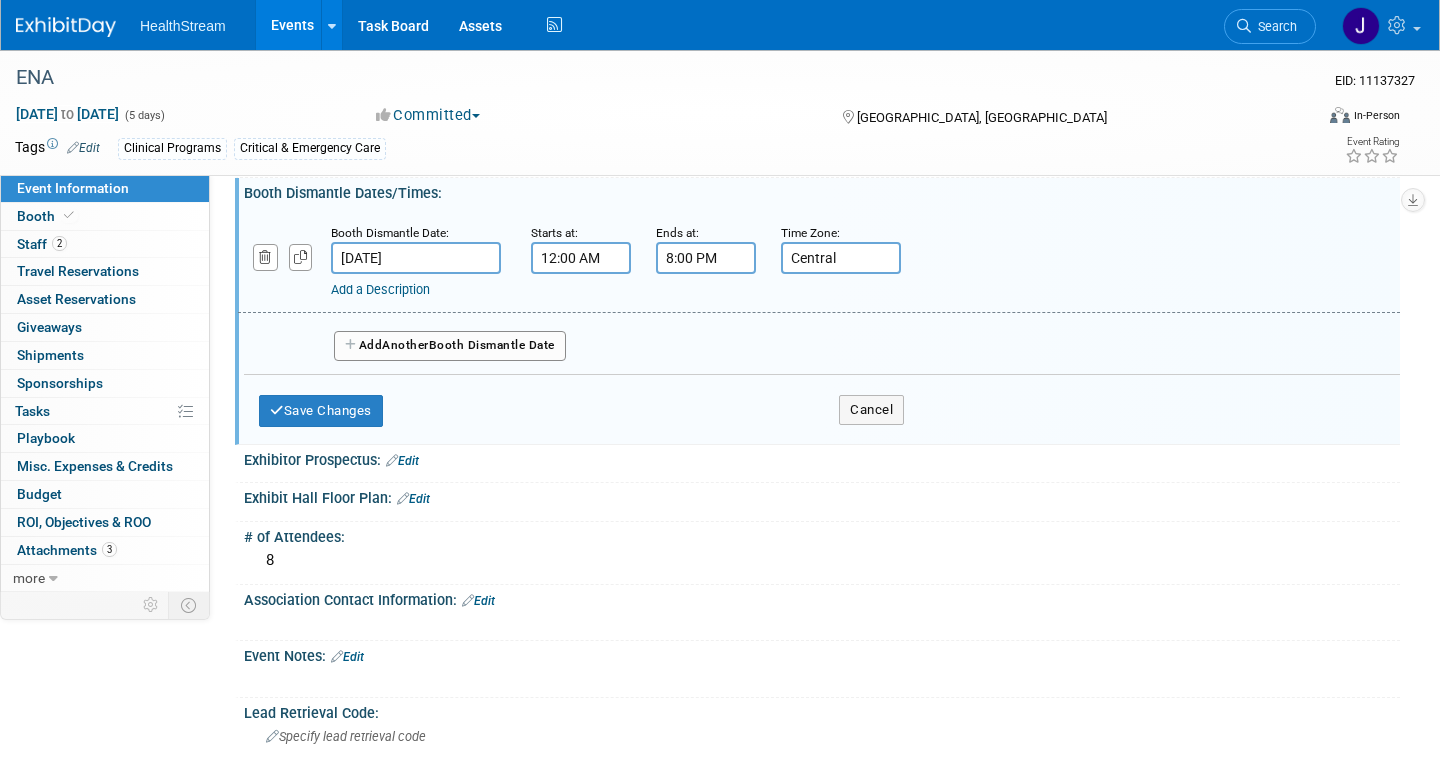 scroll, scrollTop: 507, scrollLeft: 0, axis: vertical 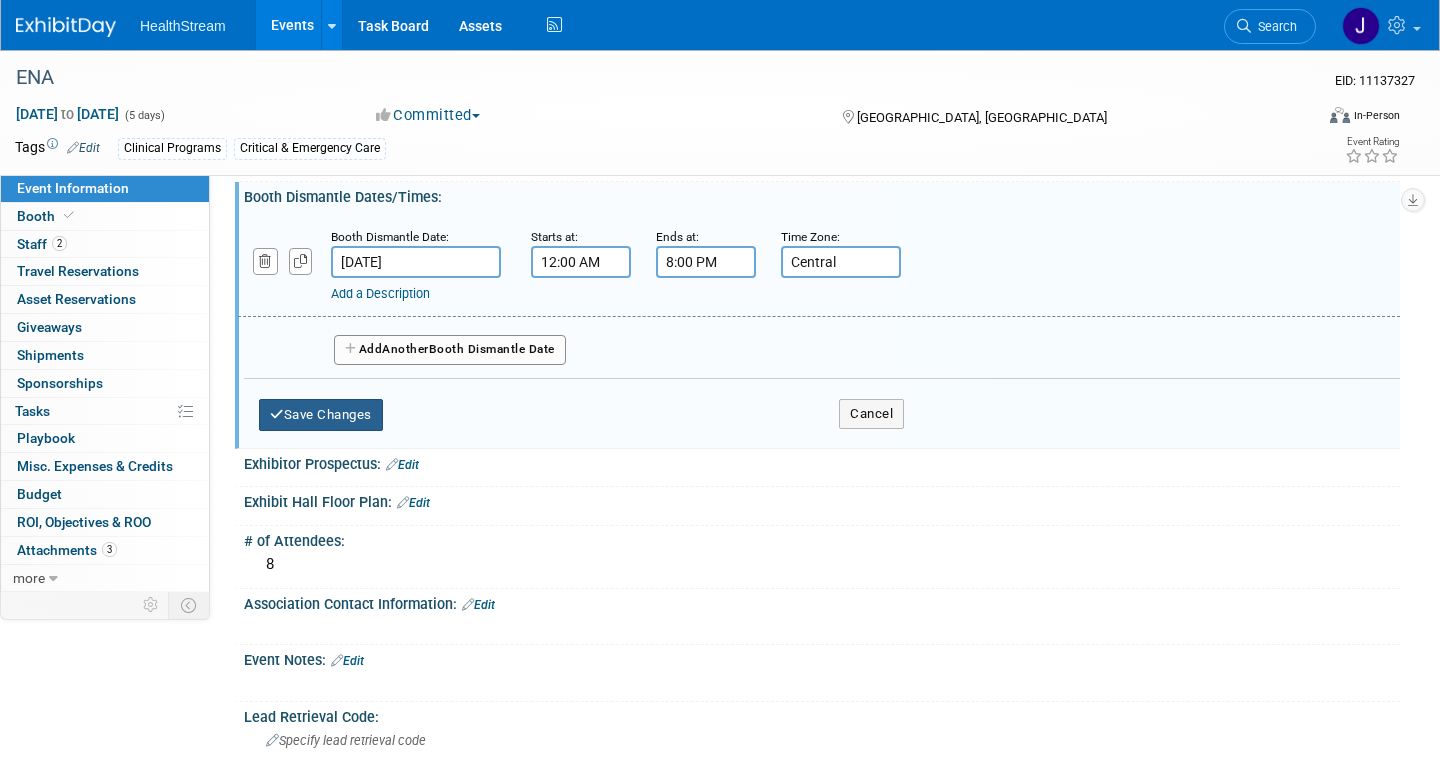 type on "Central" 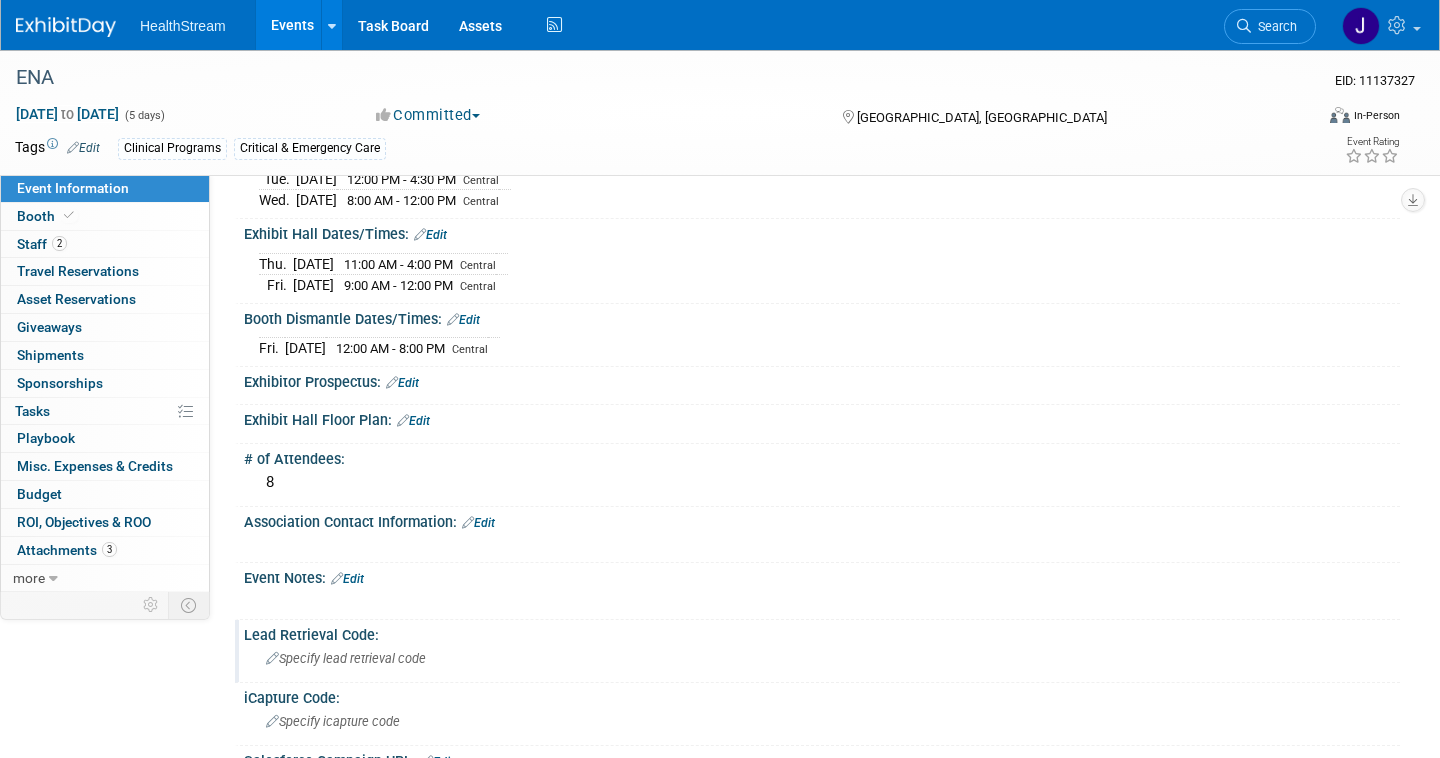 scroll, scrollTop: 335, scrollLeft: 0, axis: vertical 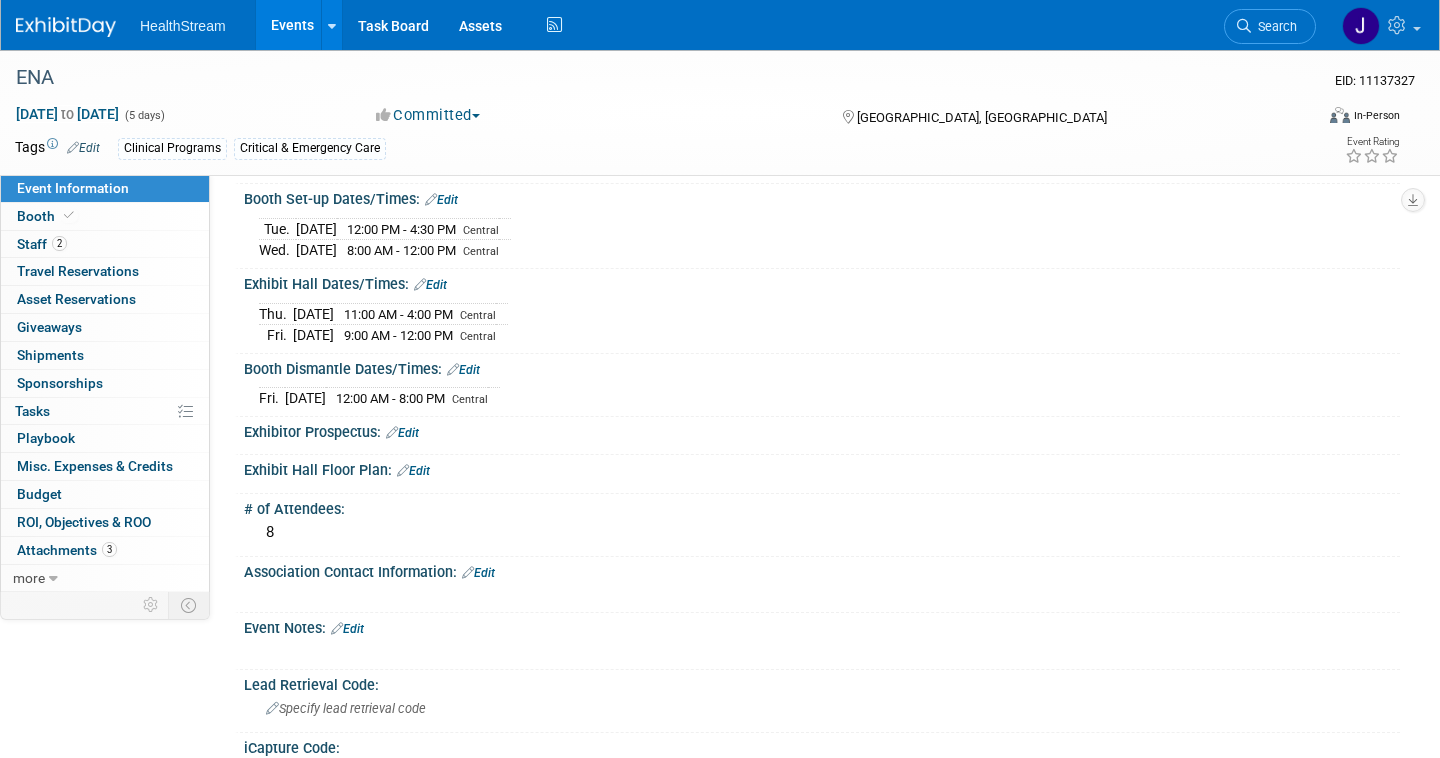 click on "Edit" at bounding box center [402, 433] 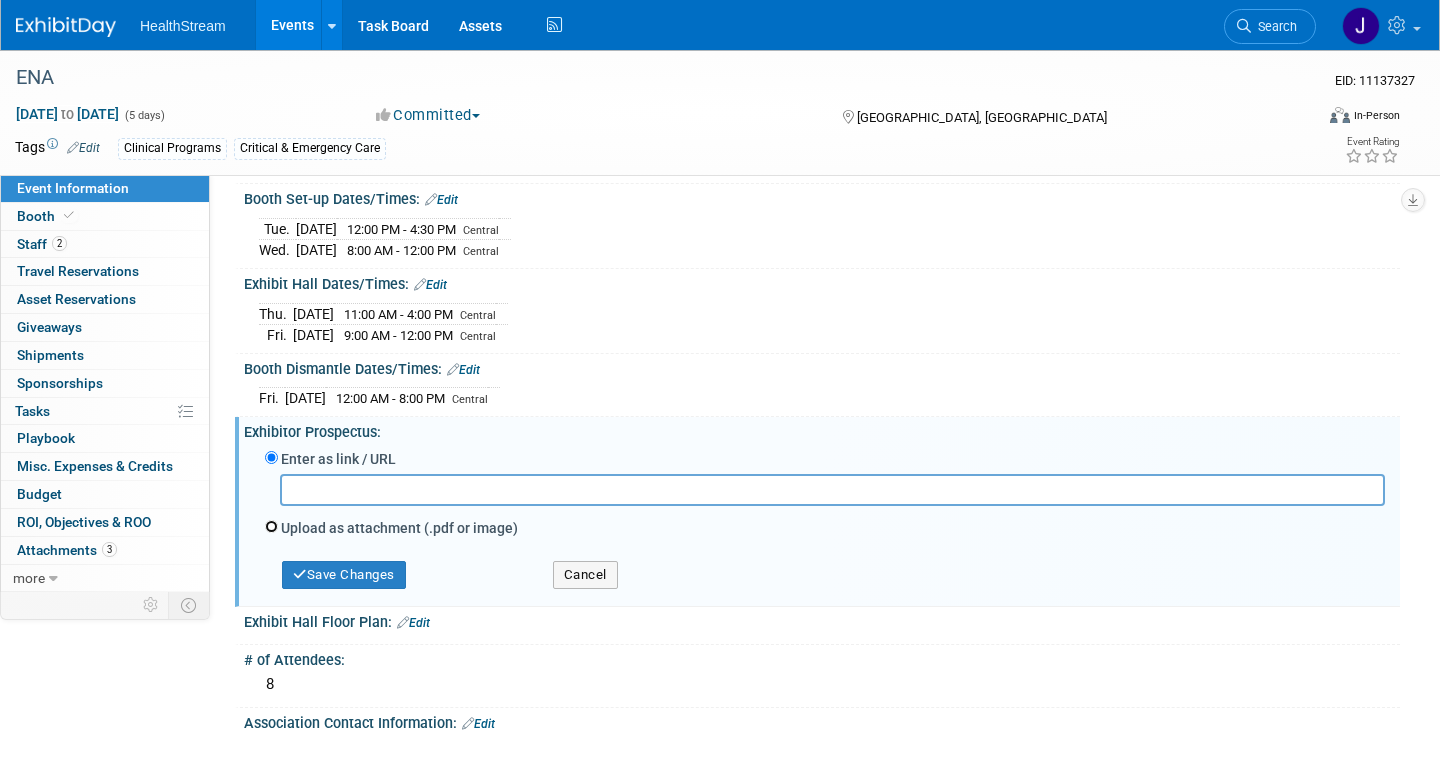 click on "Upload as attachment (.pdf or image)" at bounding box center (271, 526) 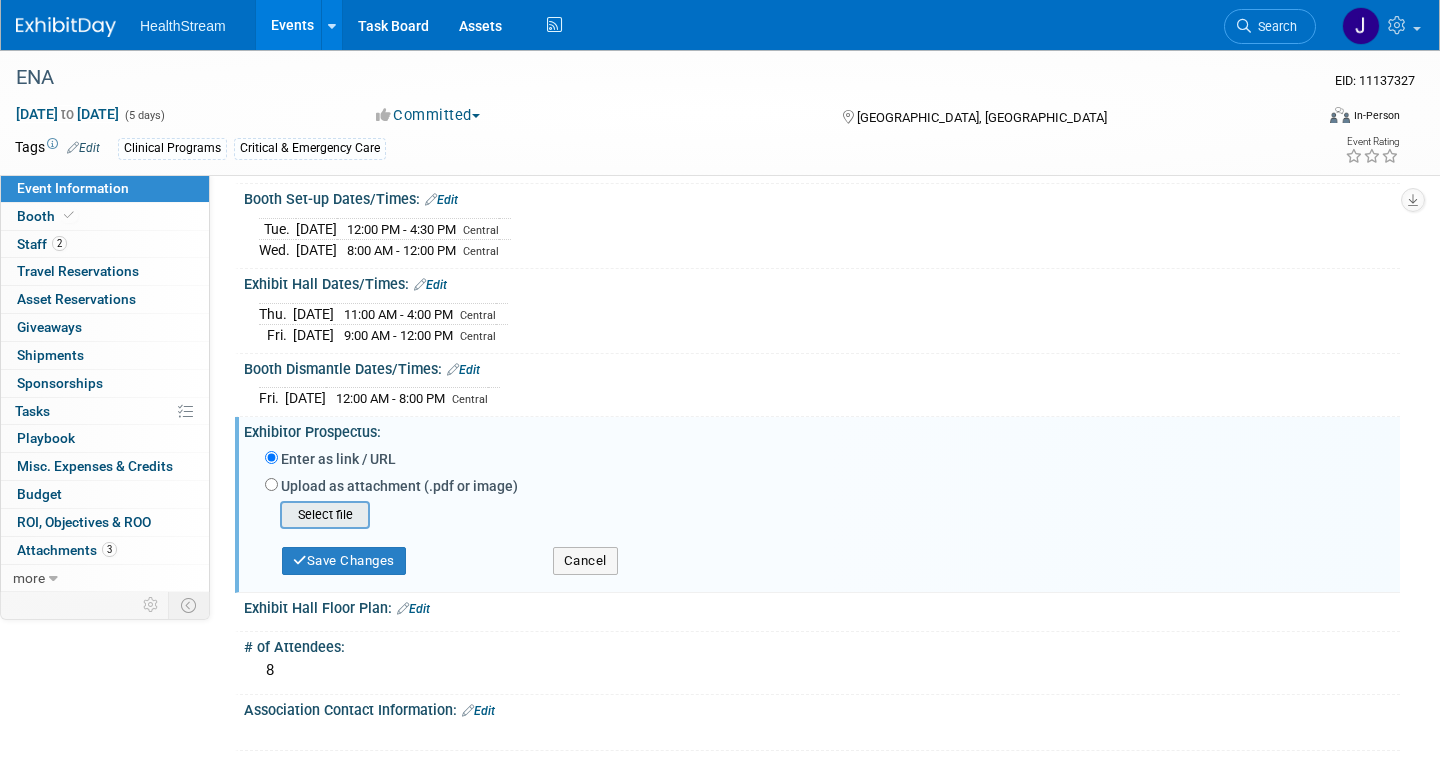 click at bounding box center [249, 515] 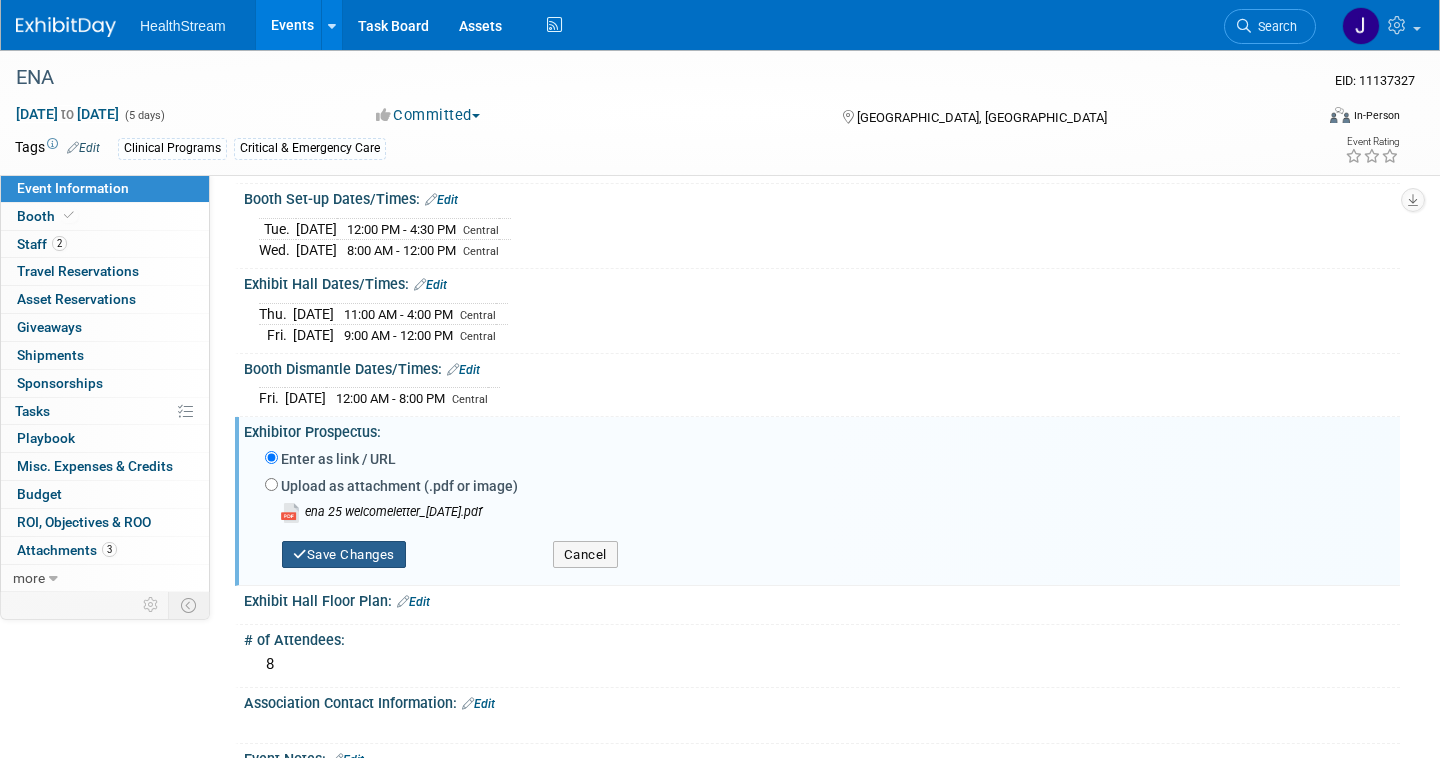 click on "Save Changes" at bounding box center [344, 555] 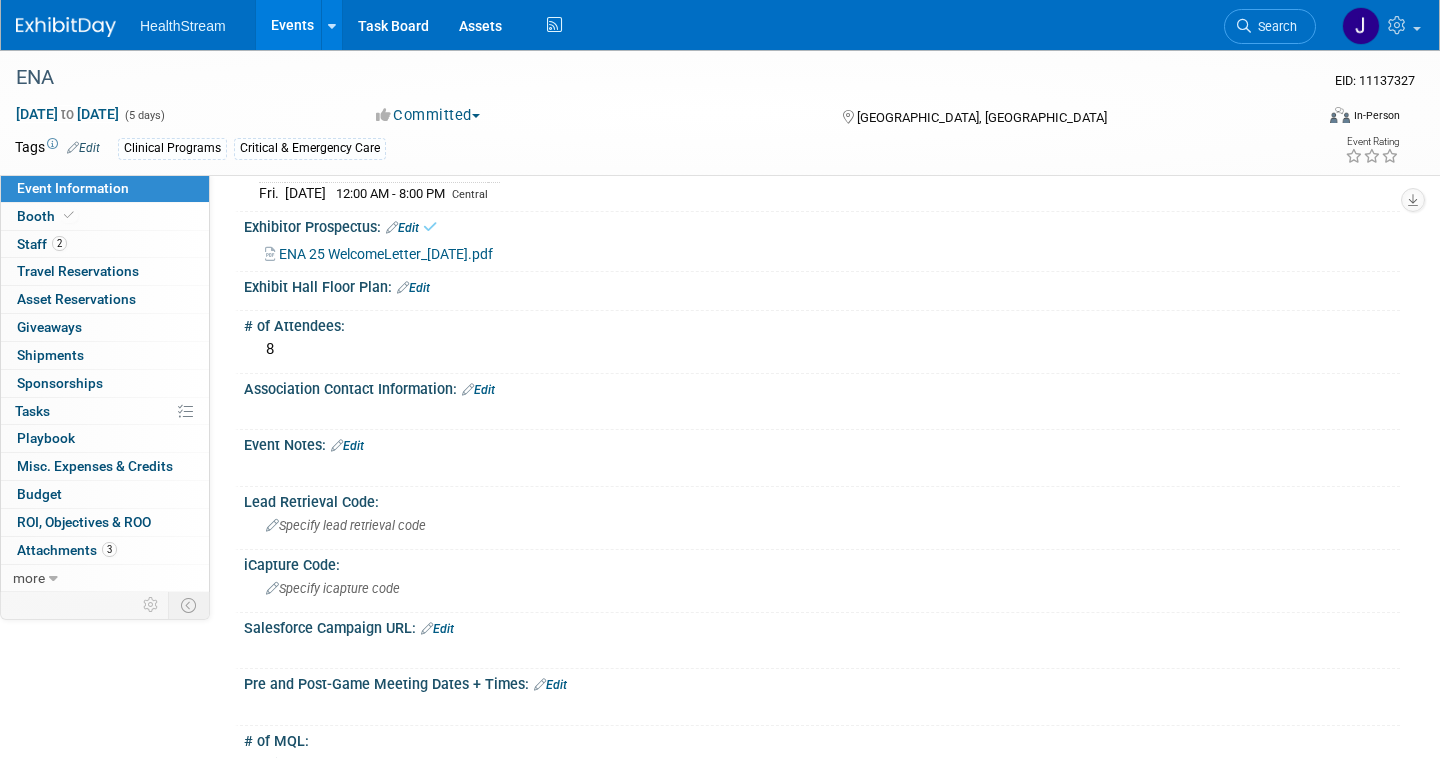 scroll, scrollTop: 543, scrollLeft: 0, axis: vertical 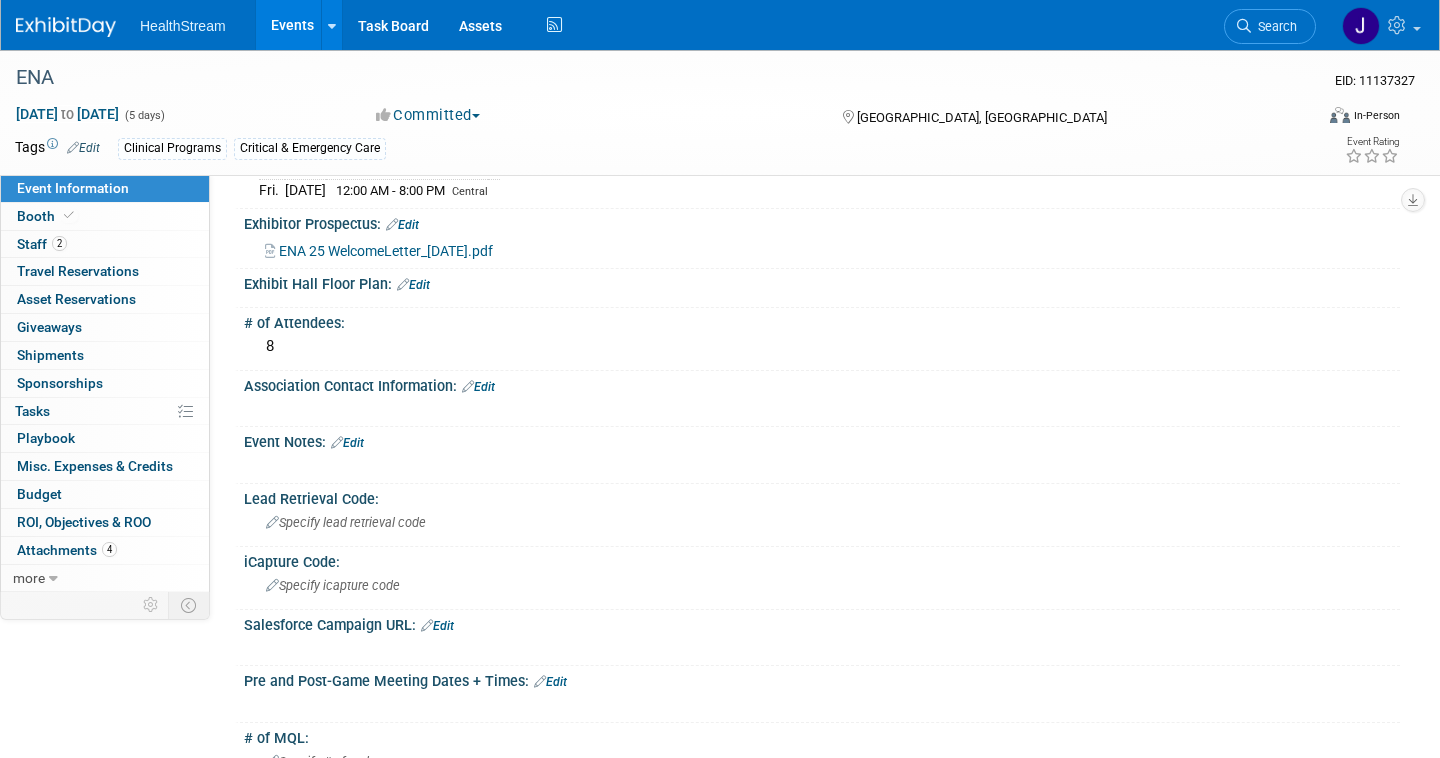 click on "Edit" at bounding box center [413, 285] 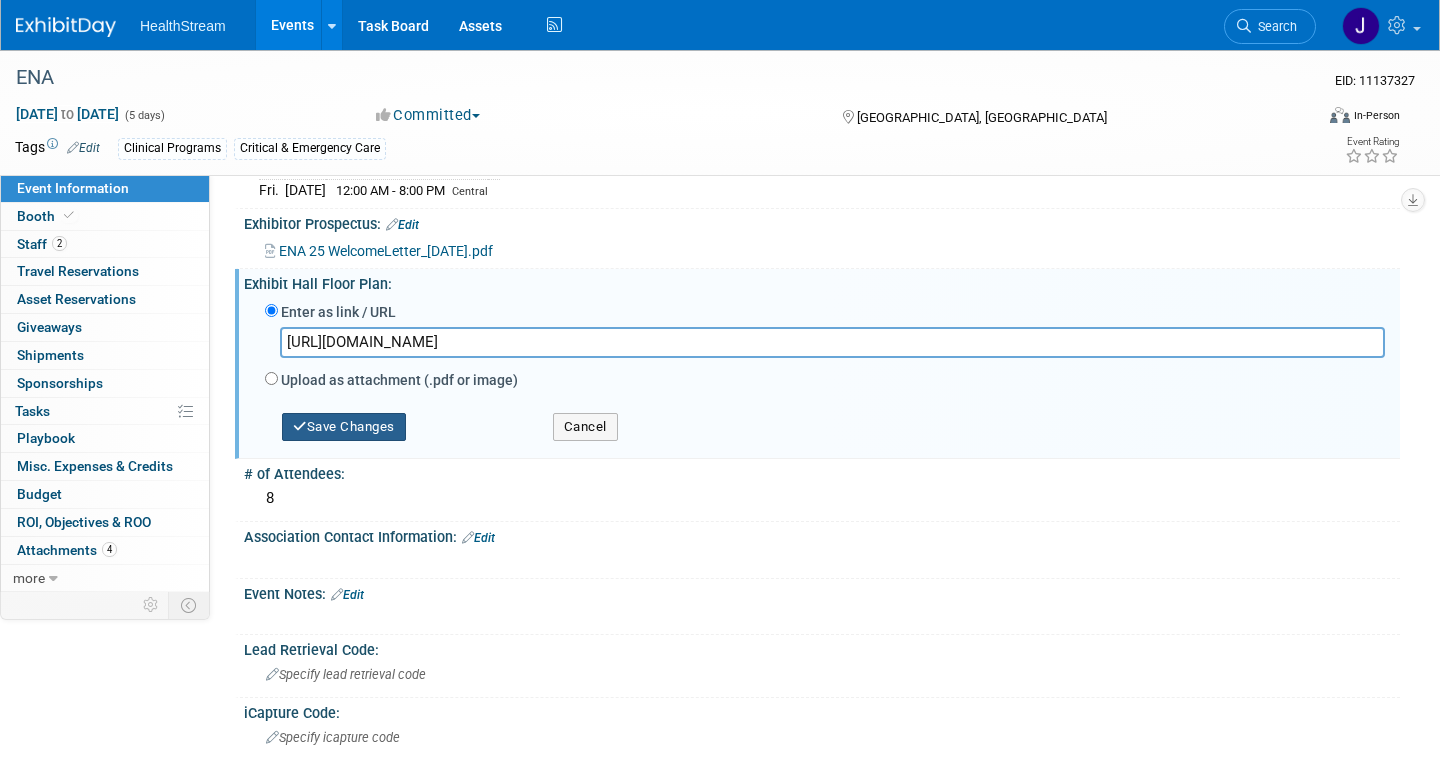 type on "https://smithbucklin.expocad.com/Events/25ena/index.html" 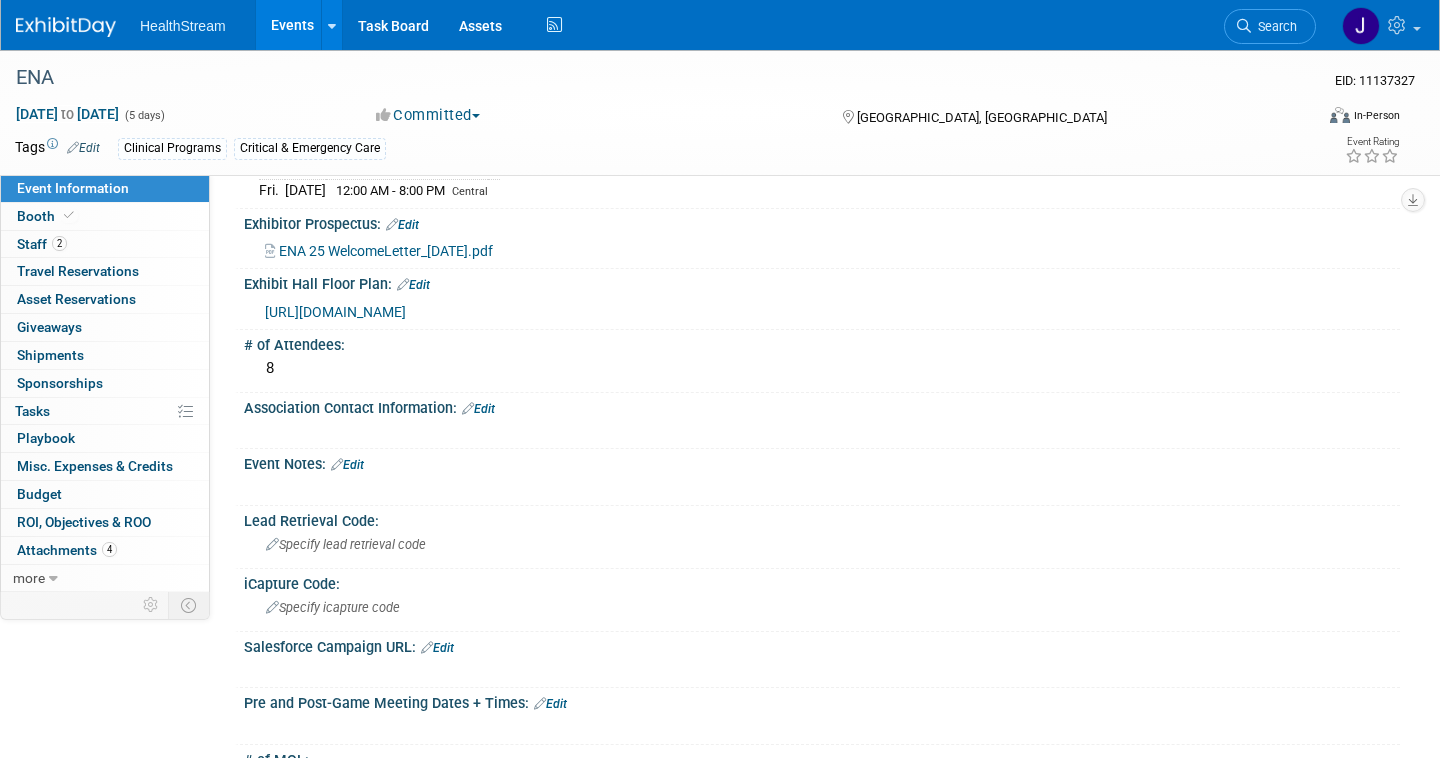 click on "Edit" at bounding box center [413, 285] 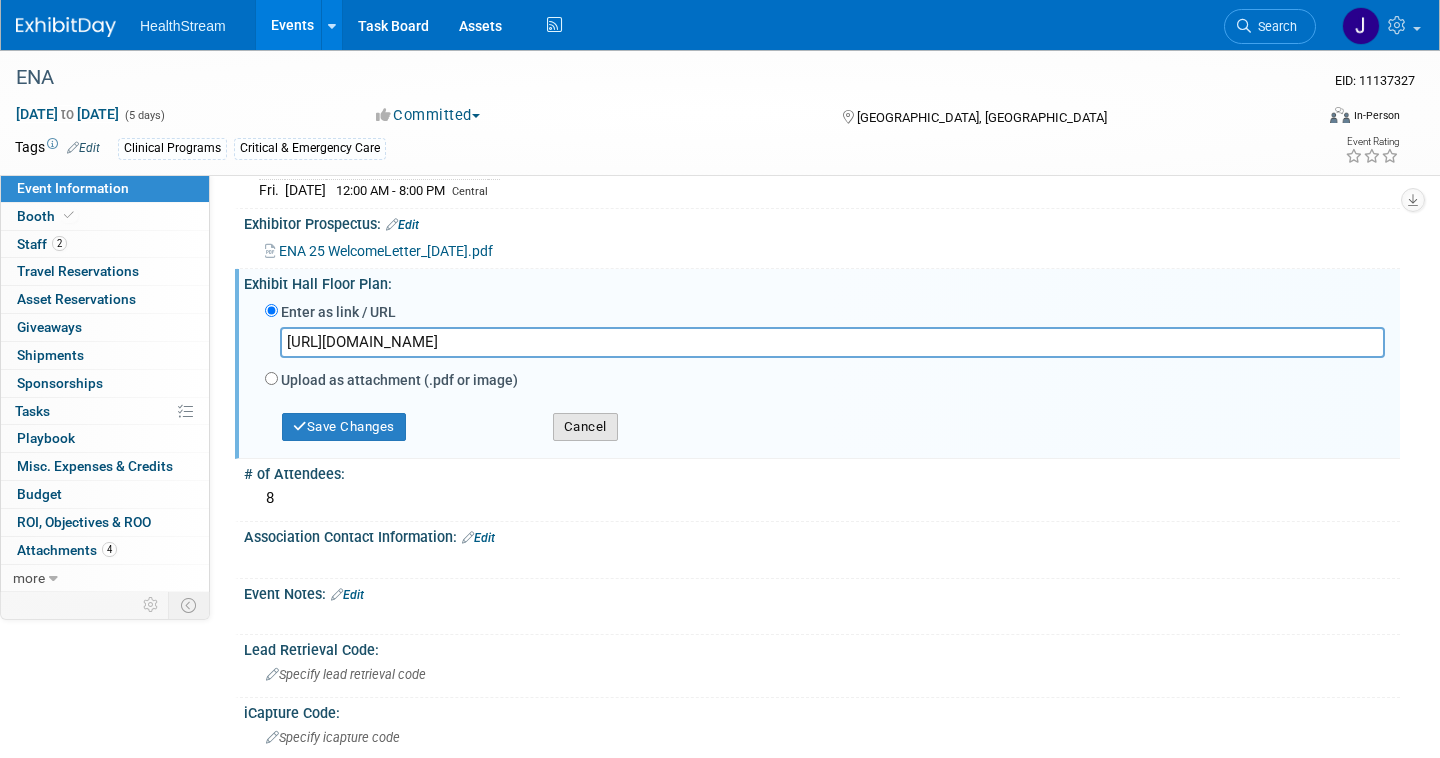 click on "Cancel" at bounding box center (585, 427) 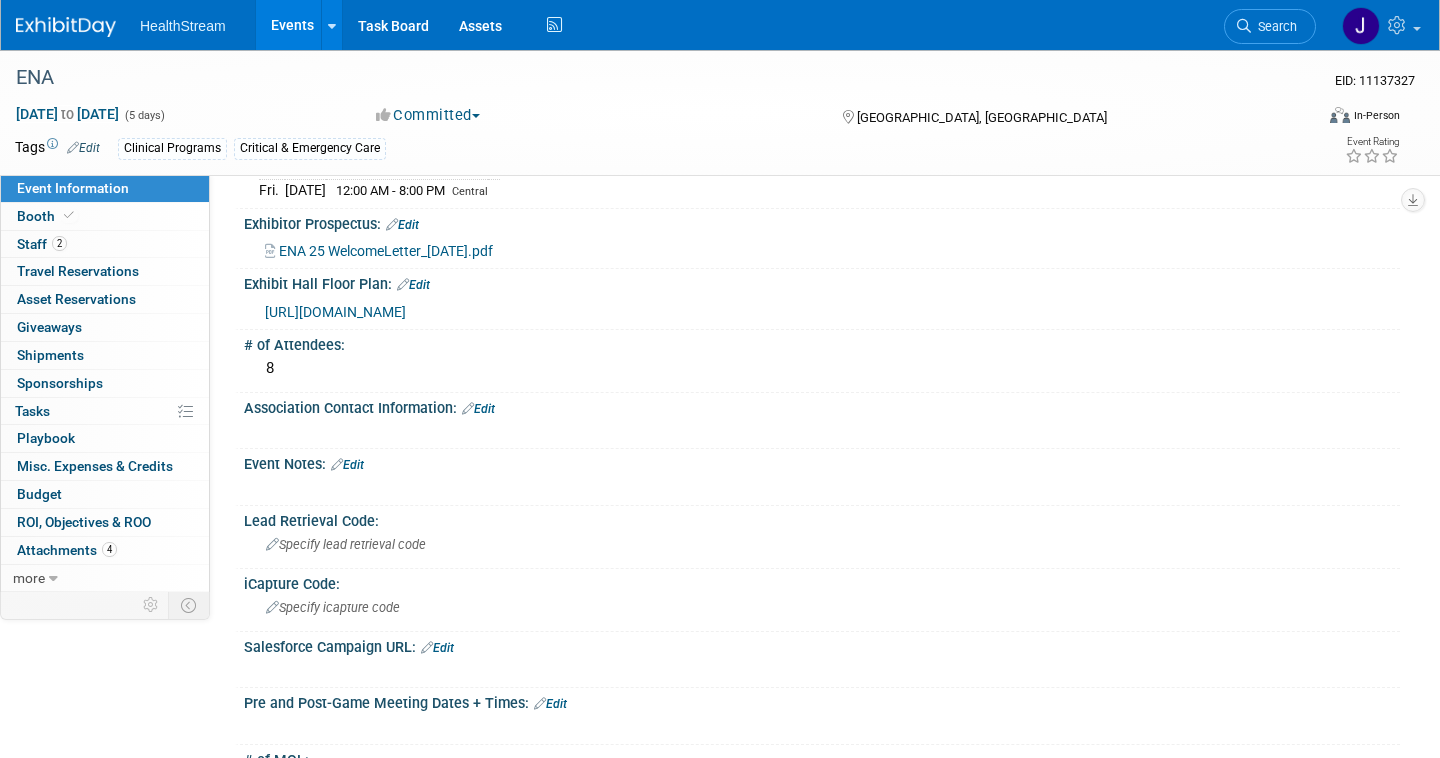 click on "https://smithbucklin.expocad.com/Events/25ena/index.html" at bounding box center [335, 312] 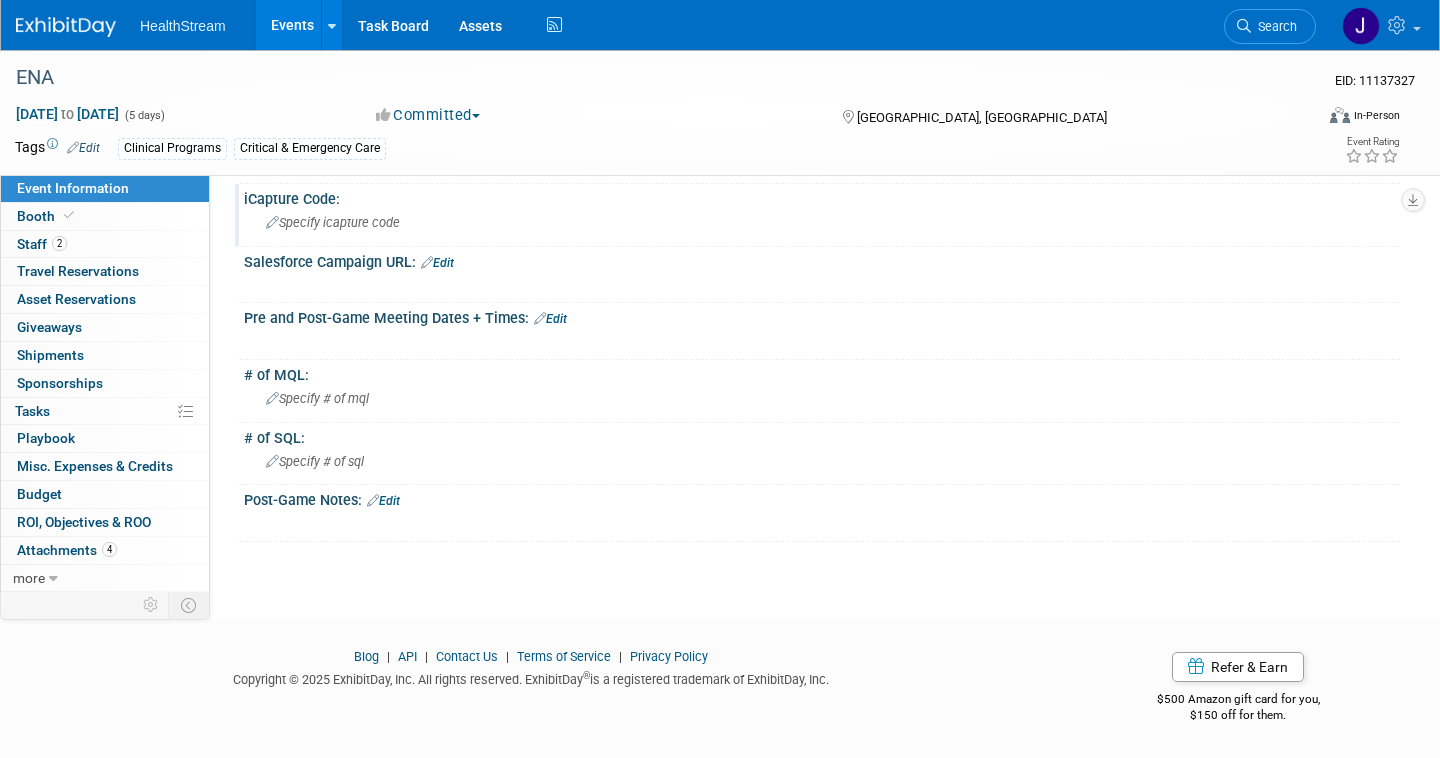 scroll, scrollTop: 962, scrollLeft: 0, axis: vertical 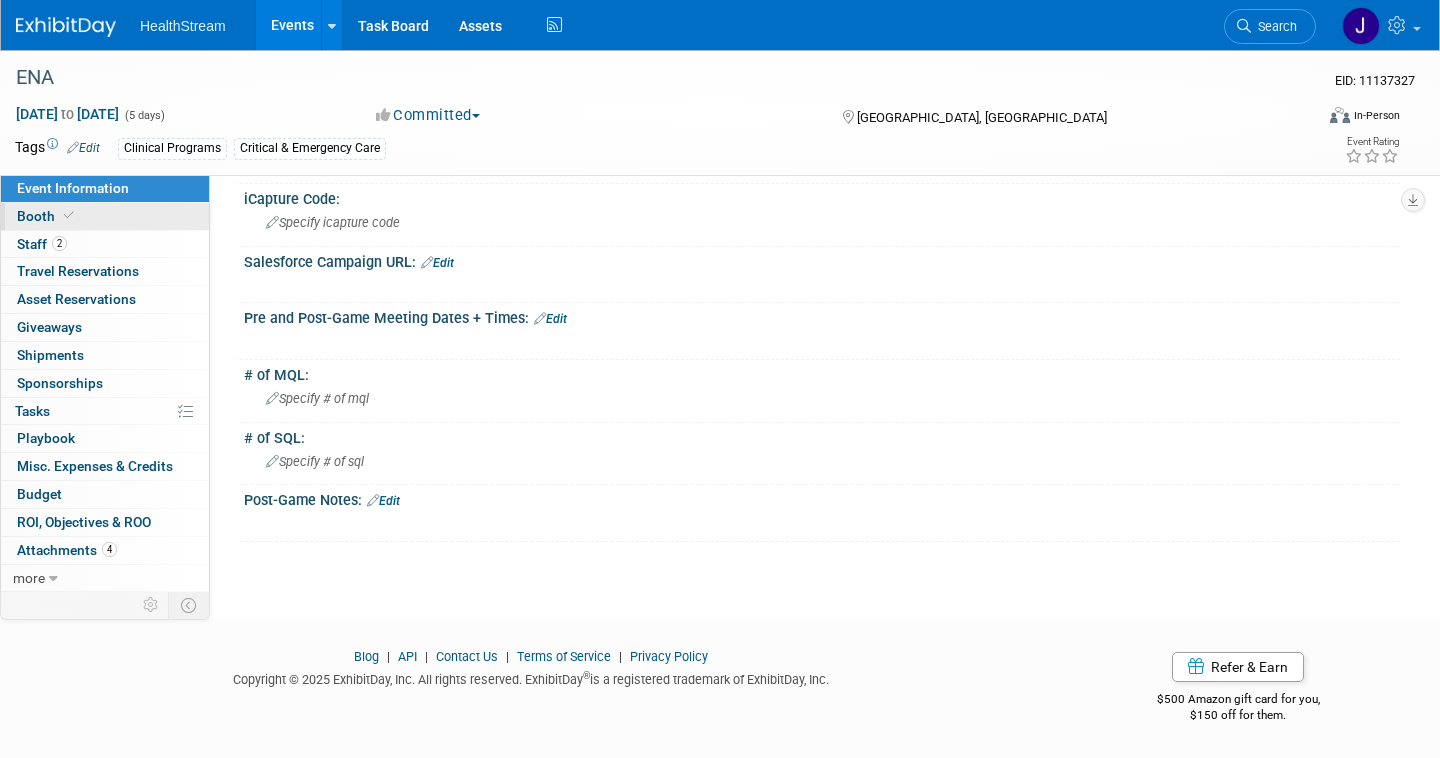 click on "Booth" at bounding box center [47, 216] 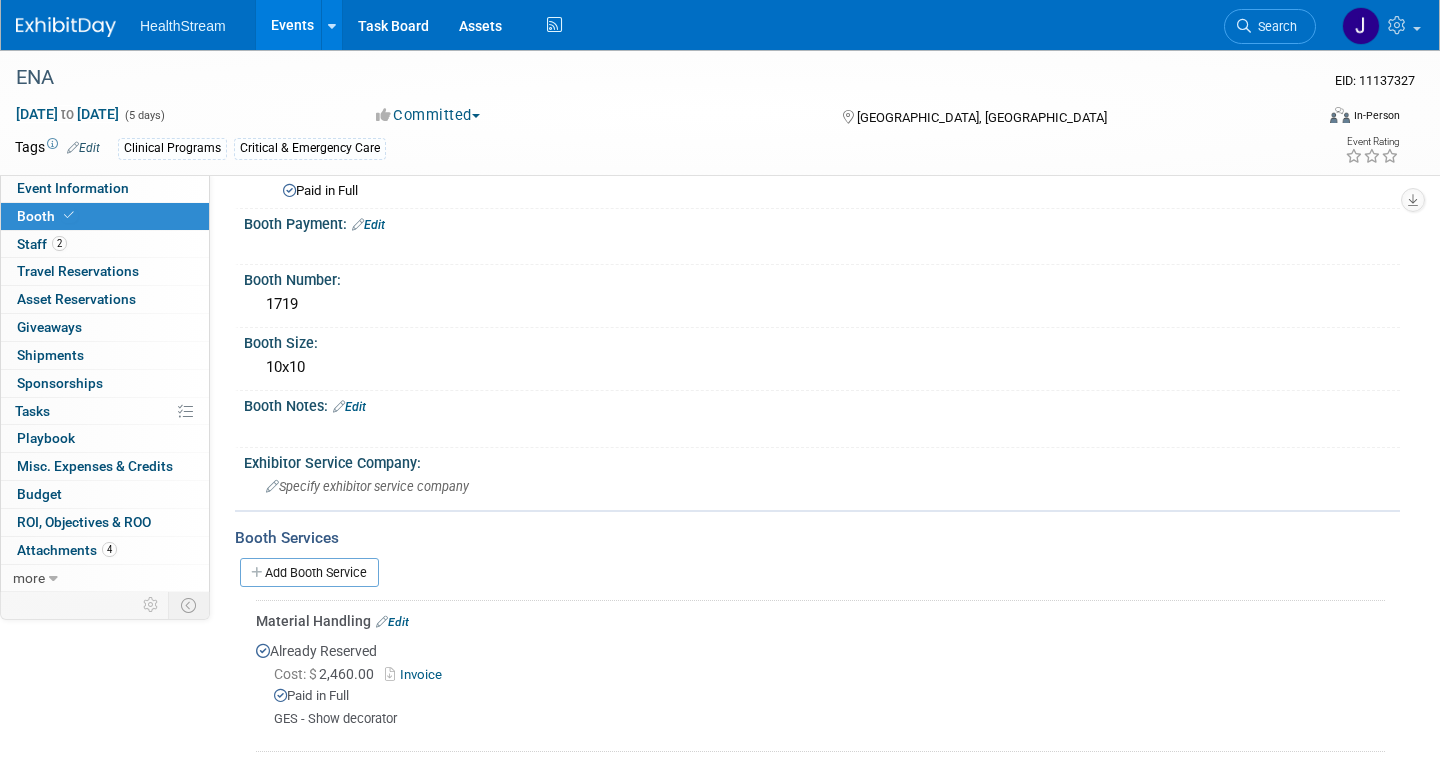 scroll, scrollTop: 211, scrollLeft: 0, axis: vertical 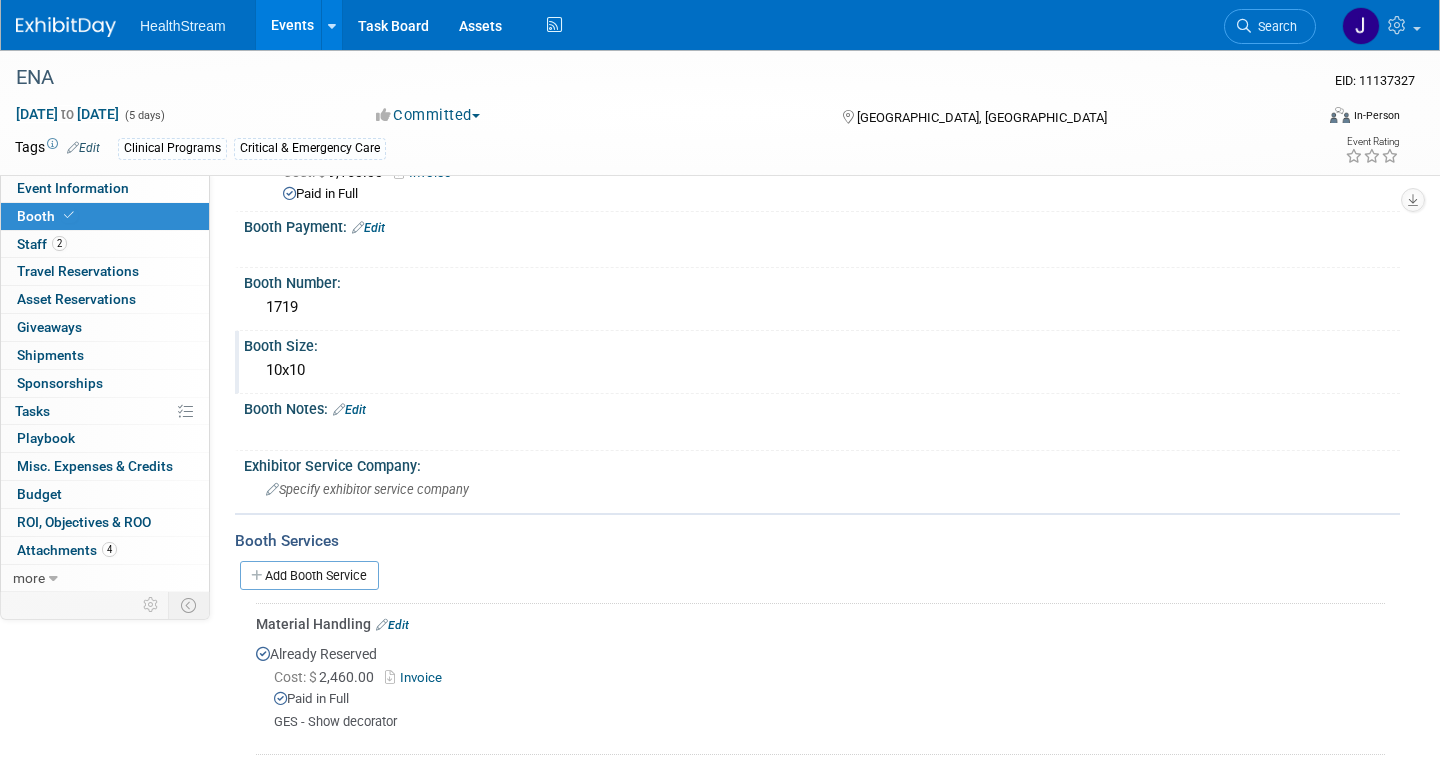 click on "10x10" at bounding box center [822, 370] 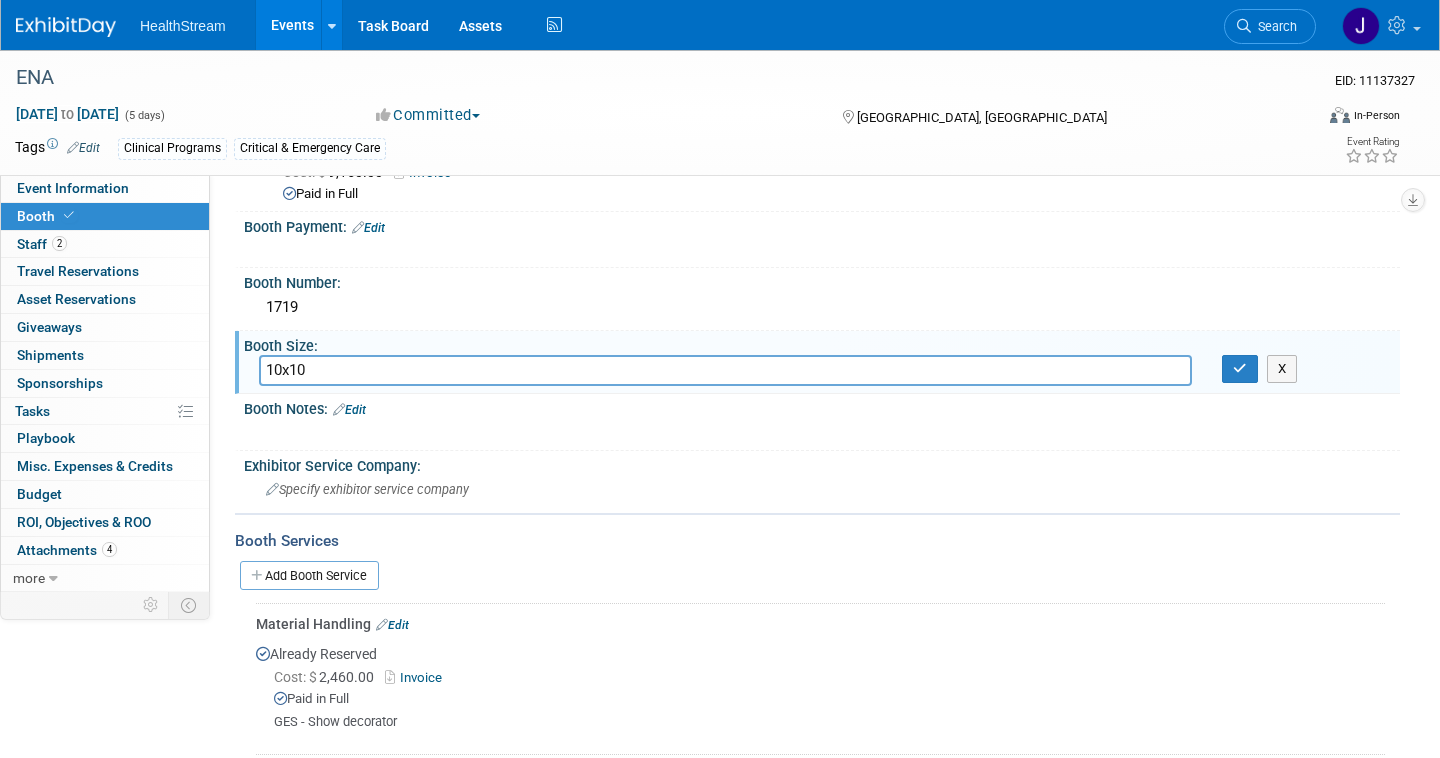 click on "10x10" at bounding box center [725, 370] 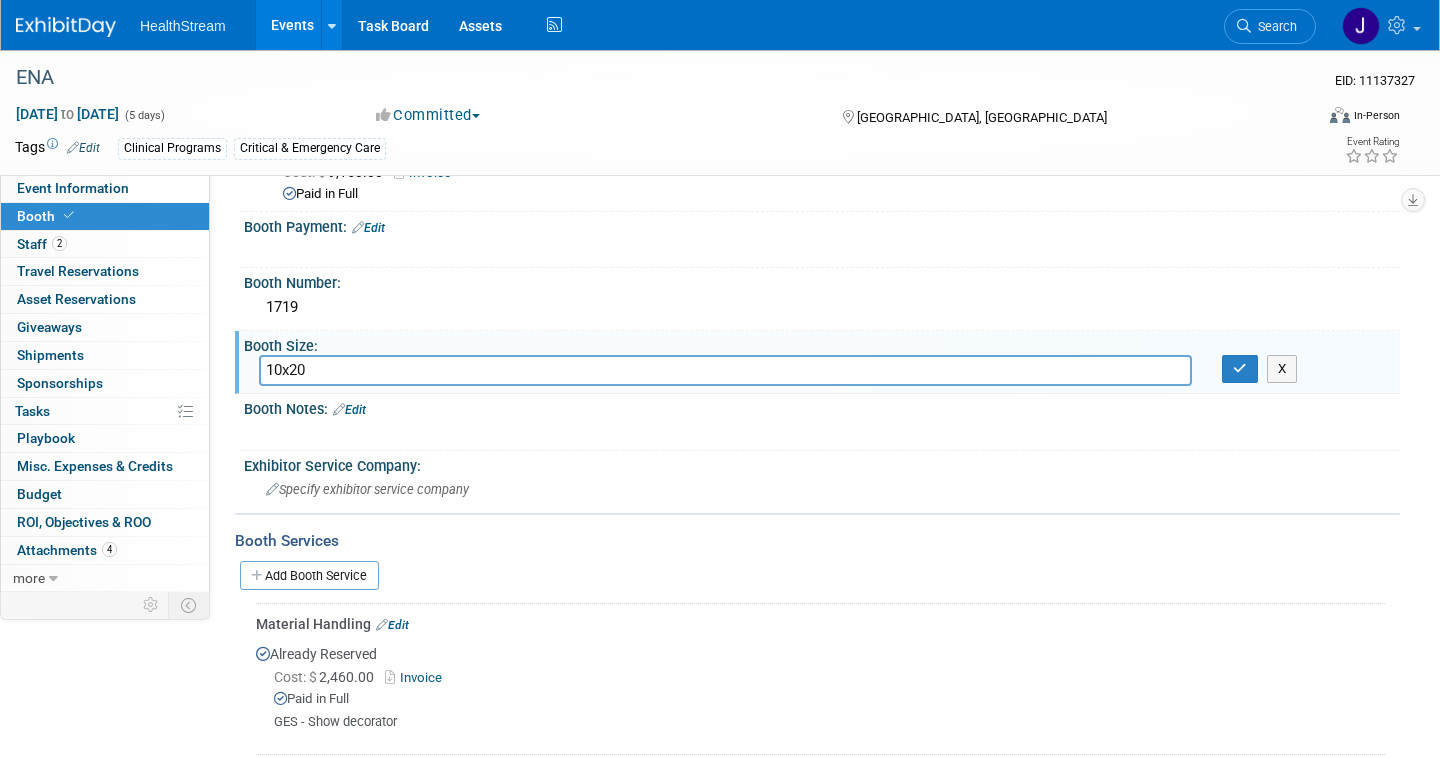 type on "10x20" 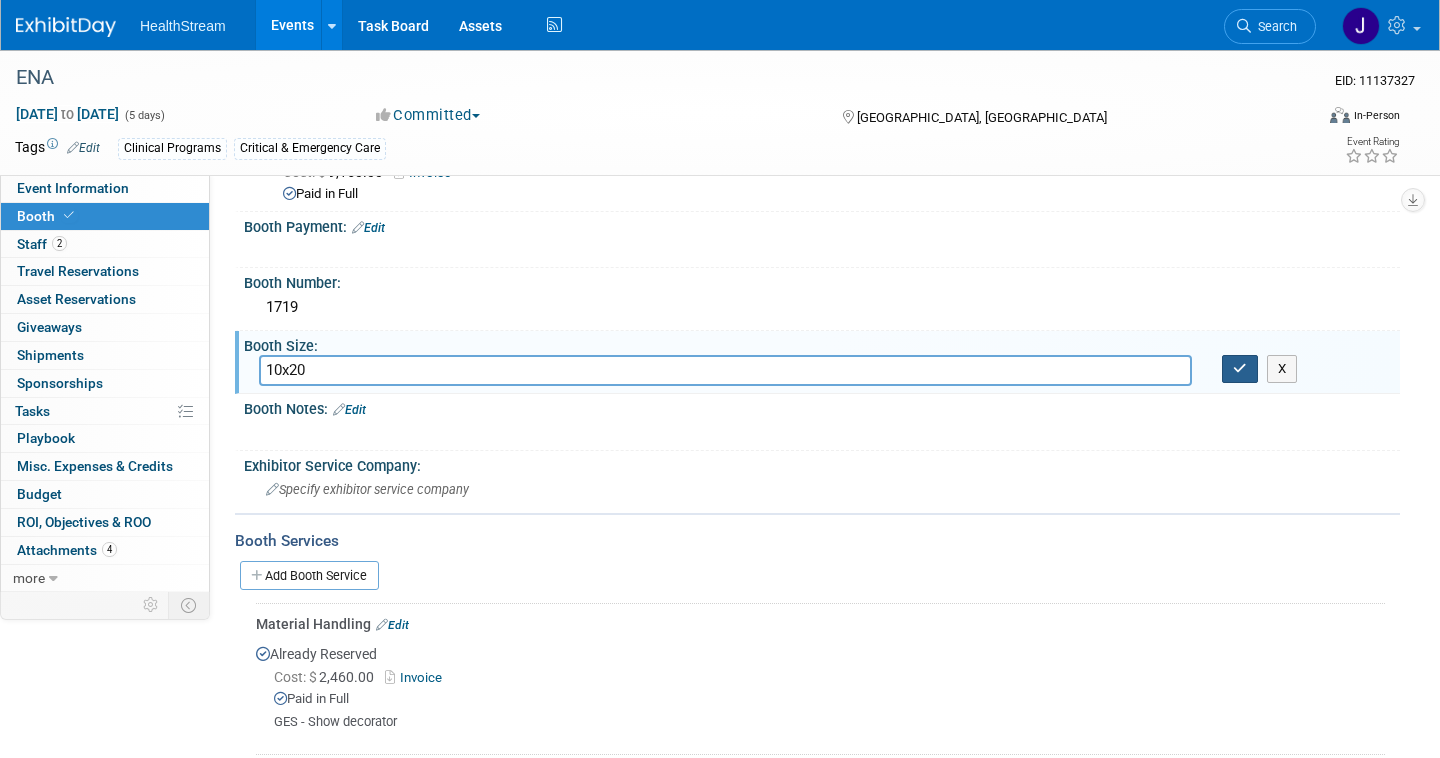 click at bounding box center [1240, 368] 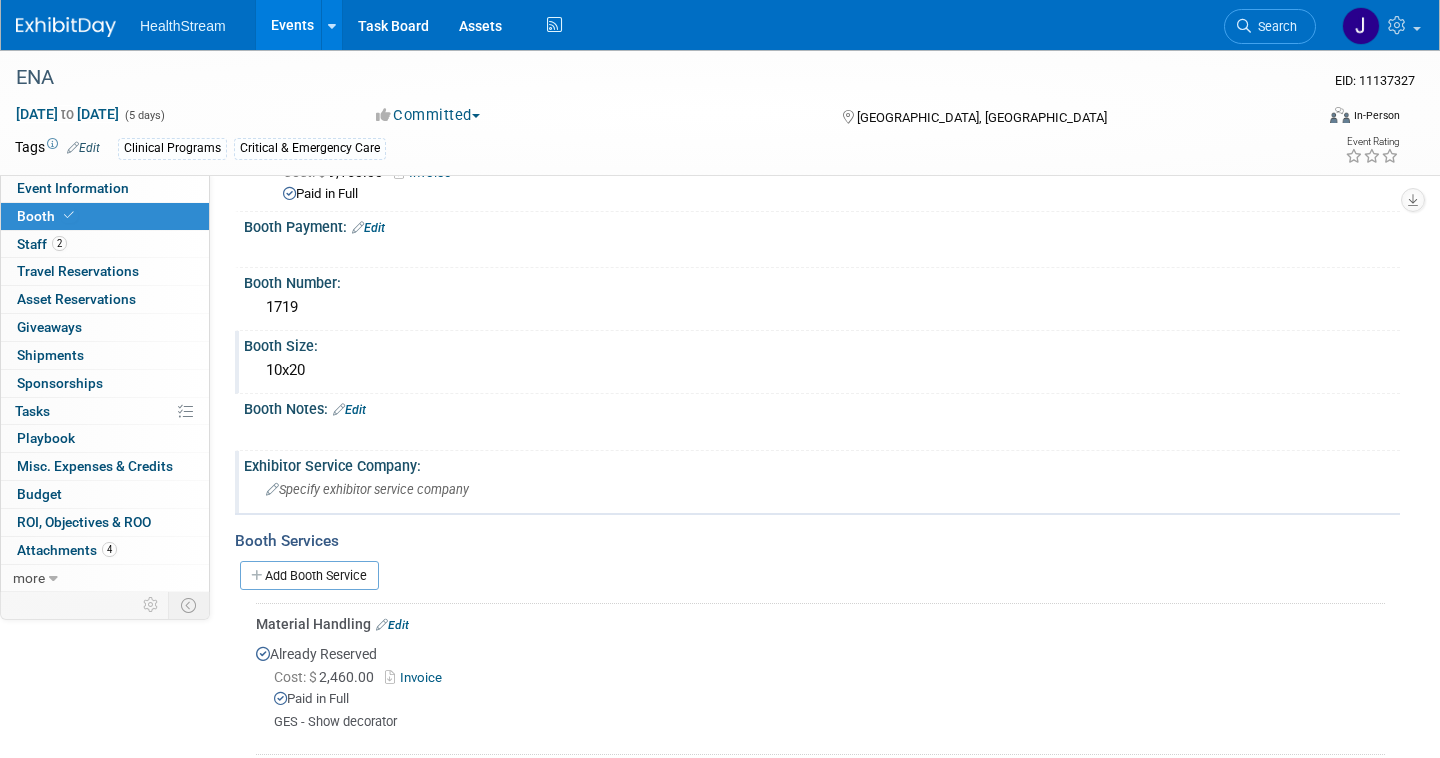 click on "Exhibitor Service Company:" at bounding box center [822, 463] 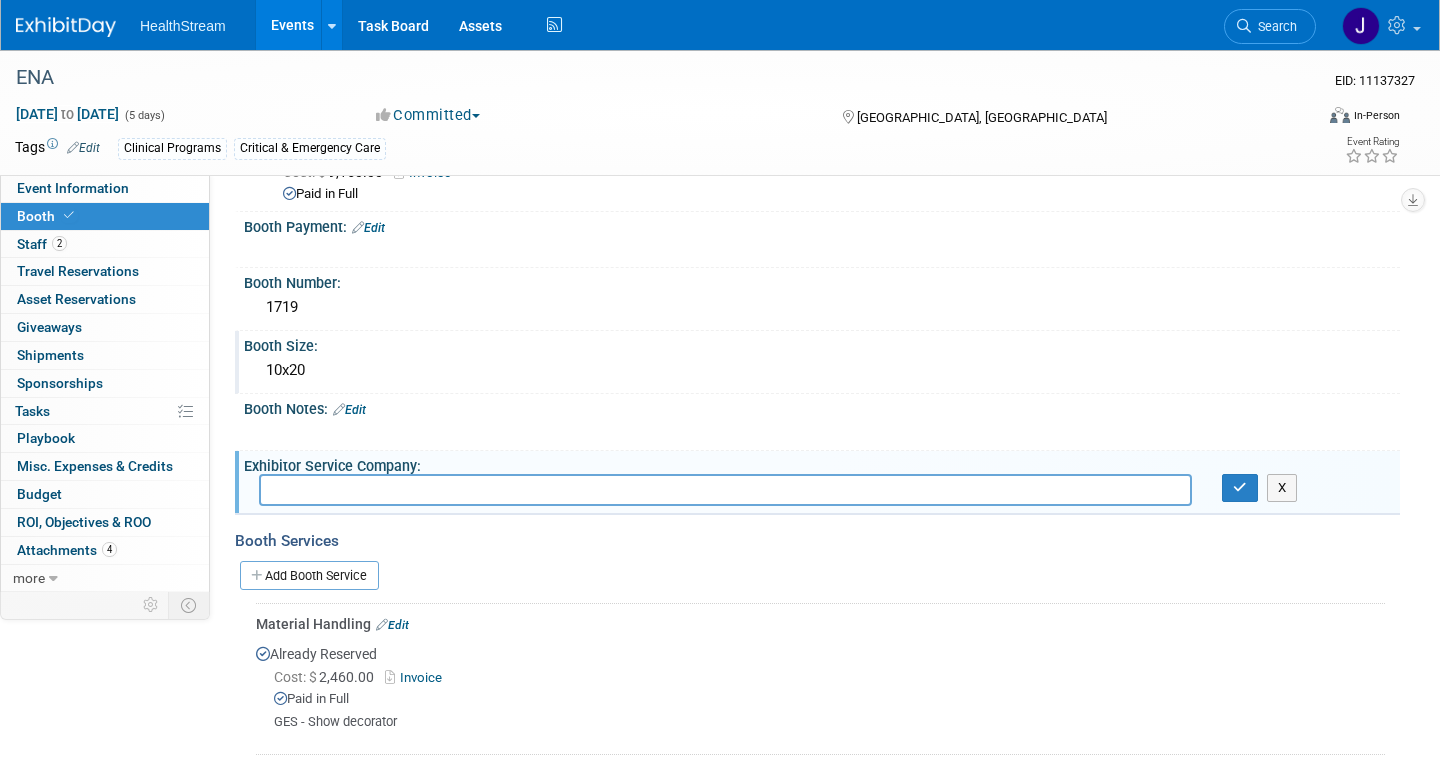 click at bounding box center [725, 489] 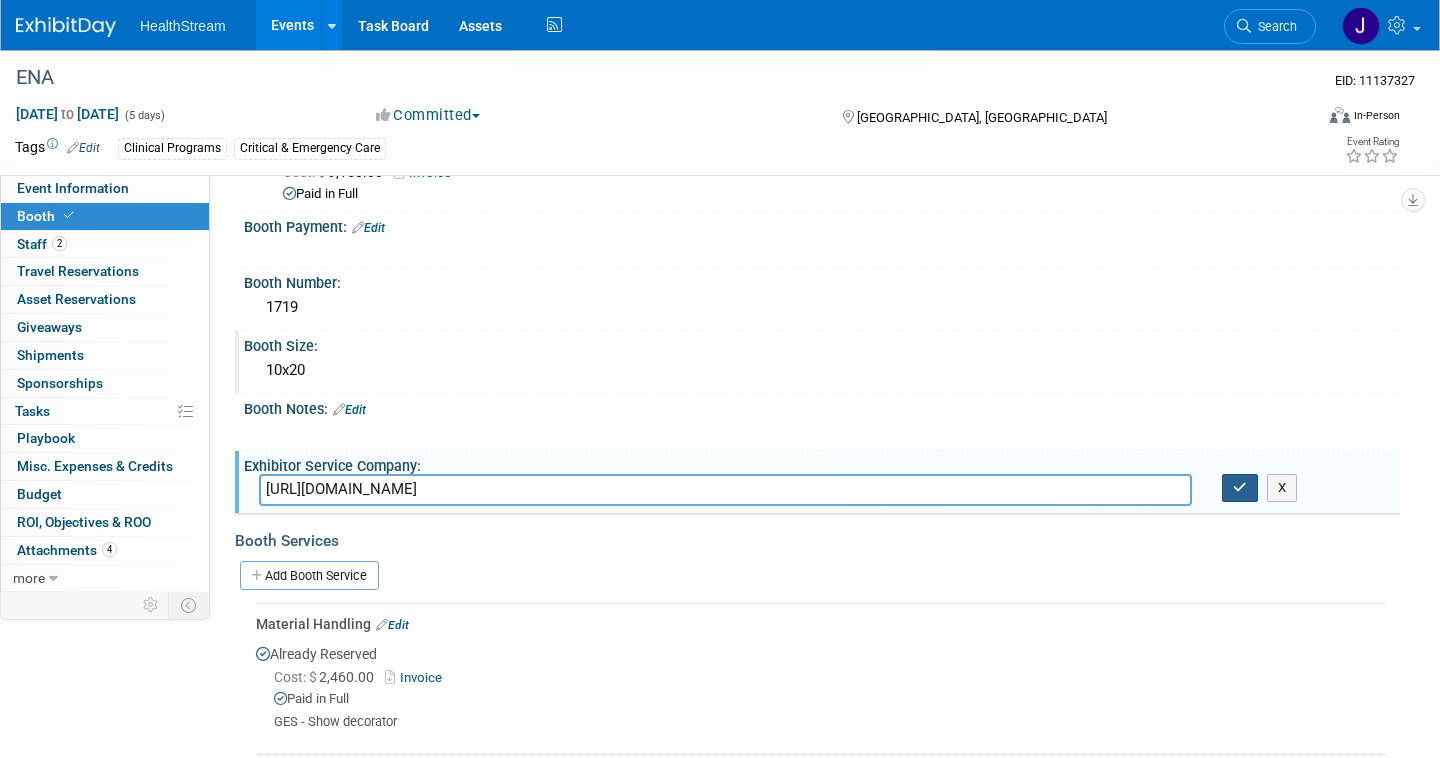 type on "https://ordering.ges.com/053600978/quickfacts" 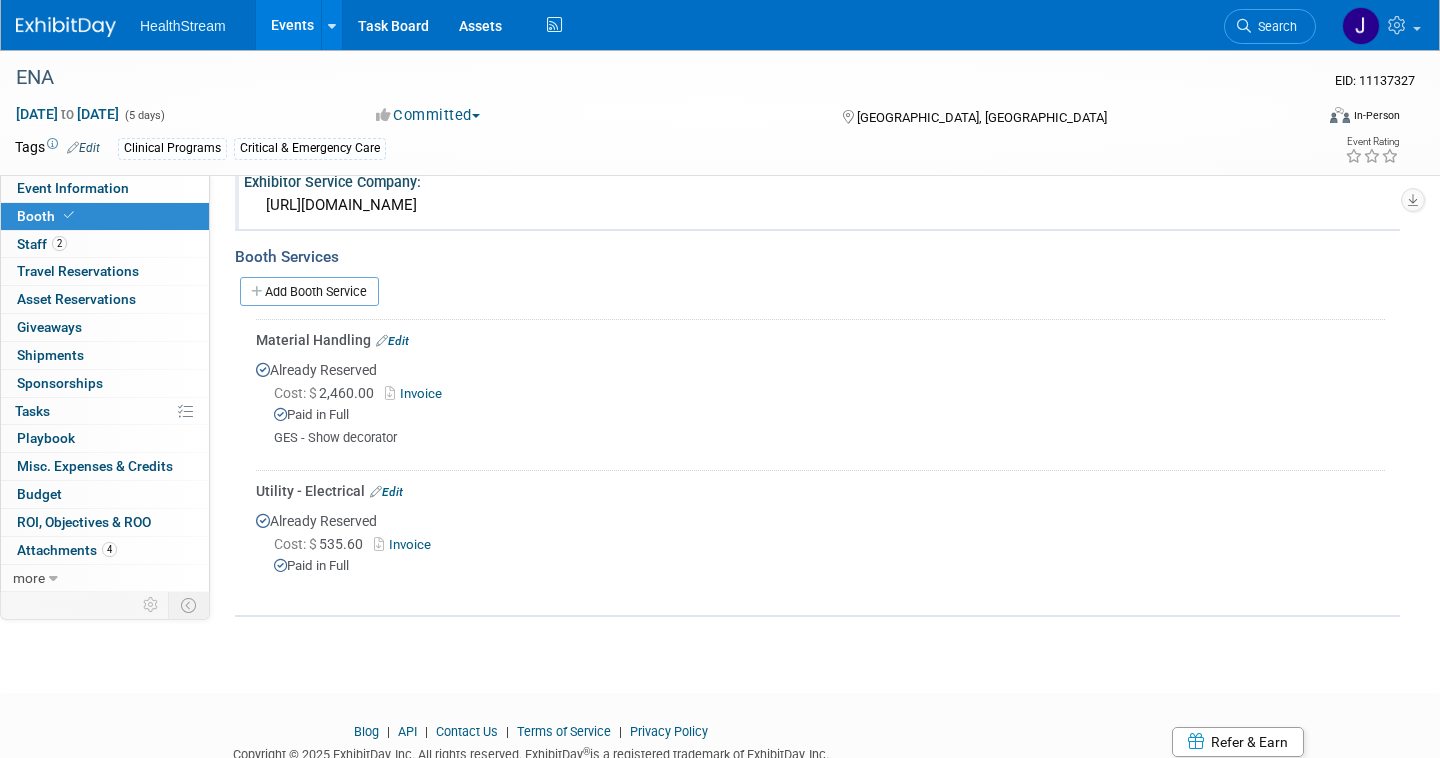 scroll, scrollTop: 507, scrollLeft: 0, axis: vertical 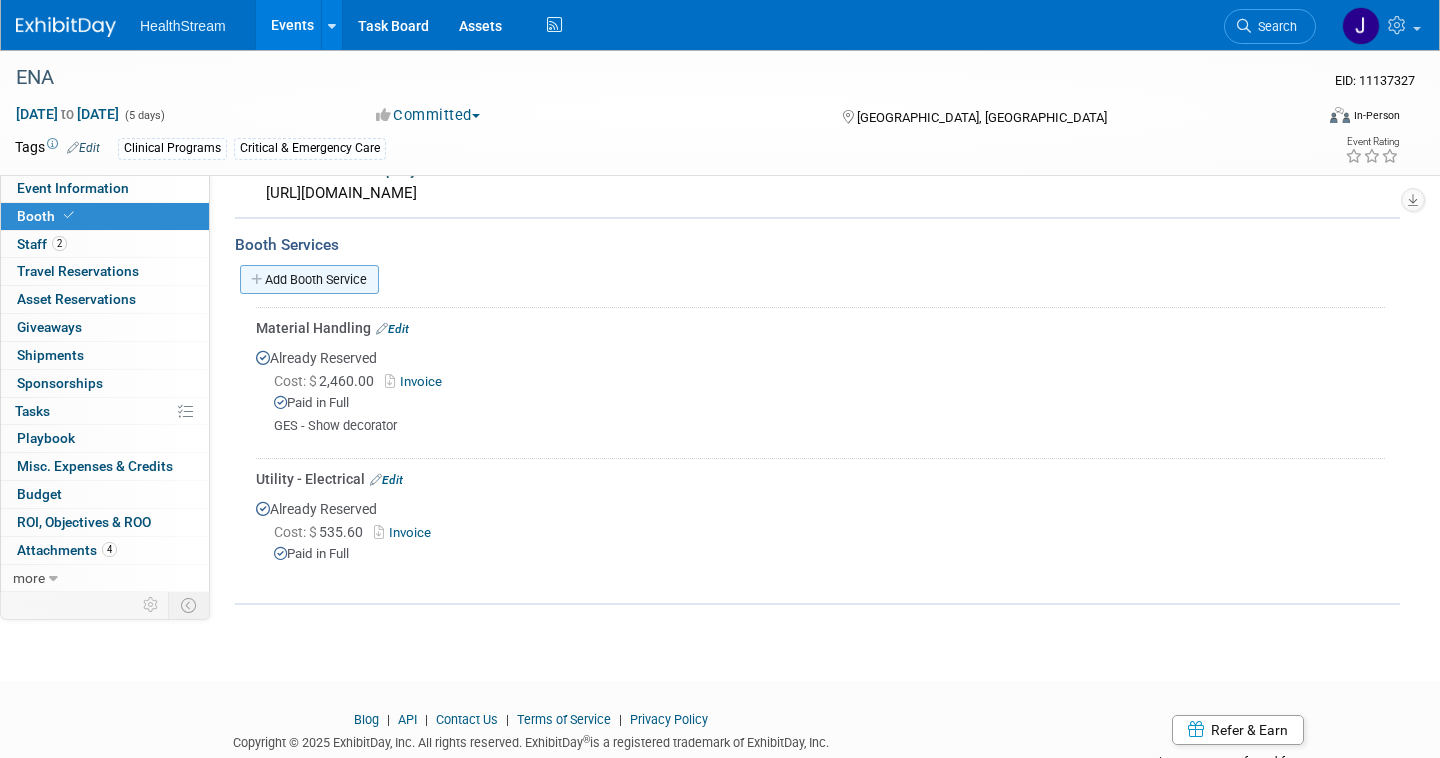 click on "Add Booth Service" at bounding box center (309, 279) 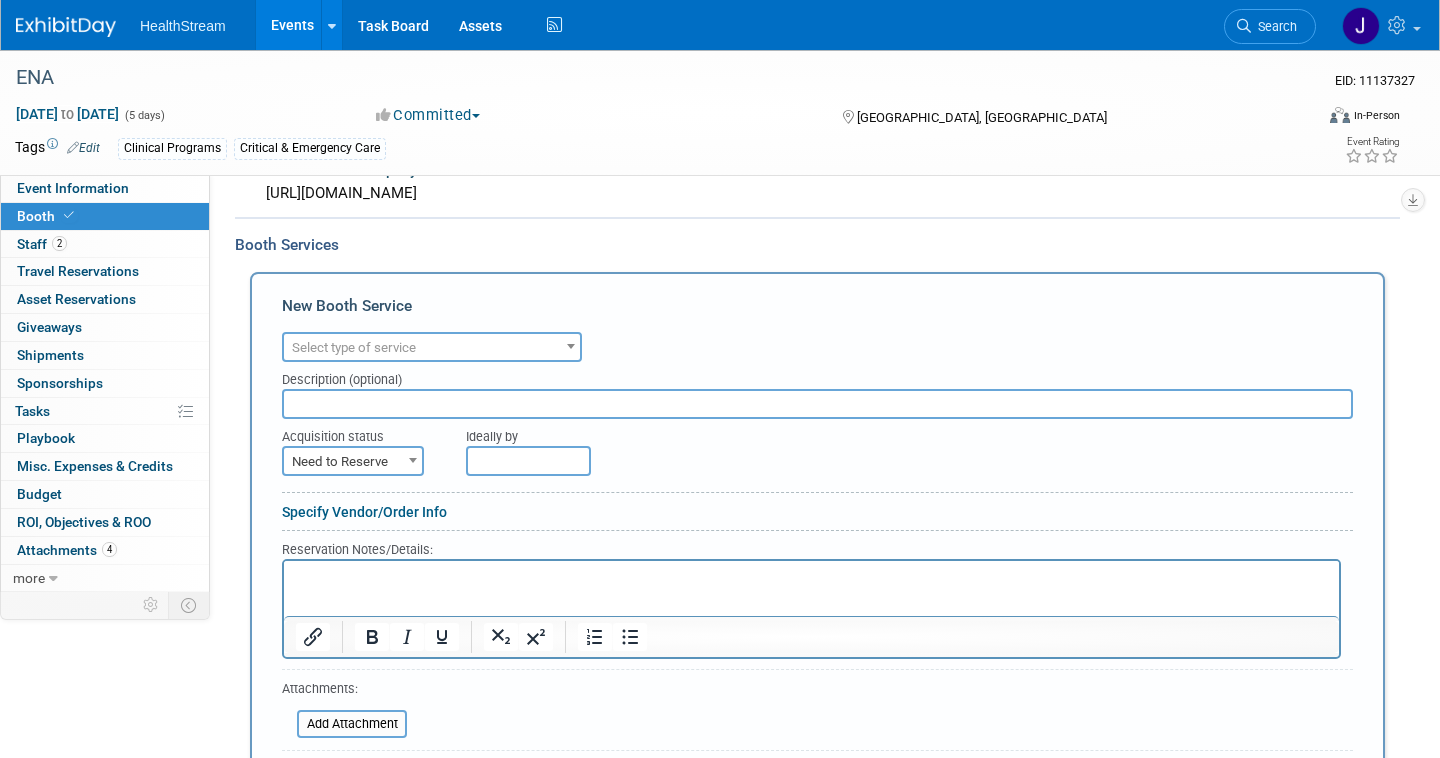 scroll, scrollTop: 0, scrollLeft: 0, axis: both 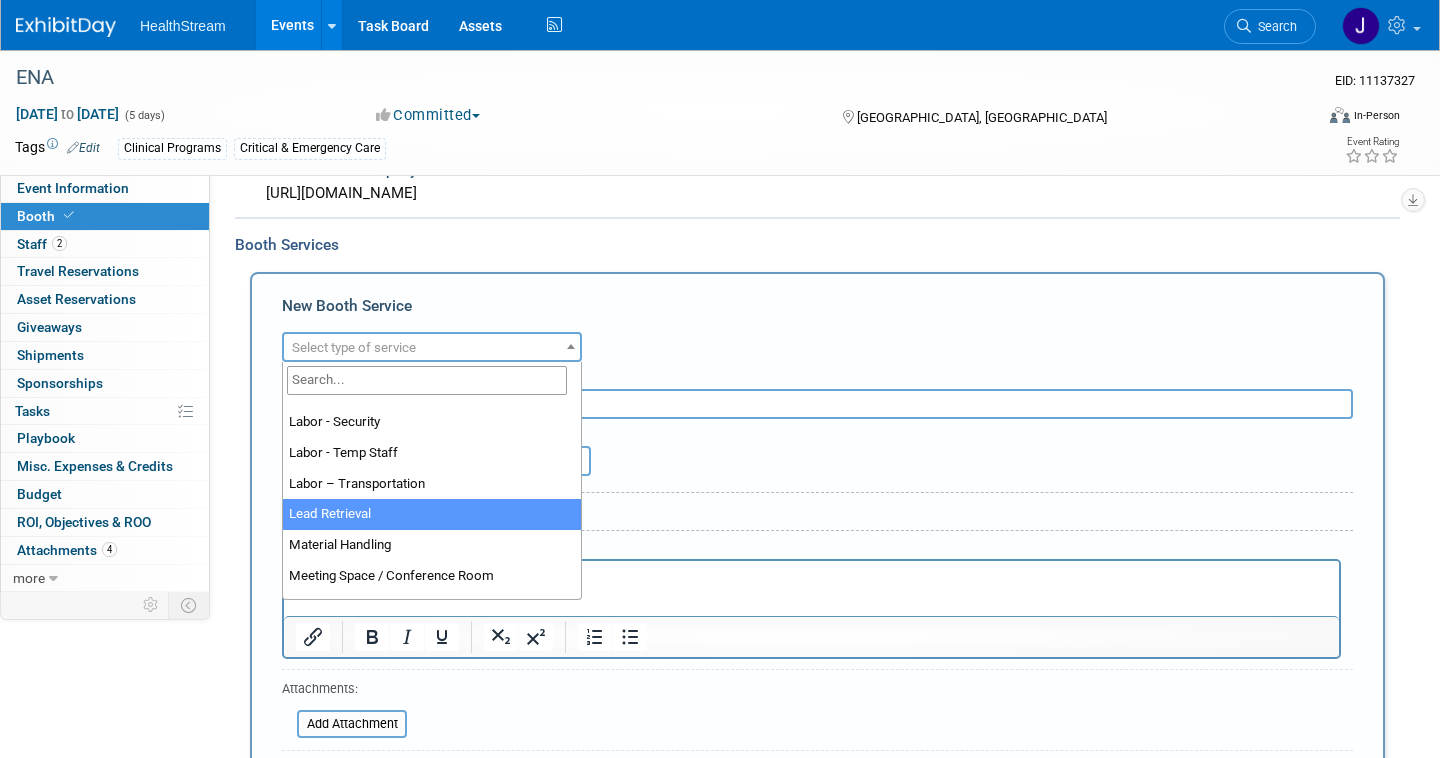 select on "7" 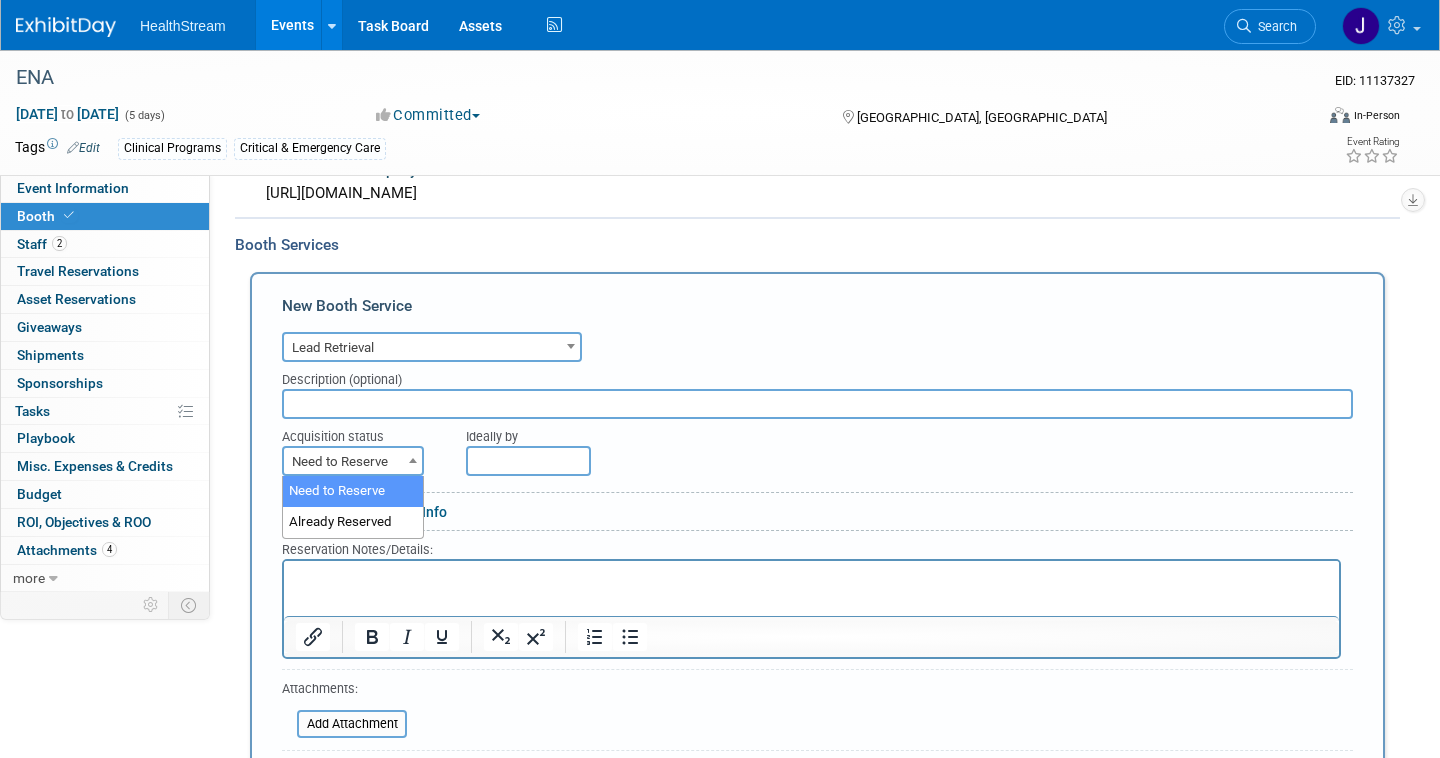 click at bounding box center (413, 460) 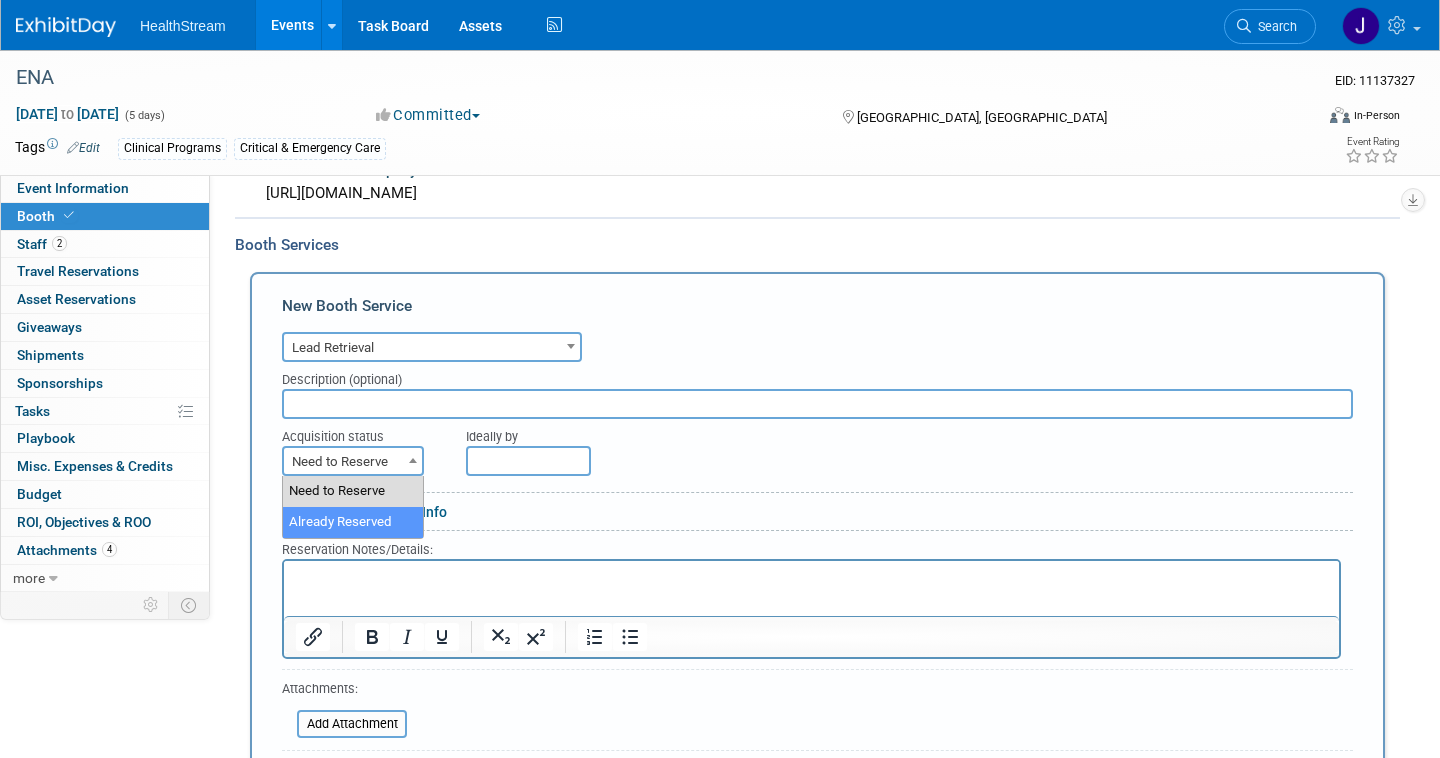 select on "2" 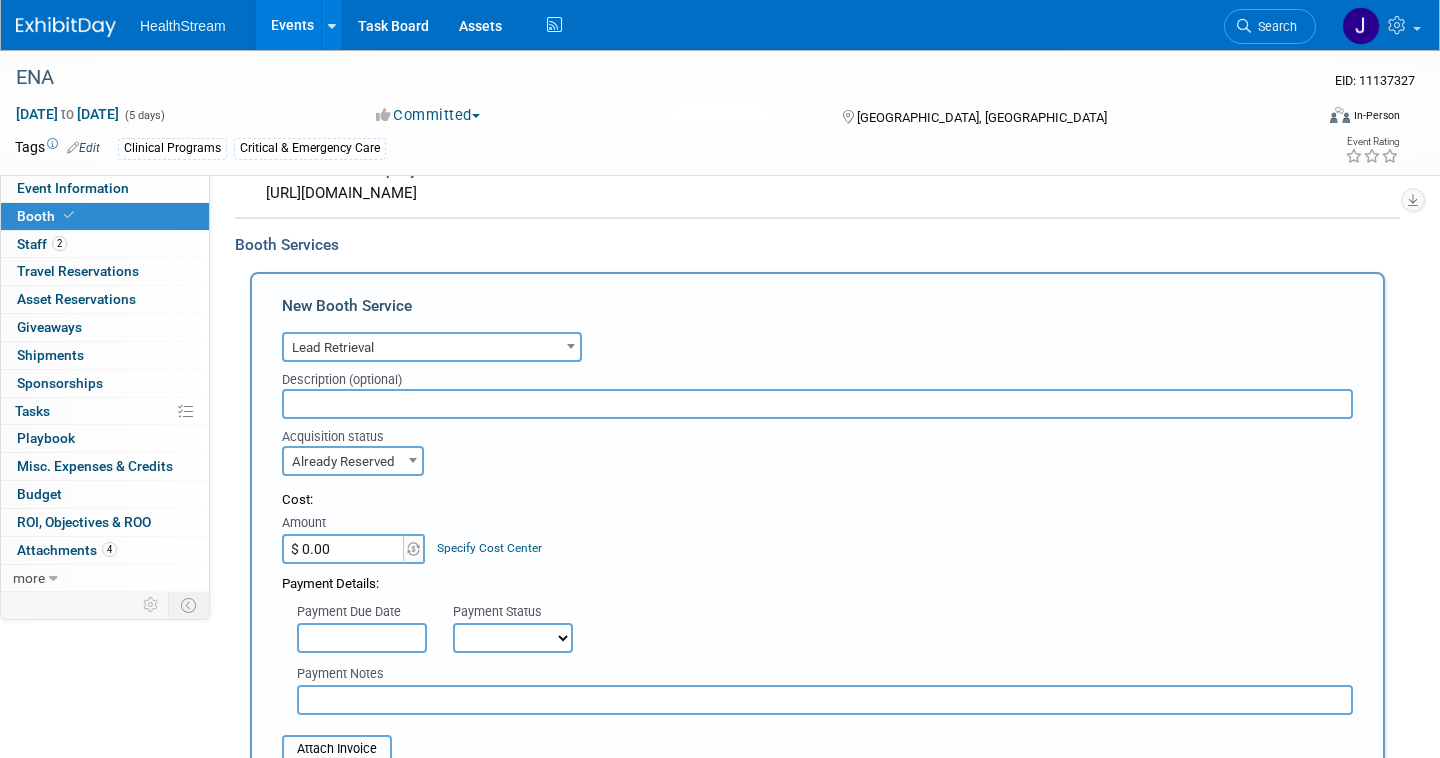 click on "$ 0.00" at bounding box center [344, 549] 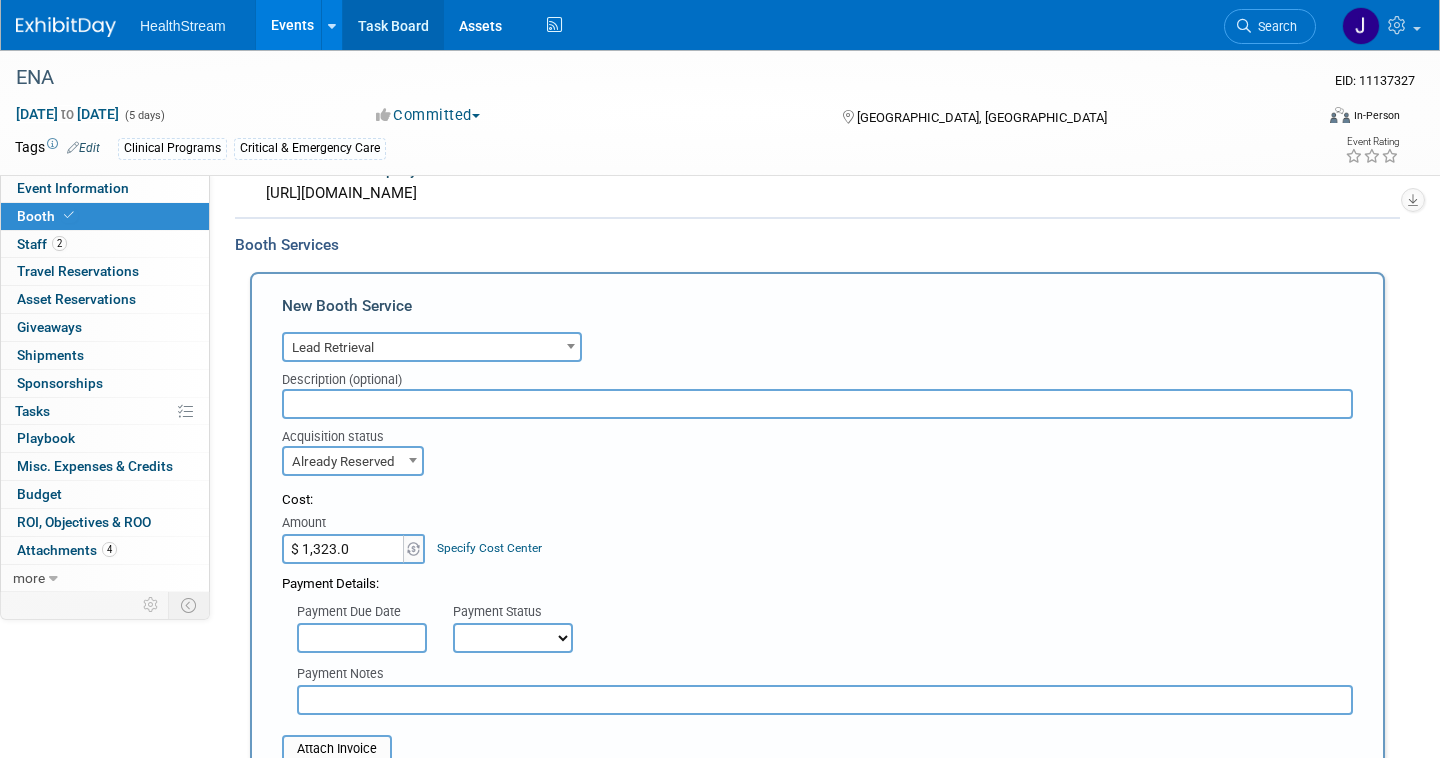 type on "$ 1,323.00" 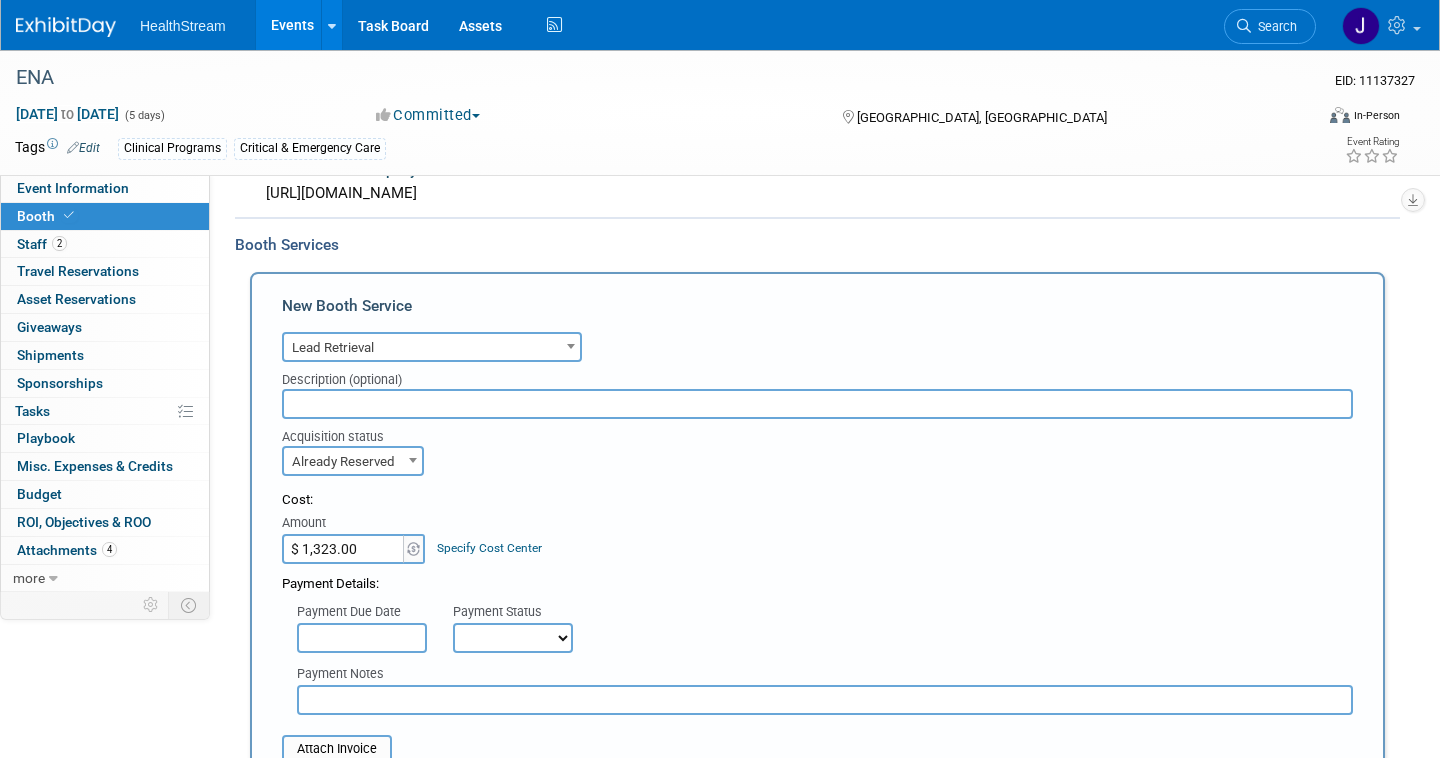 click on "Payment Details:" at bounding box center (817, 579) 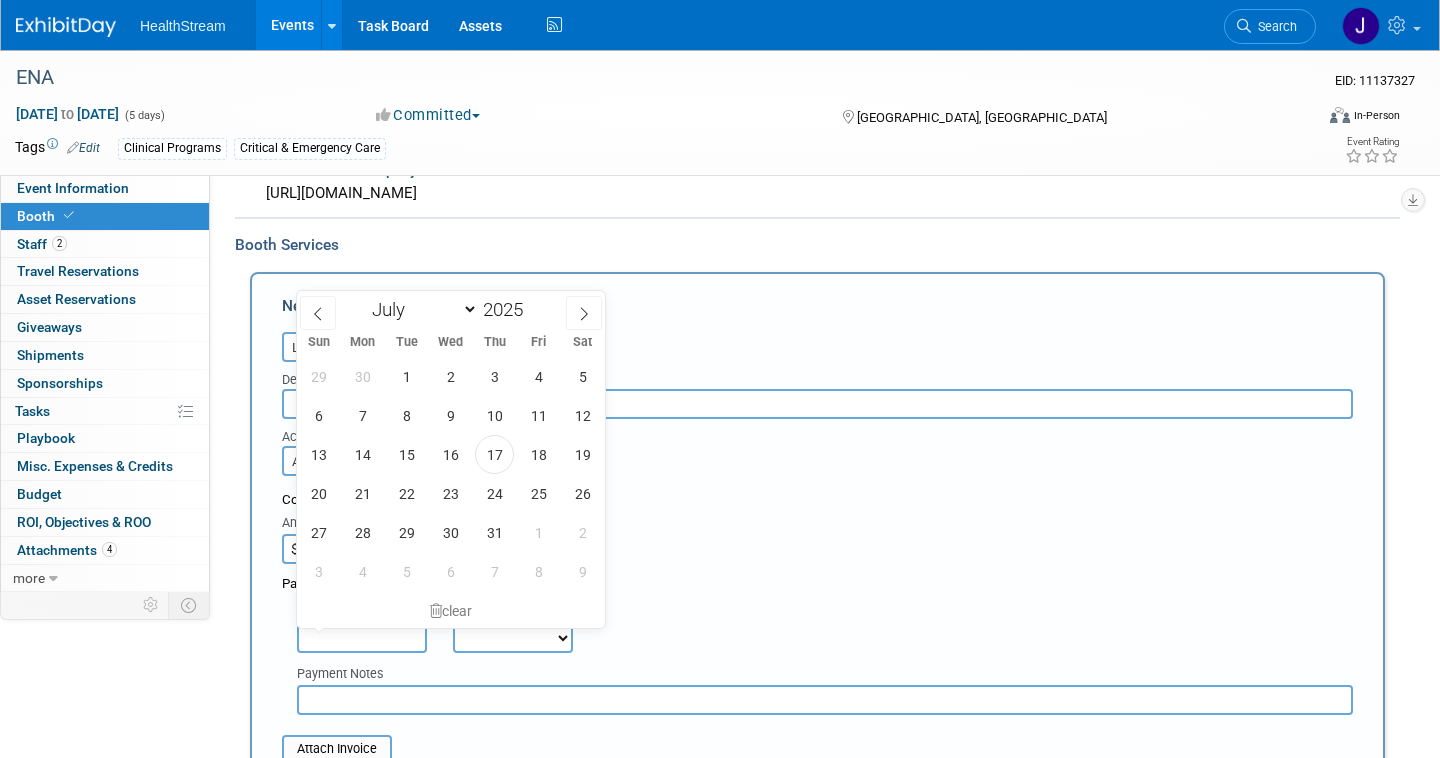 click at bounding box center [362, 638] 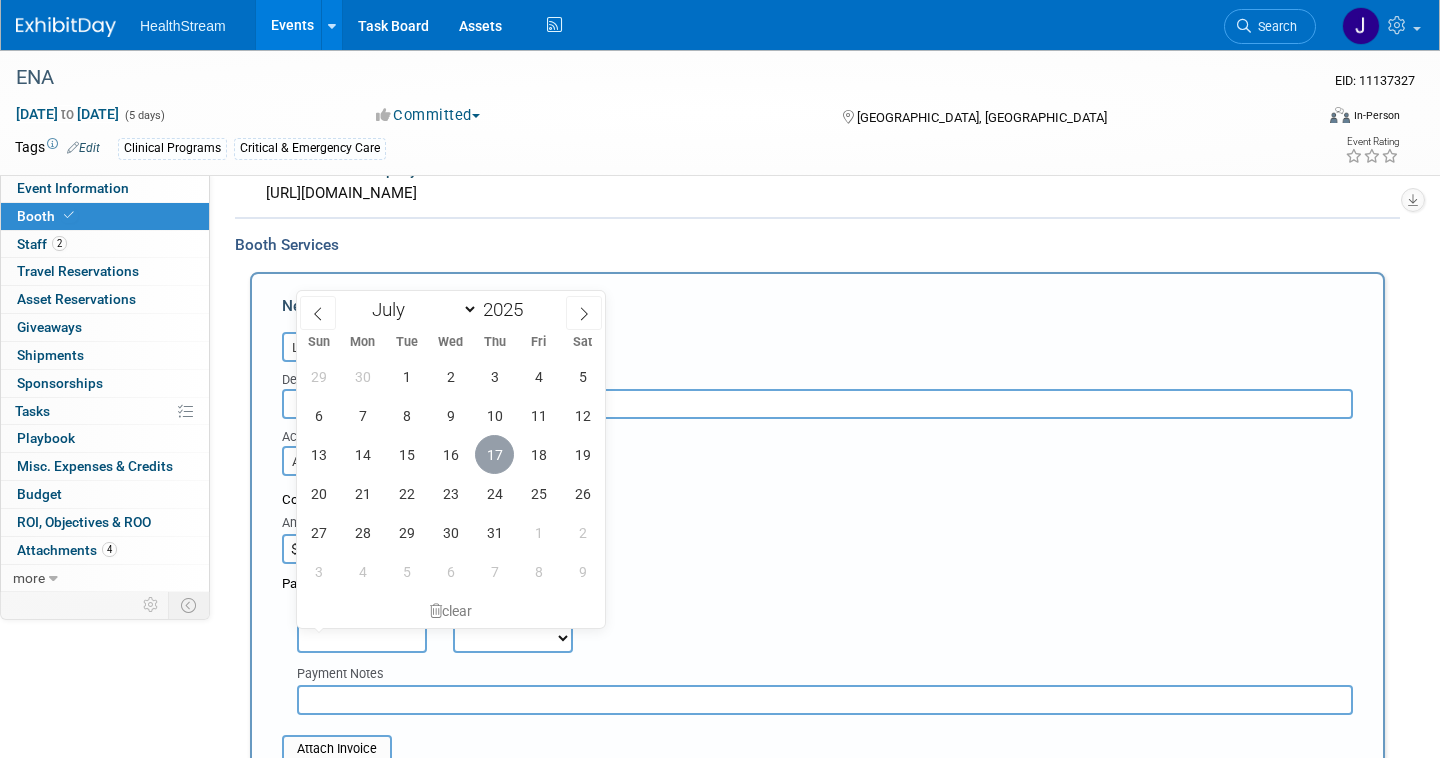 click on "17" at bounding box center [494, 454] 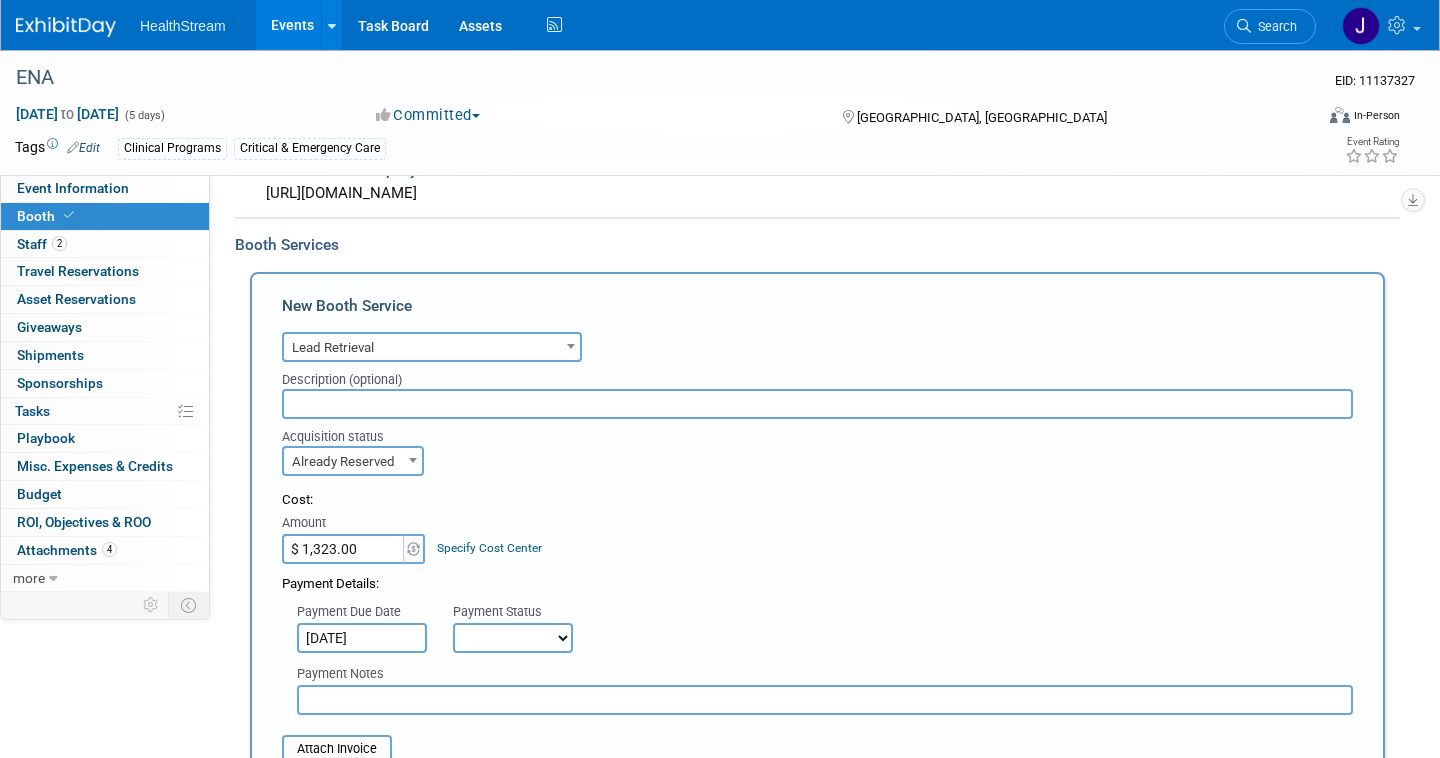 click on "Not Paid Yet
Partially Paid
Paid in Full" at bounding box center (513, 638) 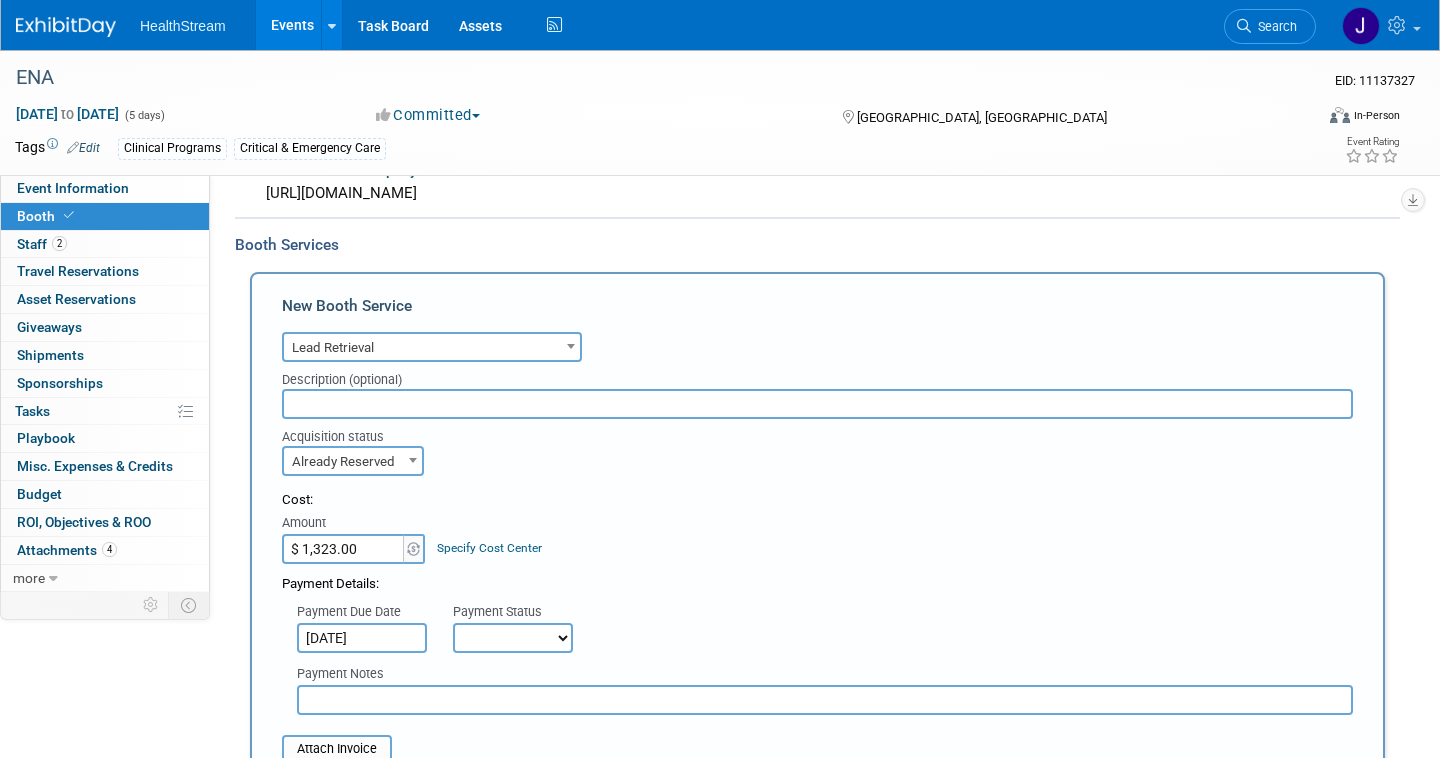 select on "1" 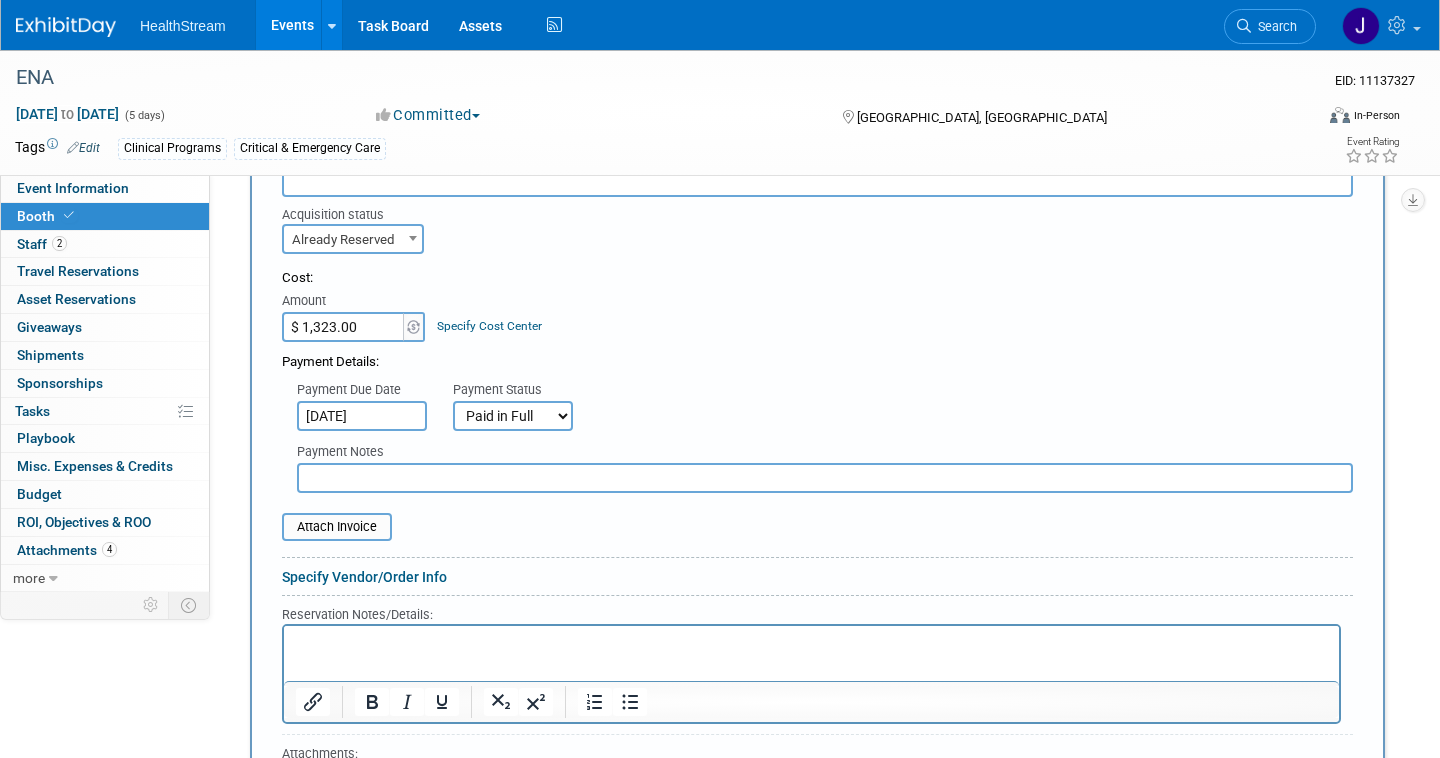 scroll, scrollTop: 730, scrollLeft: 0, axis: vertical 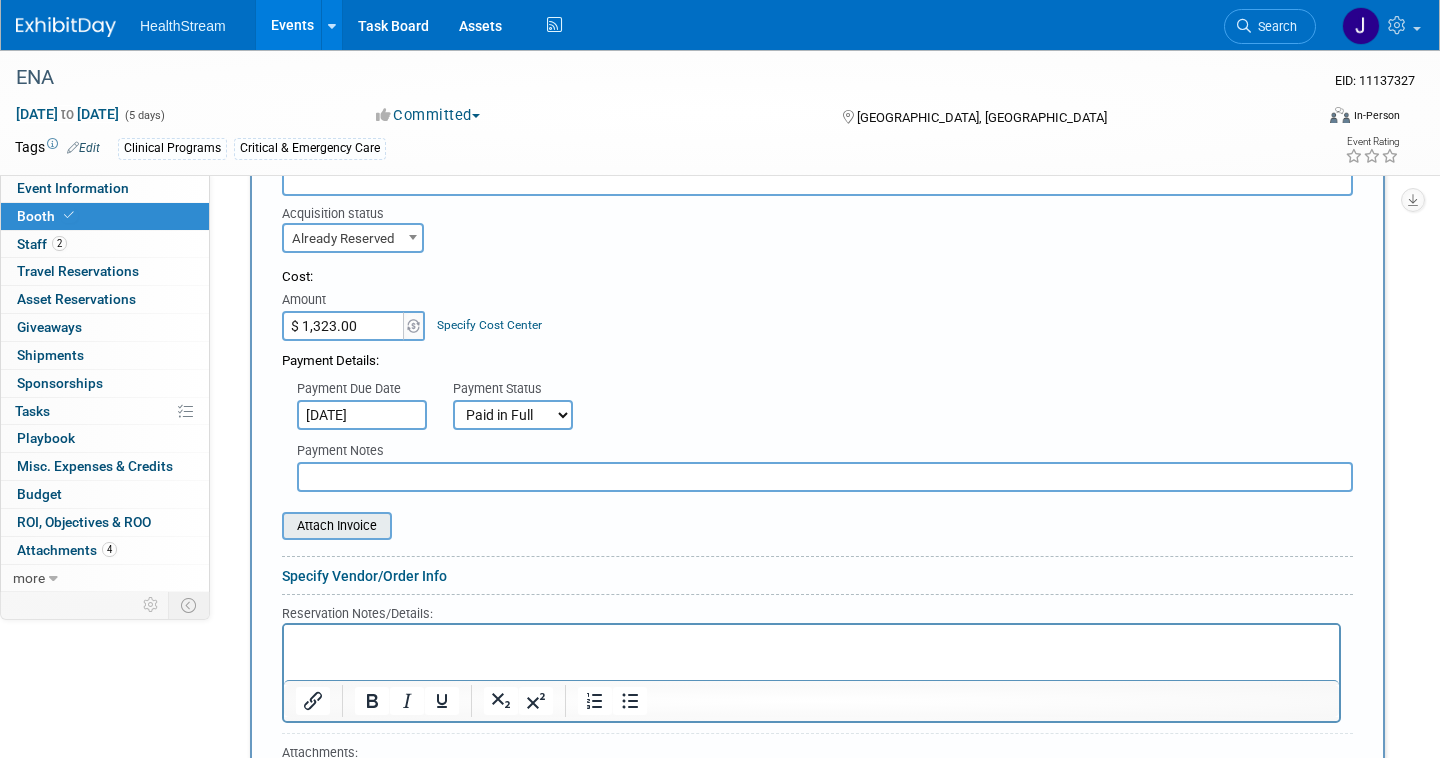click at bounding box center (271, 526) 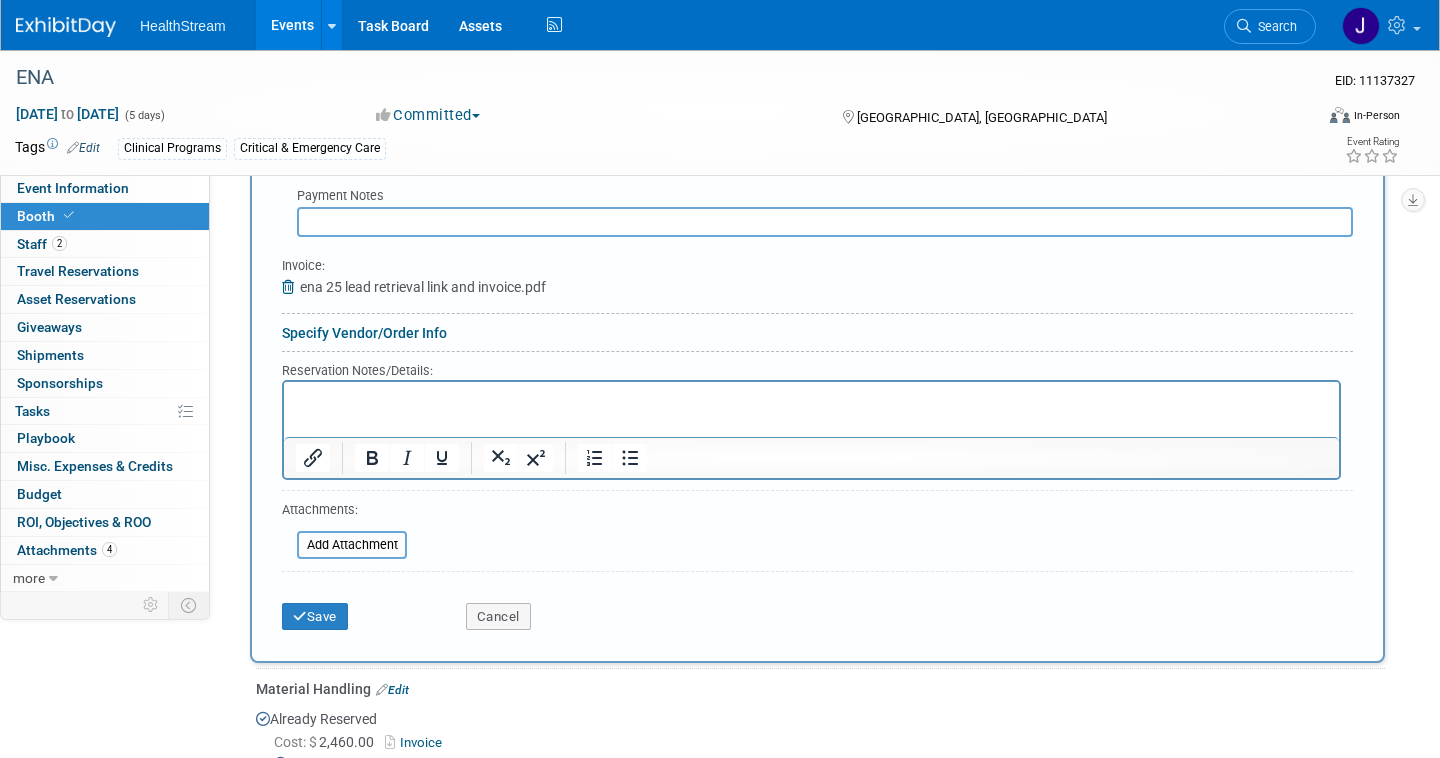 scroll, scrollTop: 998, scrollLeft: 0, axis: vertical 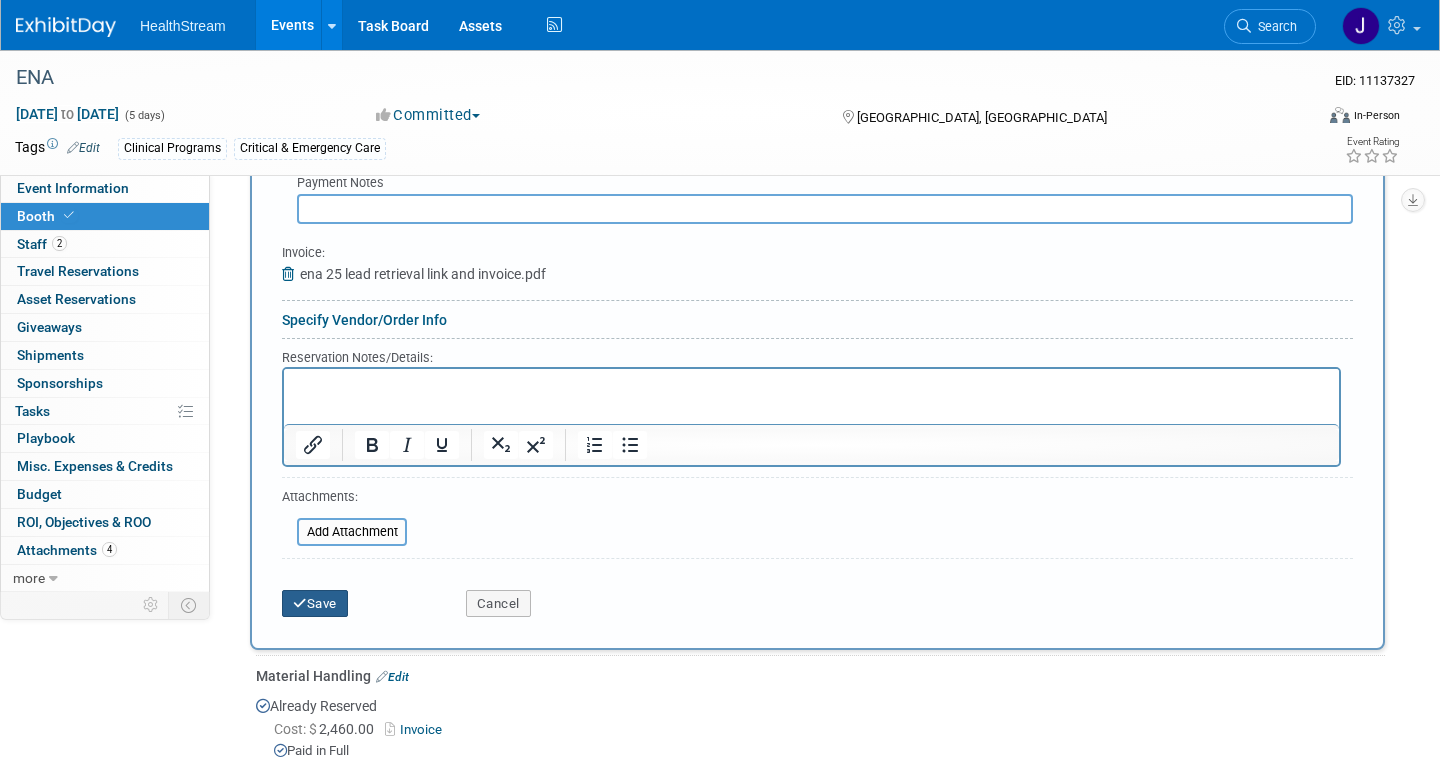 click on "Save" at bounding box center [315, 604] 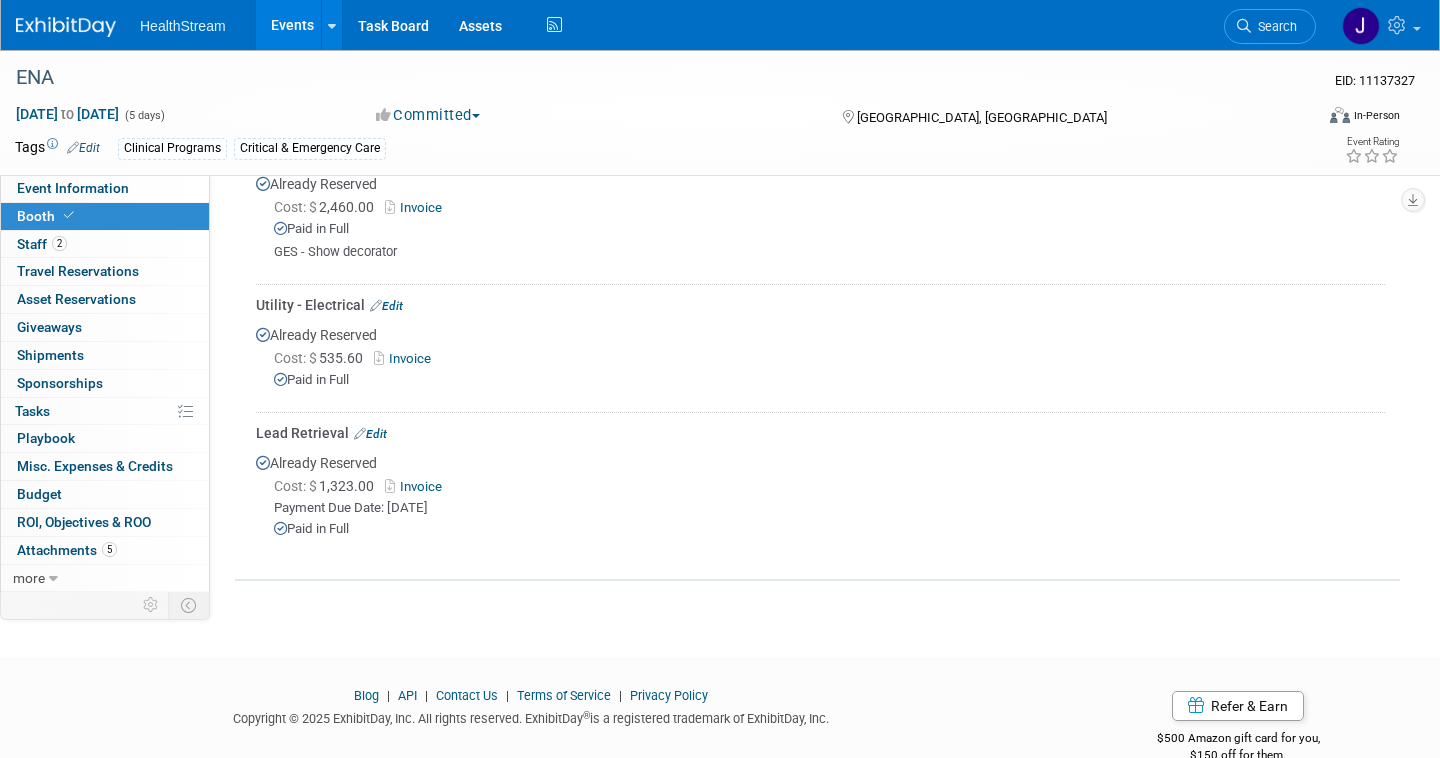 scroll, scrollTop: 720, scrollLeft: 0, axis: vertical 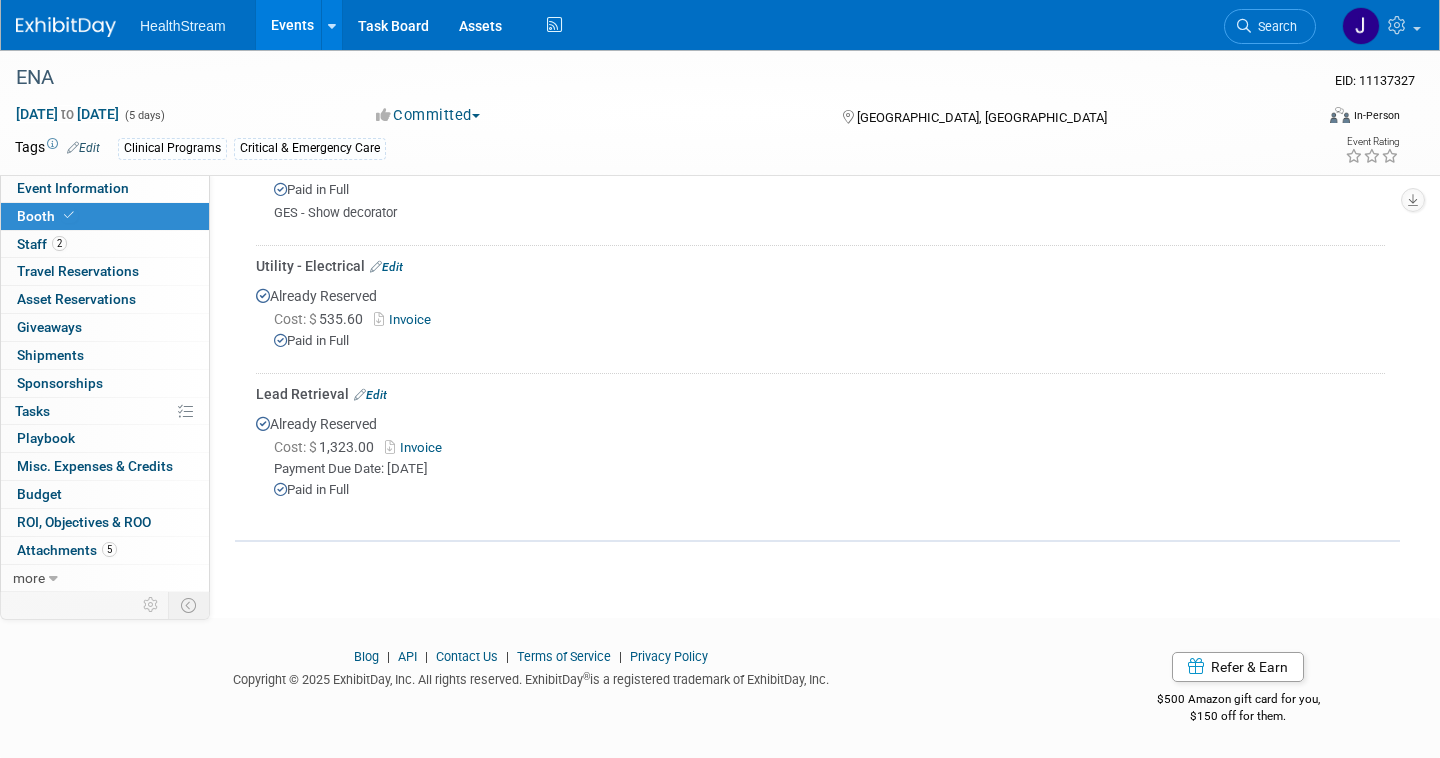 click on "Events" at bounding box center [292, 25] 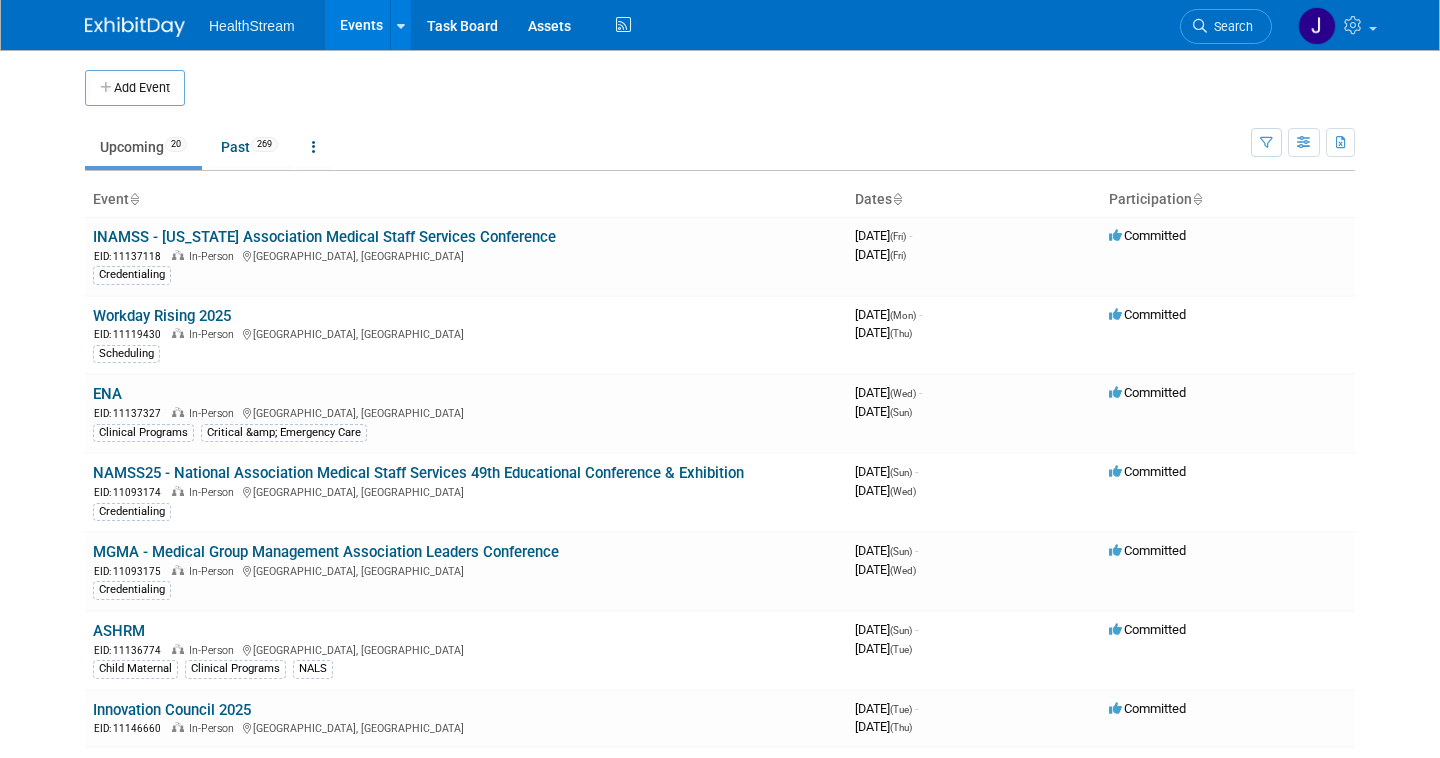 scroll, scrollTop: 0, scrollLeft: 0, axis: both 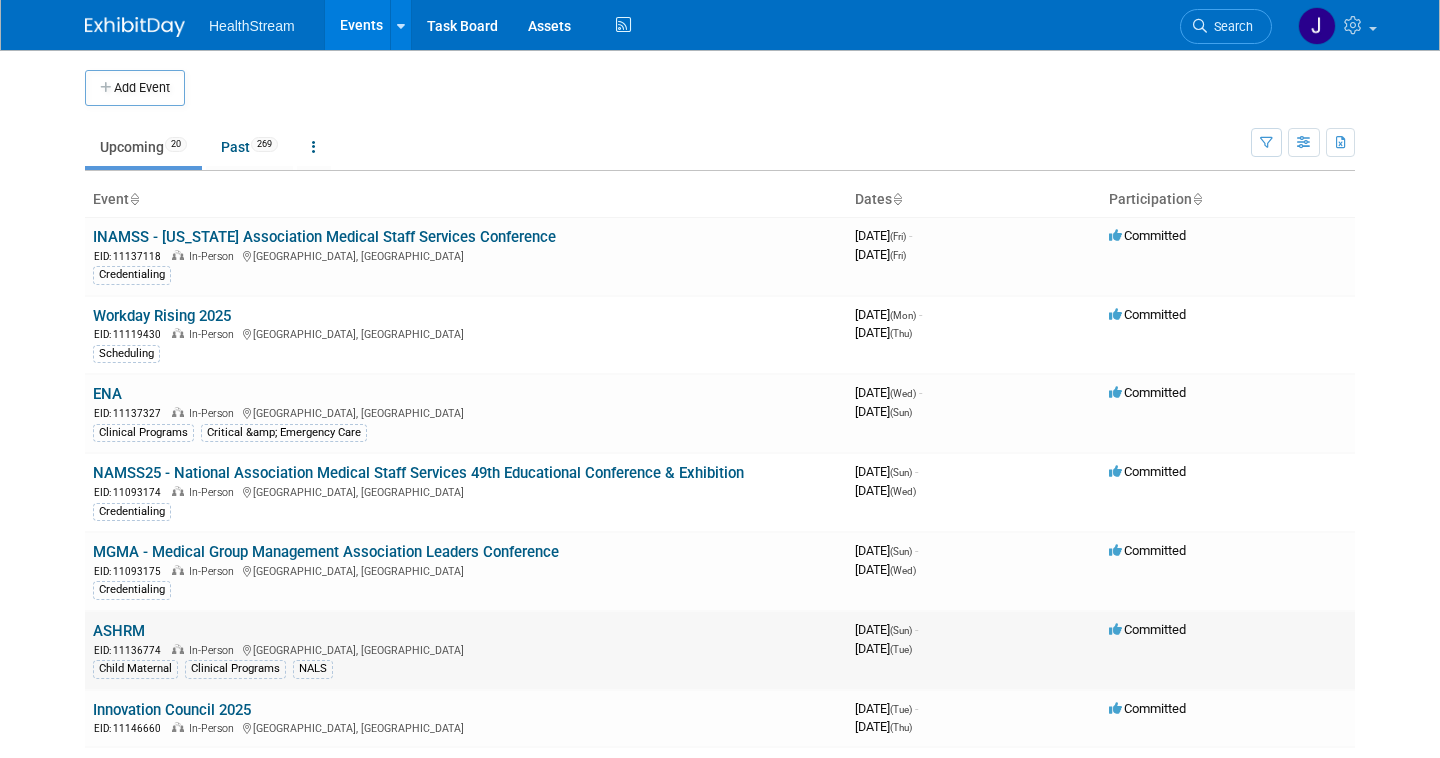 click on "ASHRM" at bounding box center [119, 631] 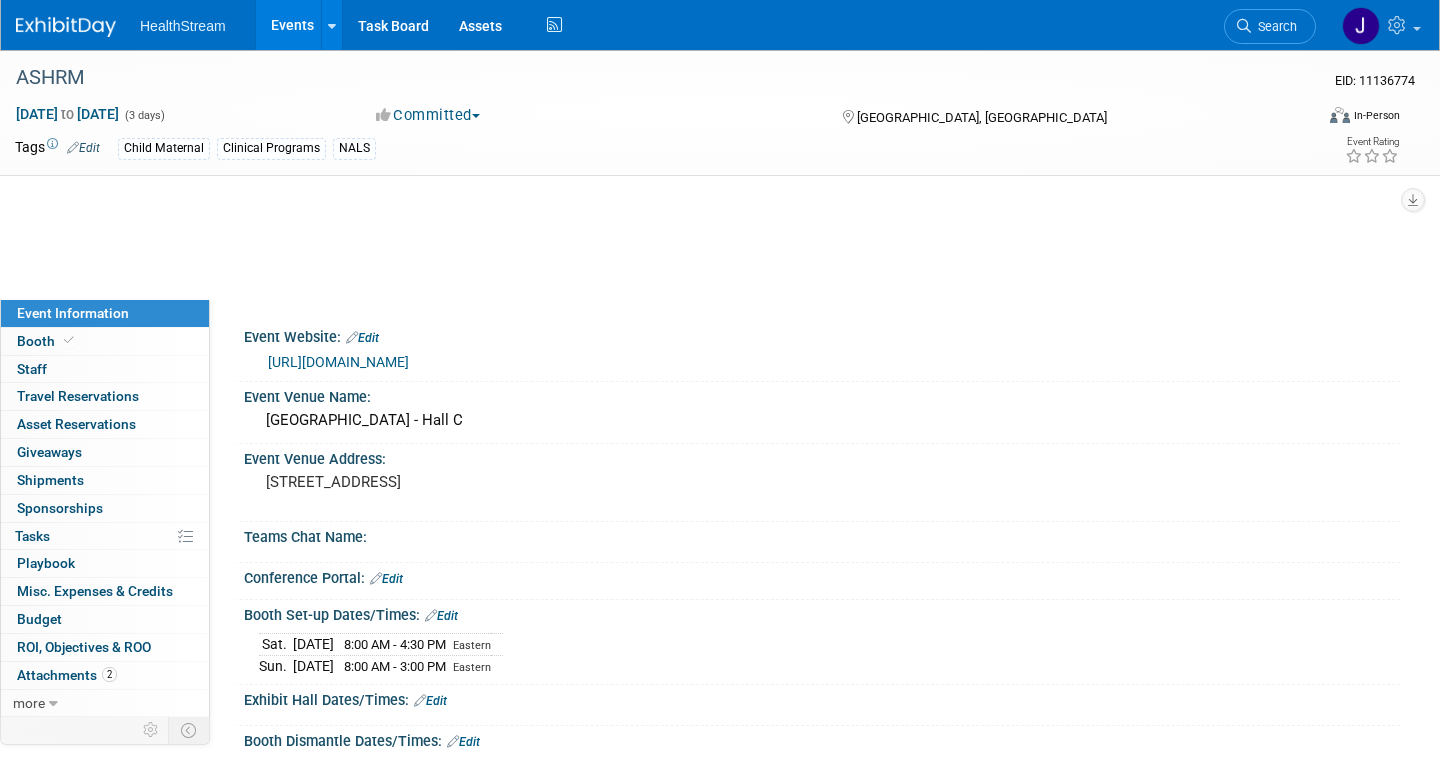 scroll, scrollTop: 0, scrollLeft: 0, axis: both 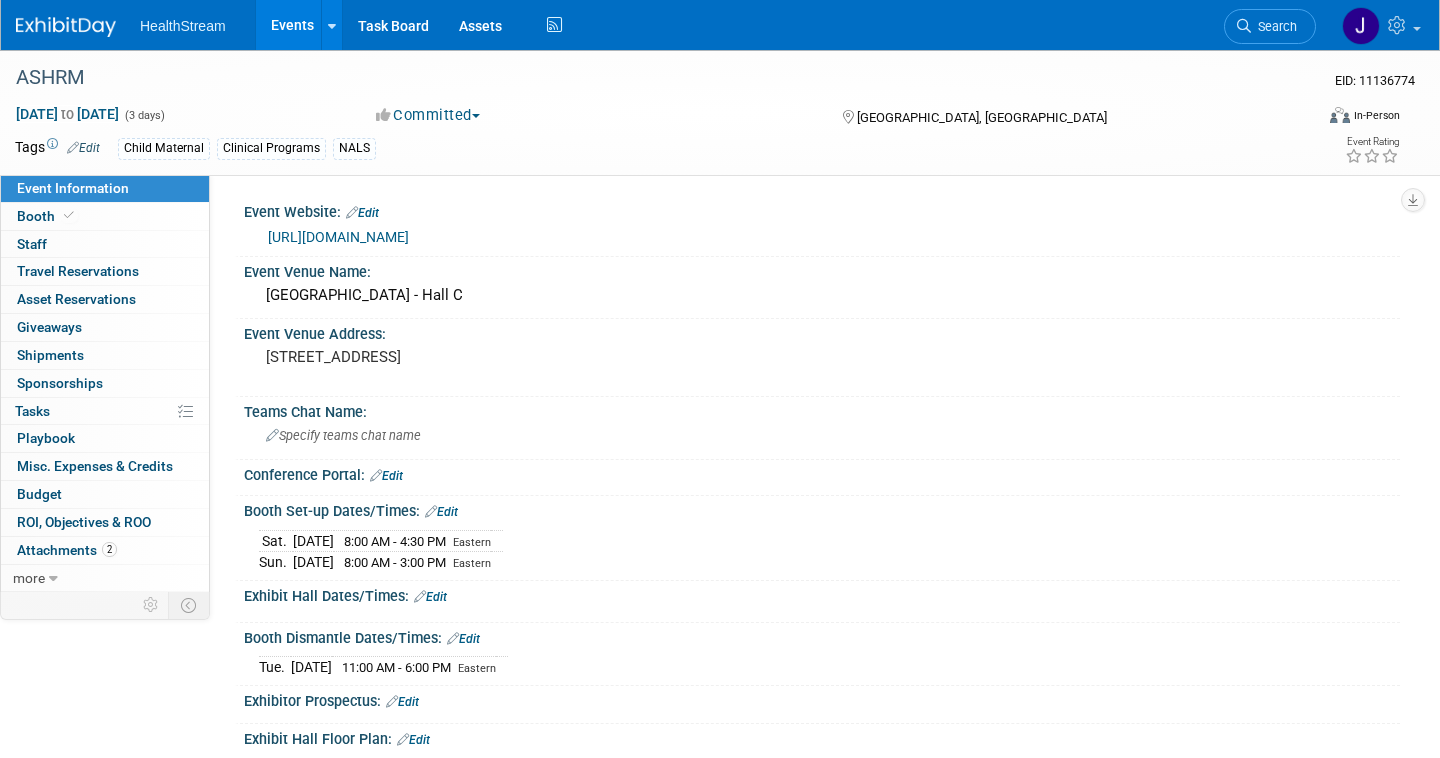 click on "8:00 AM -
4:30 PM" at bounding box center [395, 541] 